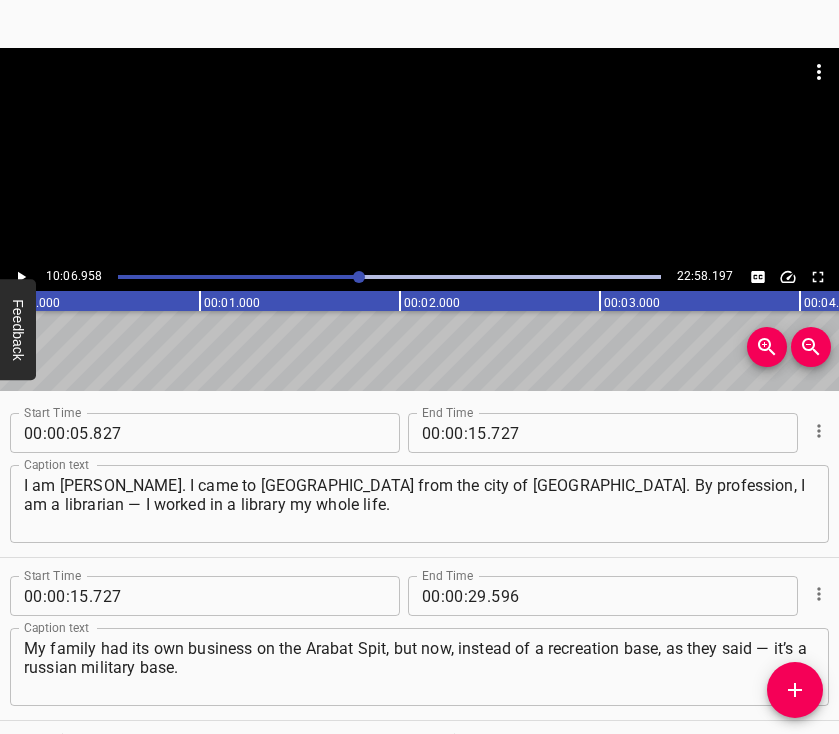 scroll, scrollTop: 0, scrollLeft: 0, axis: both 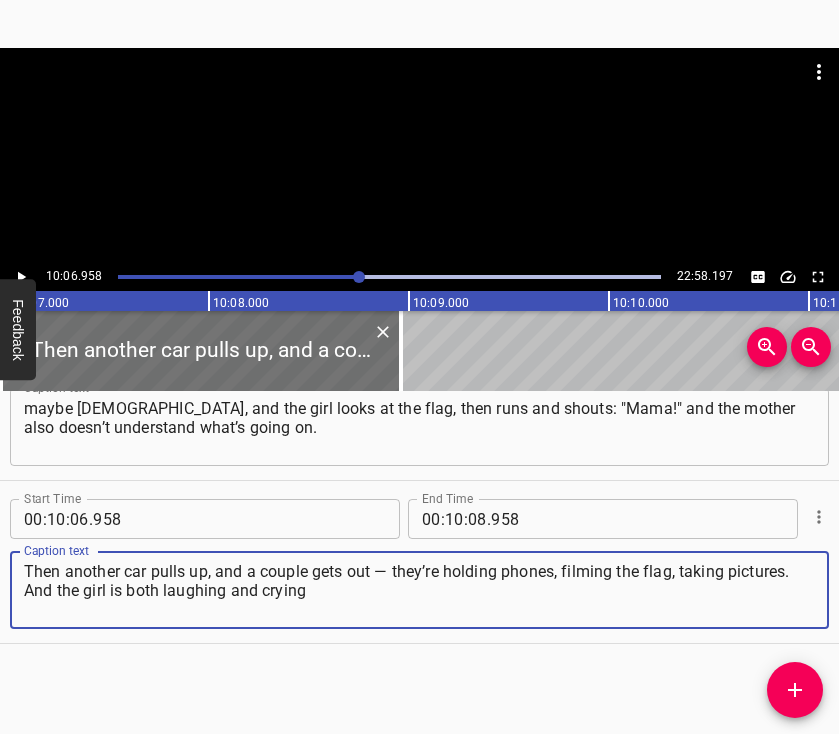 click 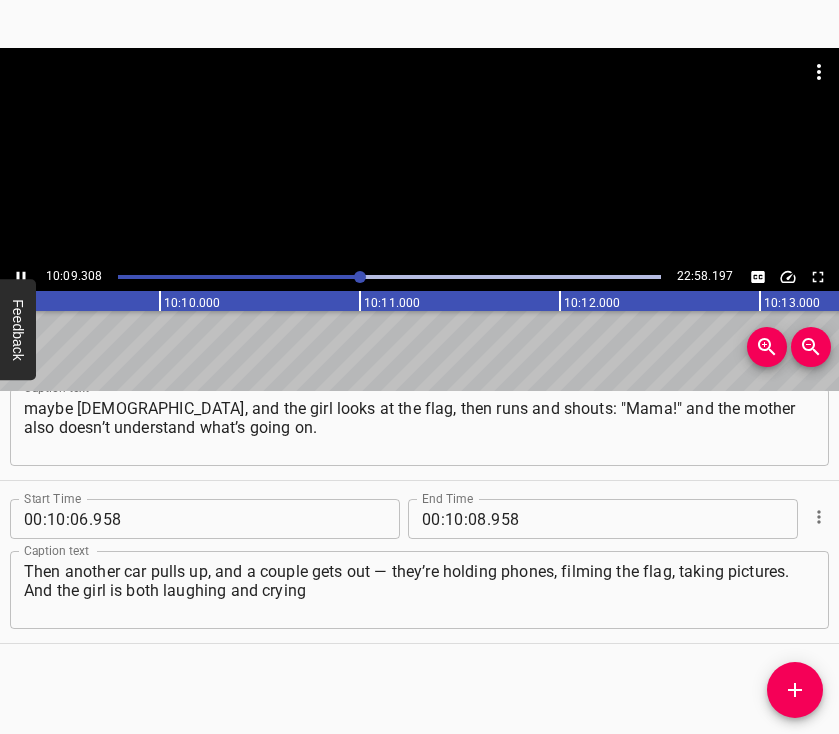 scroll, scrollTop: 0, scrollLeft: 121859, axis: horizontal 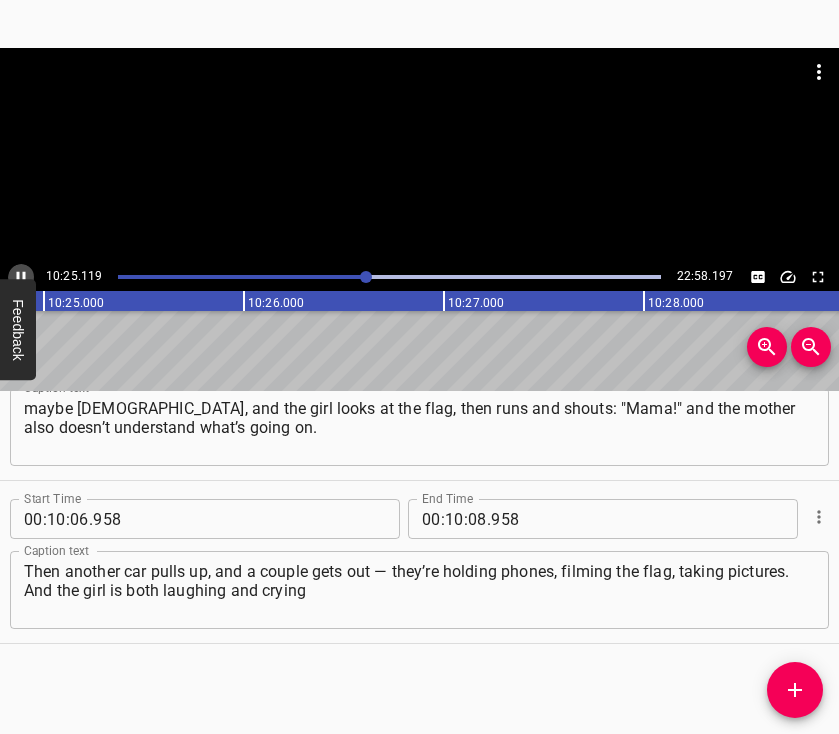 click 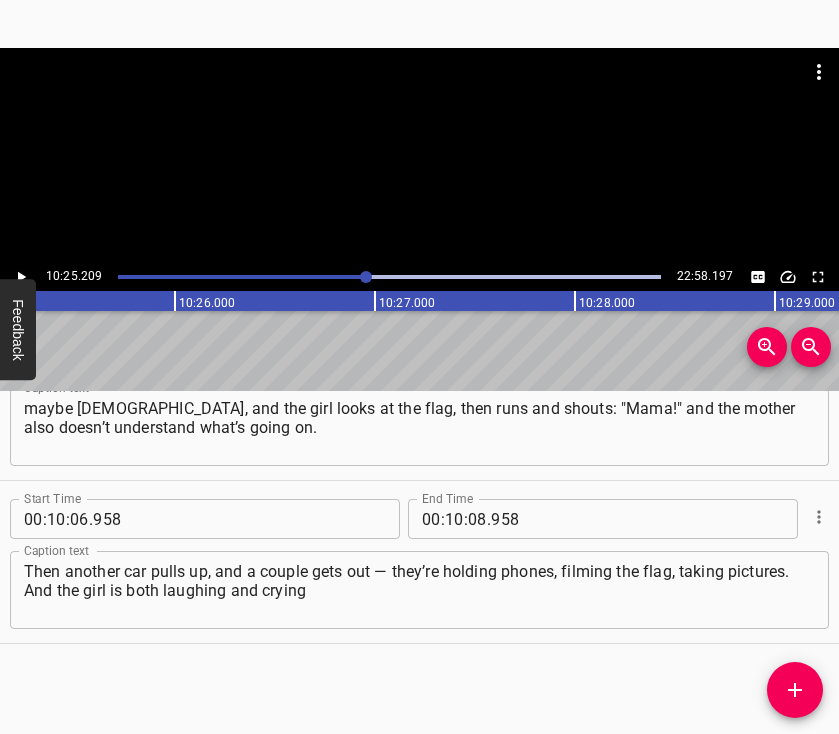 scroll, scrollTop: 0, scrollLeft: 125041, axis: horizontal 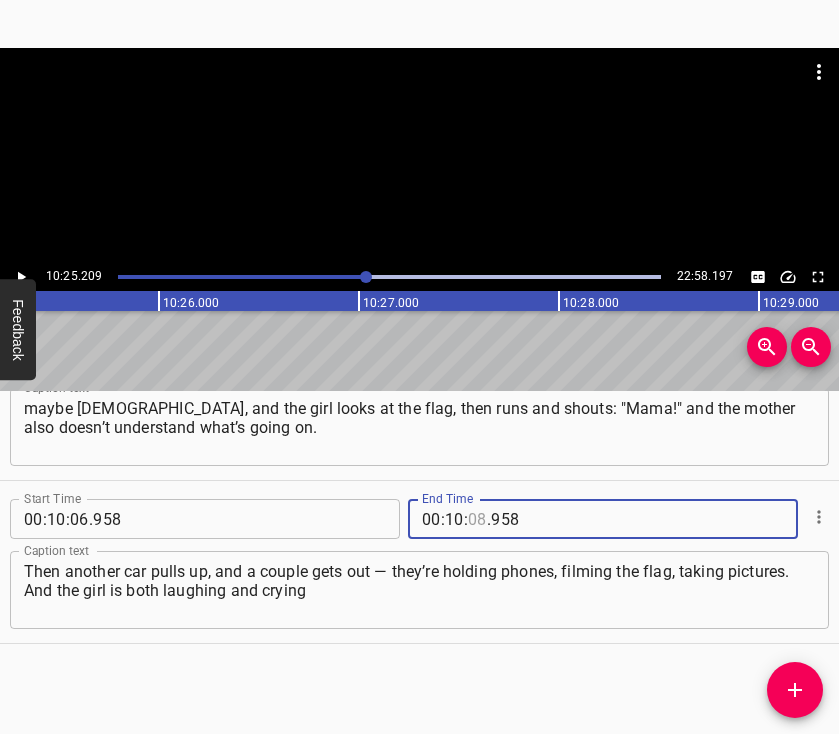 click at bounding box center (477, 519) 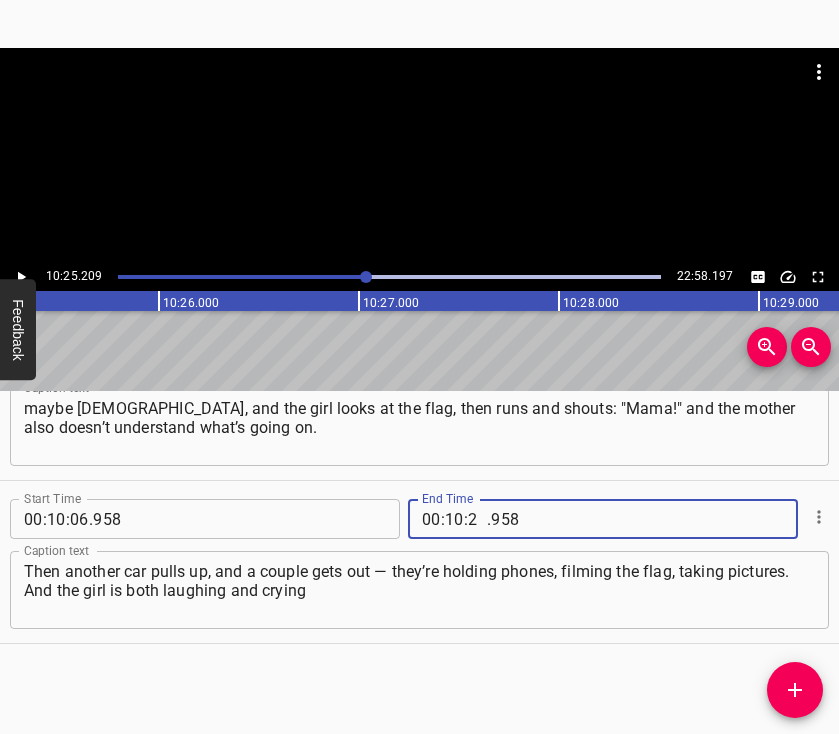 type on "25" 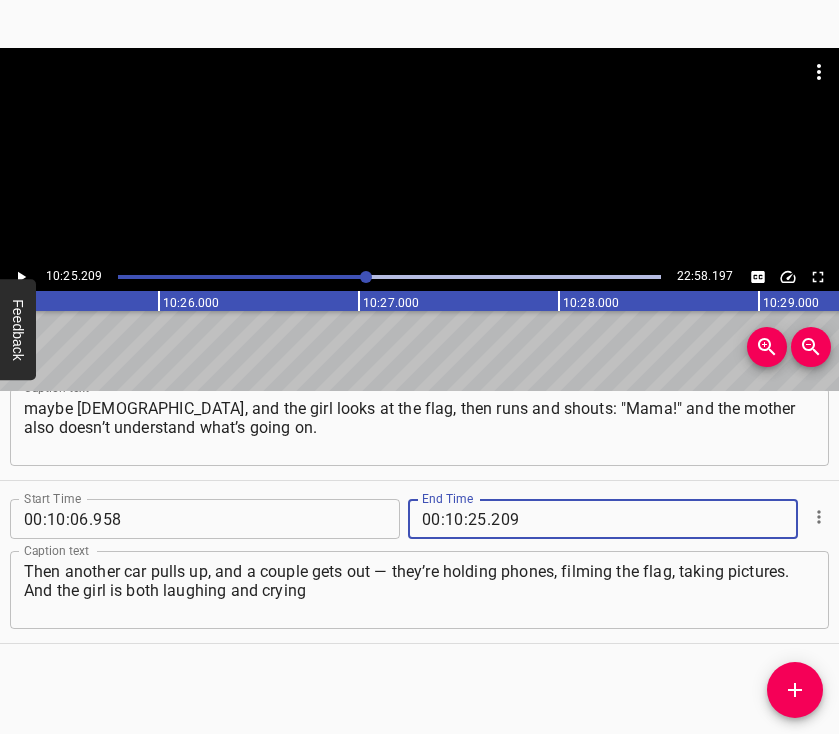 type on "209" 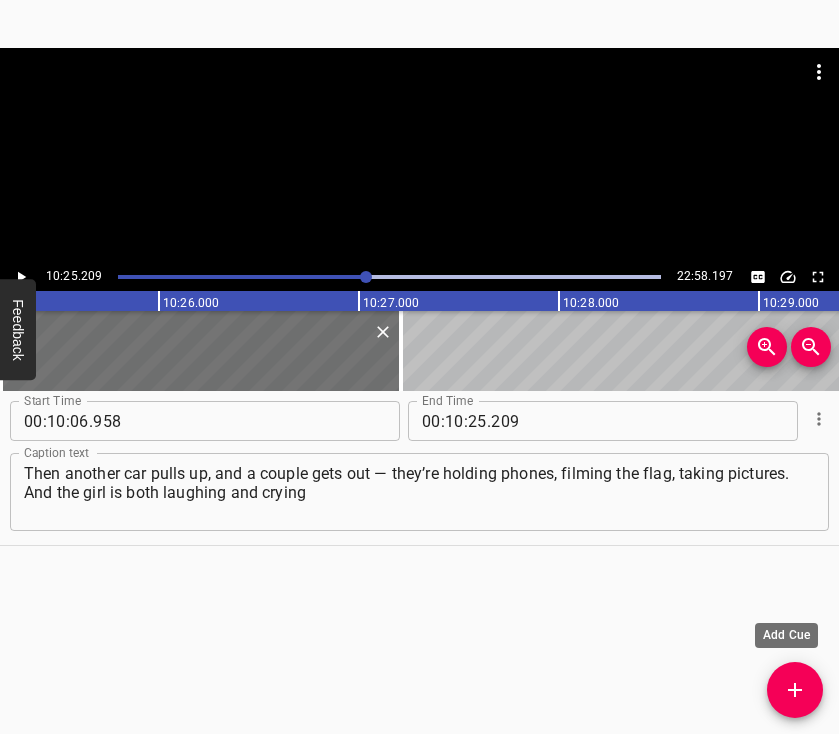 scroll, scrollTop: 7556, scrollLeft: 0, axis: vertical 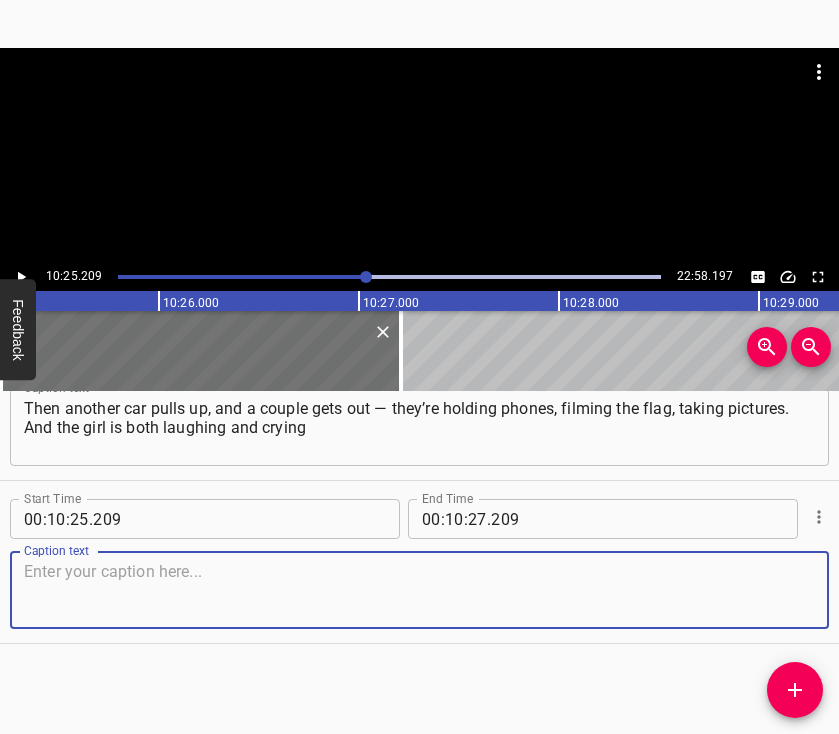 click at bounding box center (419, 590) 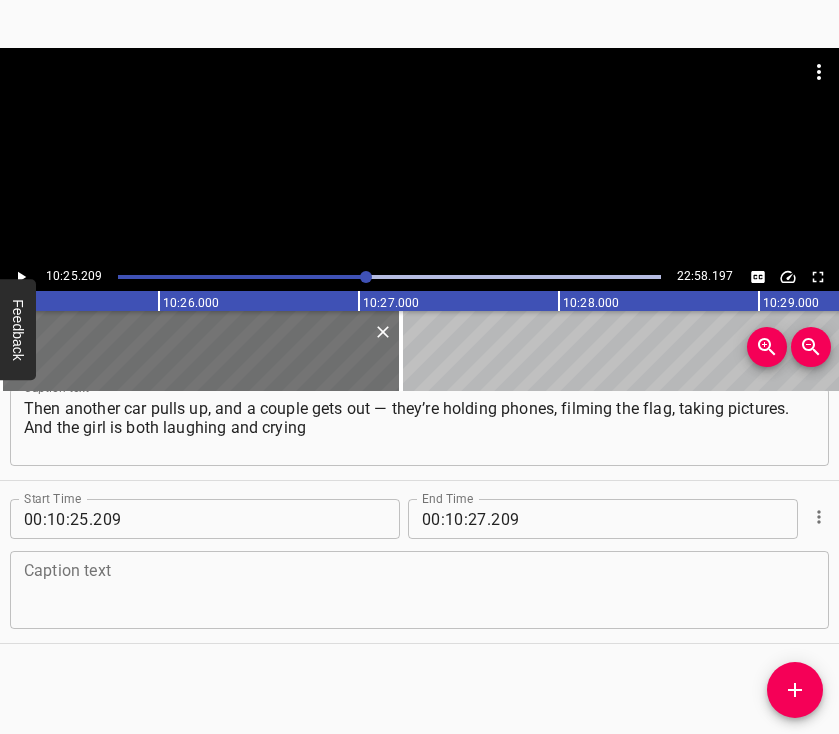 click at bounding box center [419, 590] 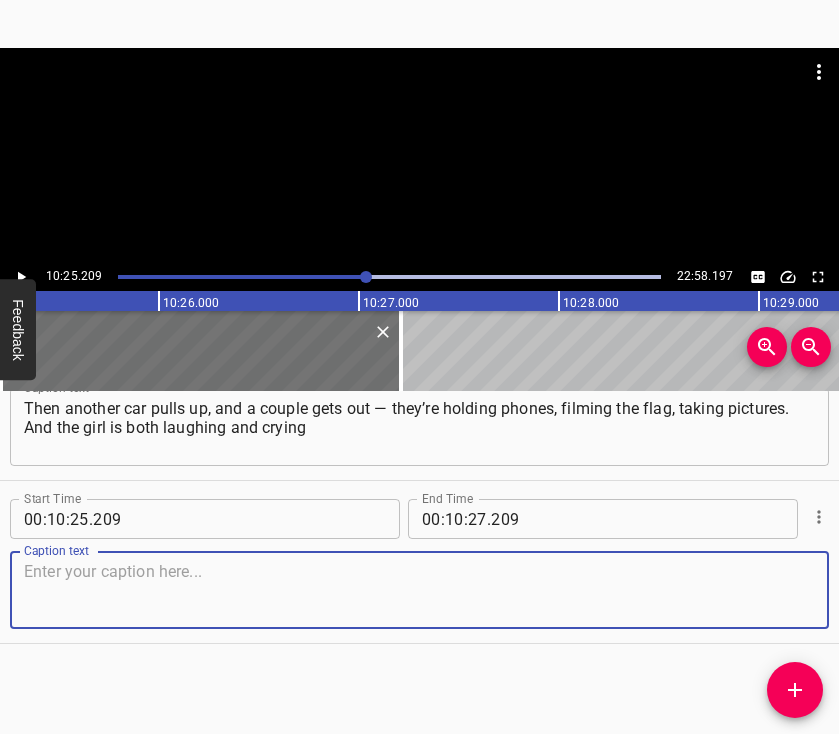 paste on "at the same time. I looked down at her shoes — her shoelaces were untied. So she, just like me, had heard the good news, jumped in the car," 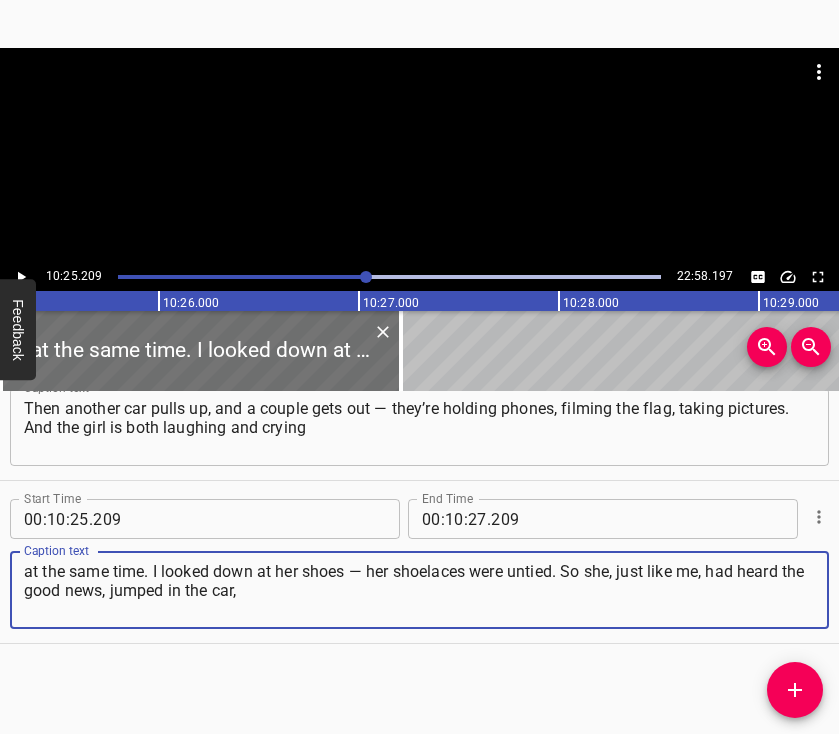 type on "at the same time. I looked down at her shoes — her shoelaces were untied. So she, just like me, had heard the good news, jumped in the car," 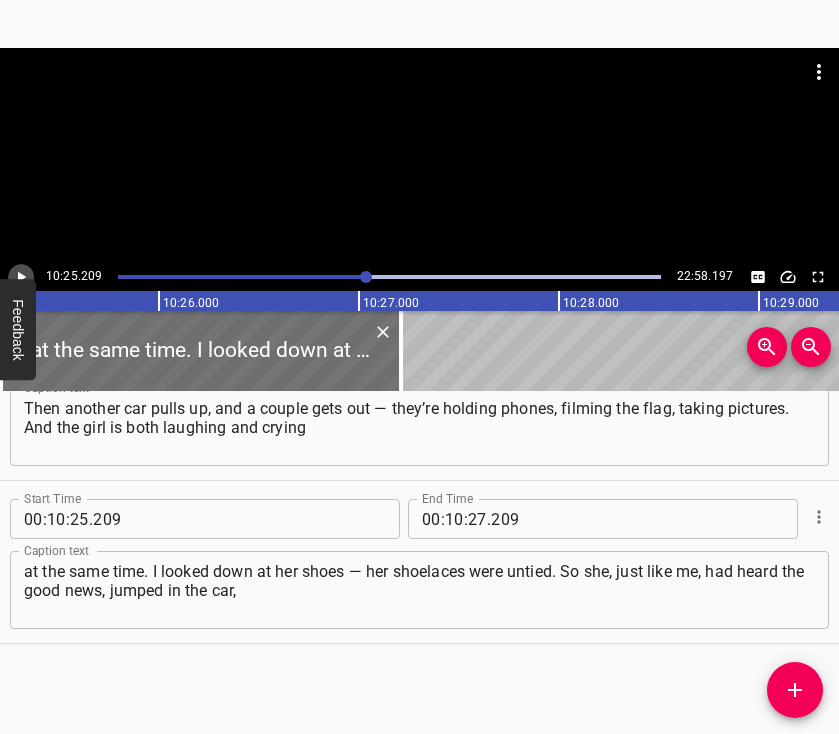 click 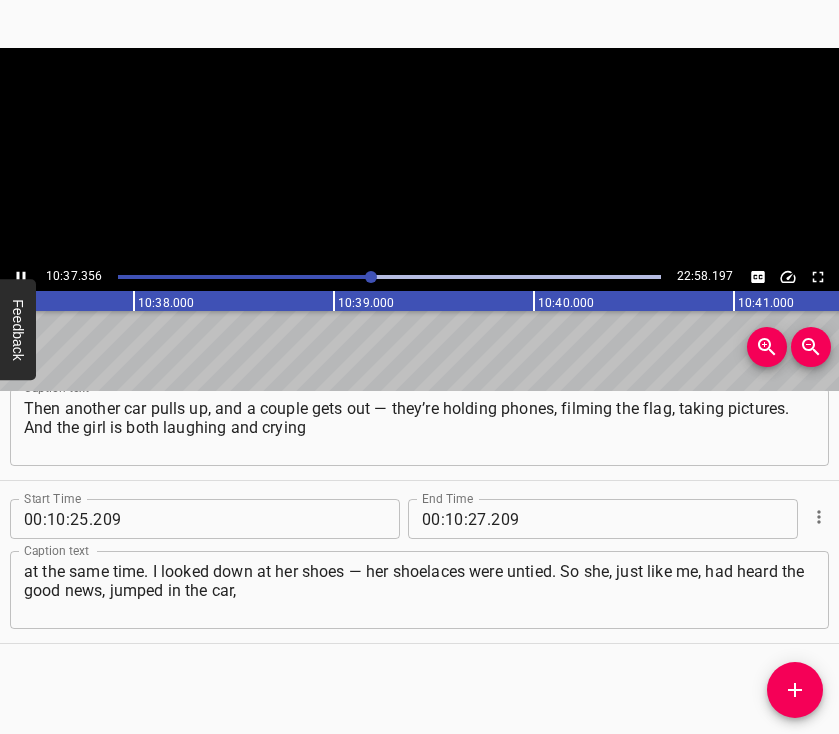 click 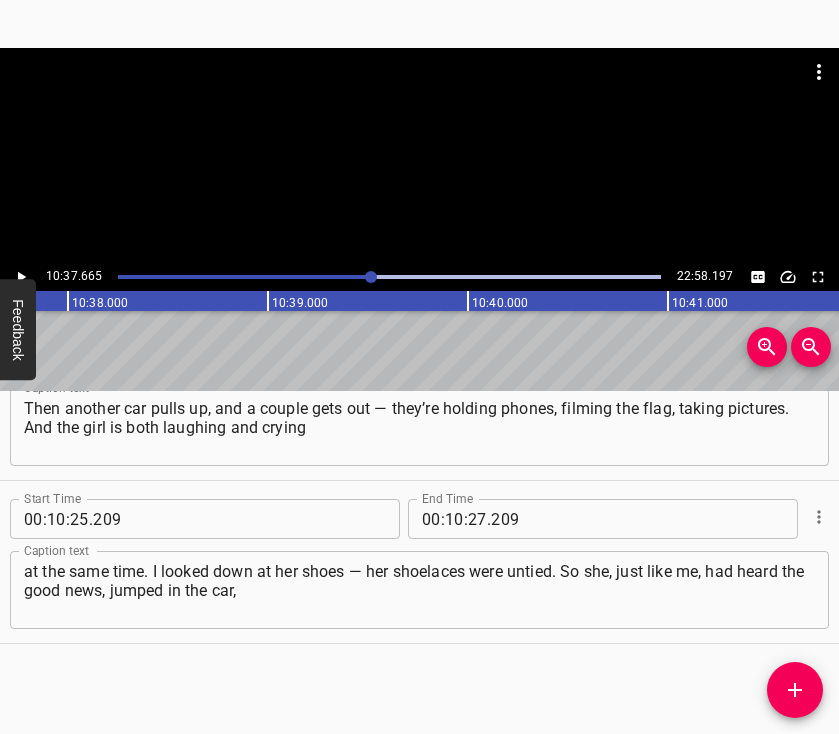 scroll, scrollTop: 0, scrollLeft: 127533, axis: horizontal 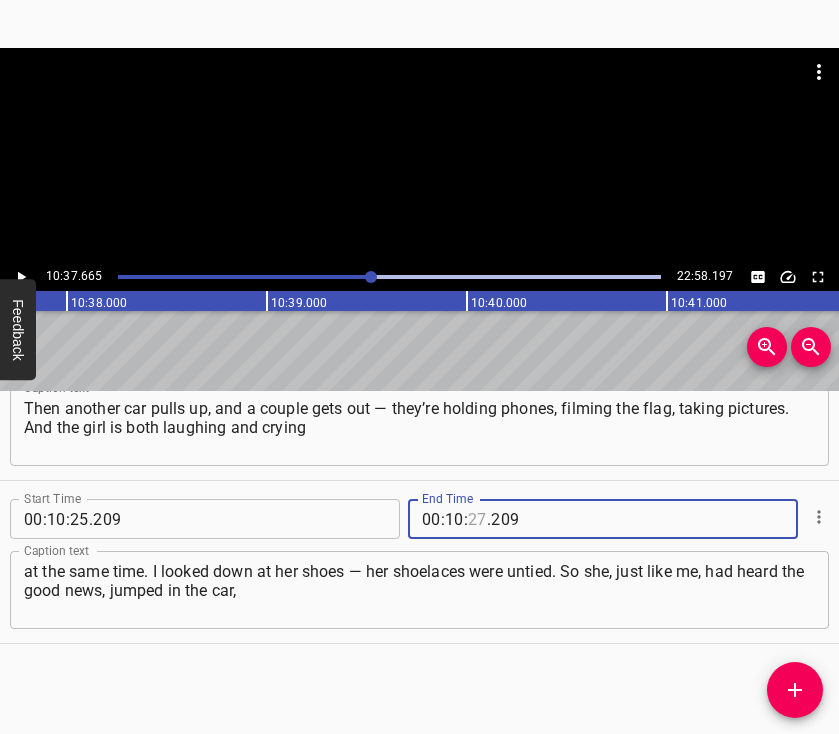click at bounding box center [477, 519] 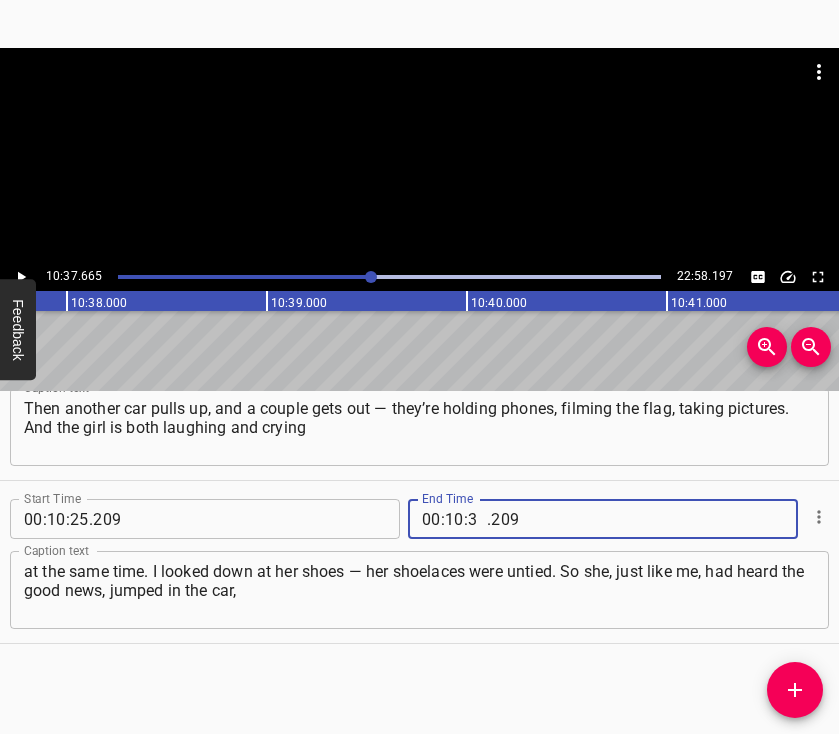 type on "37" 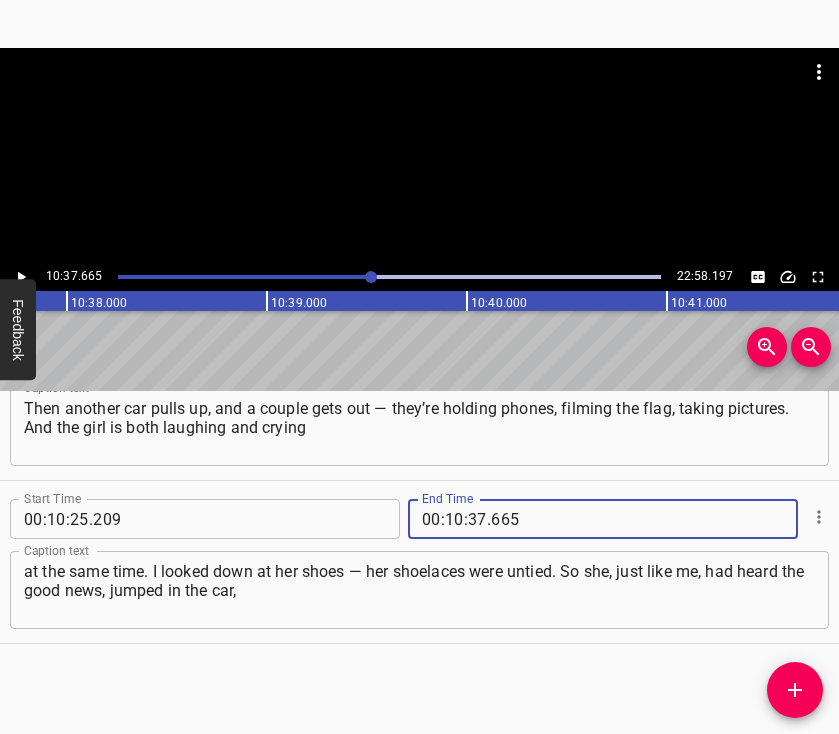 type on "665" 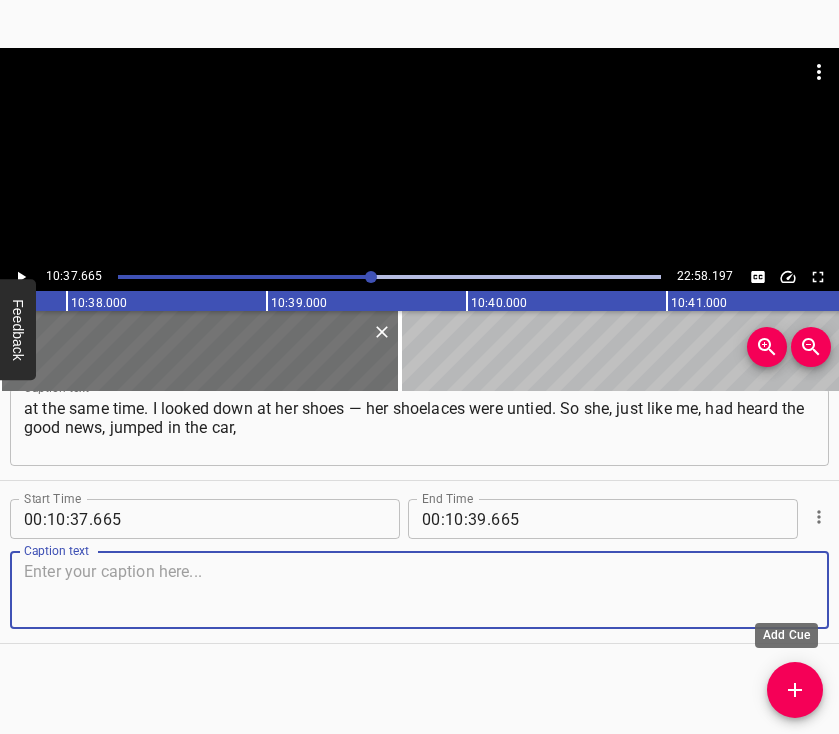 scroll, scrollTop: 7736, scrollLeft: 0, axis: vertical 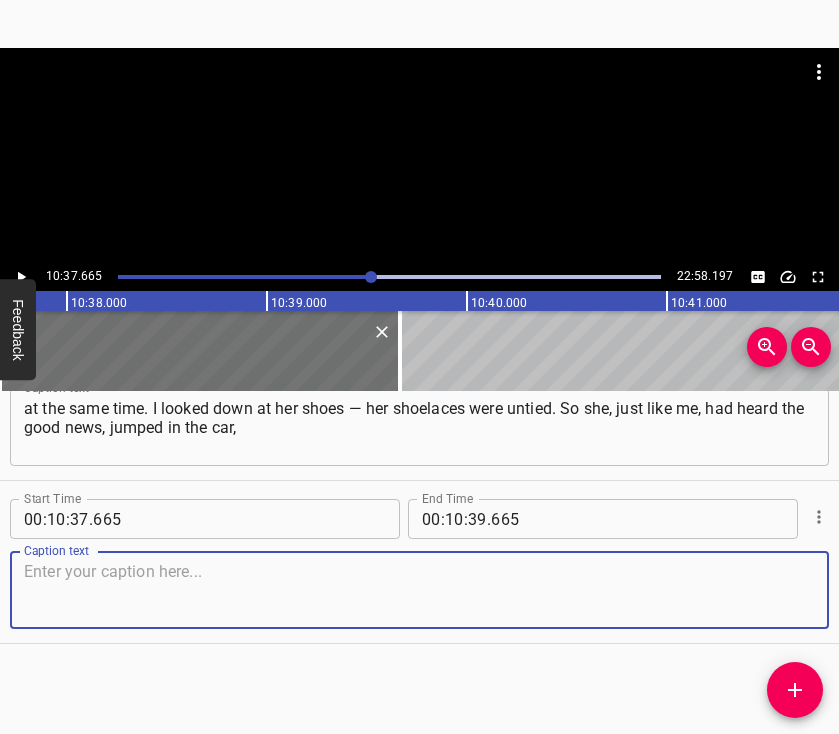click at bounding box center (419, 590) 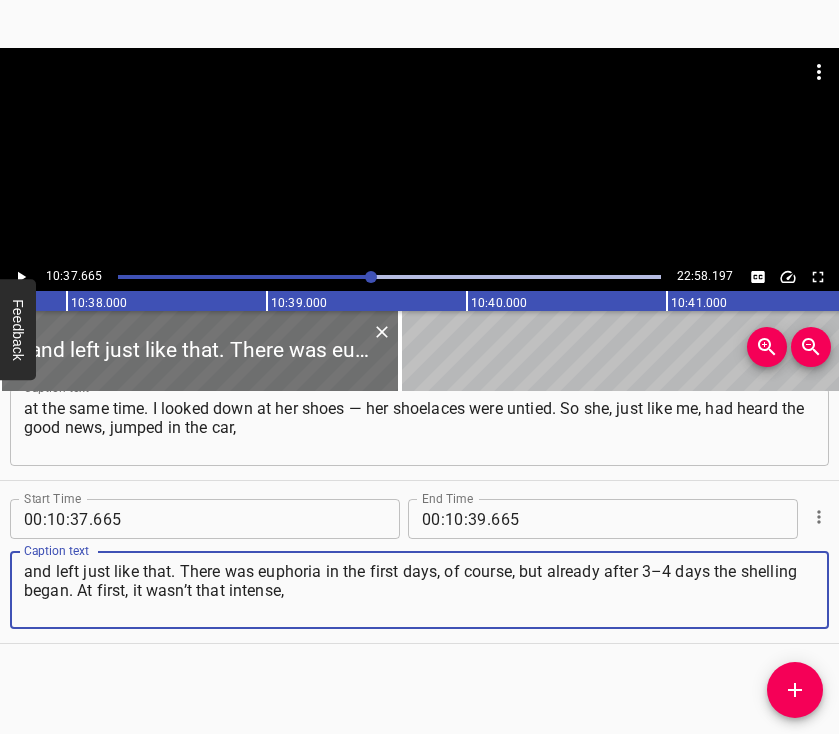 type on "and left just like that. There was euphoria in the first days, of course, but already after 3–4 days the shelling began. At first, it wasn’t that intense," 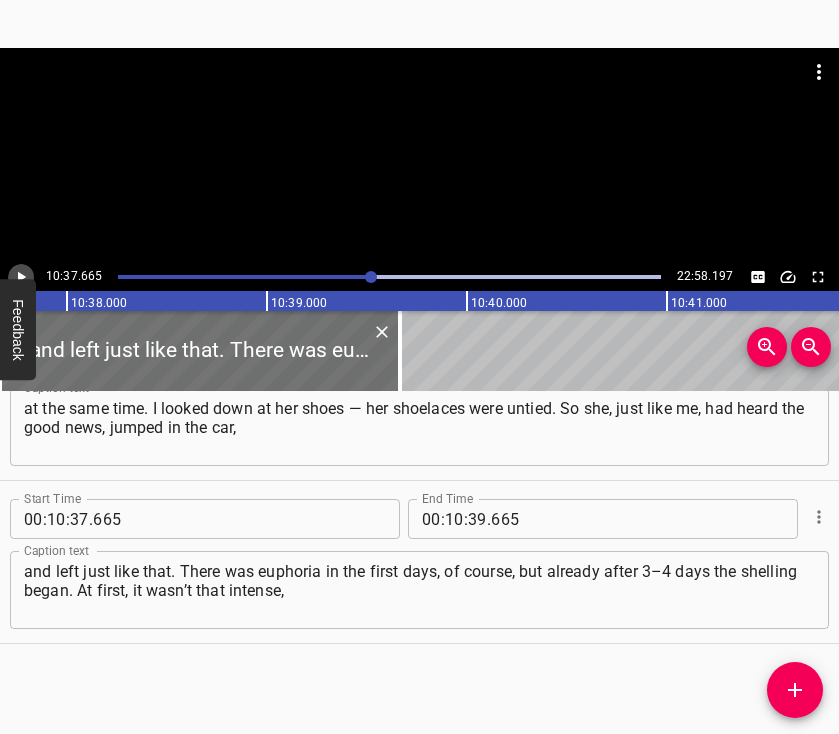 click 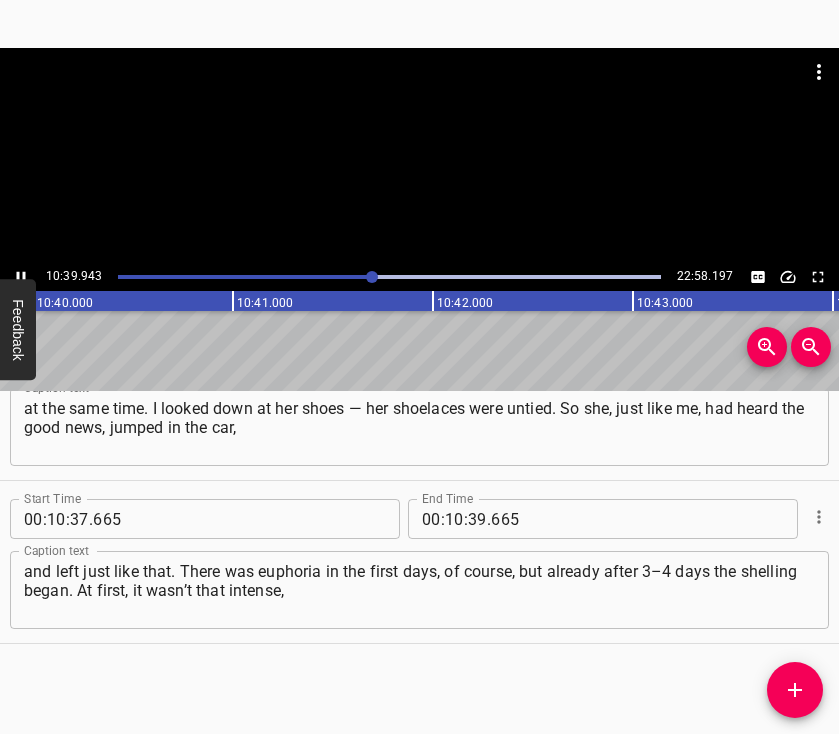 scroll, scrollTop: 0, scrollLeft: 127987, axis: horizontal 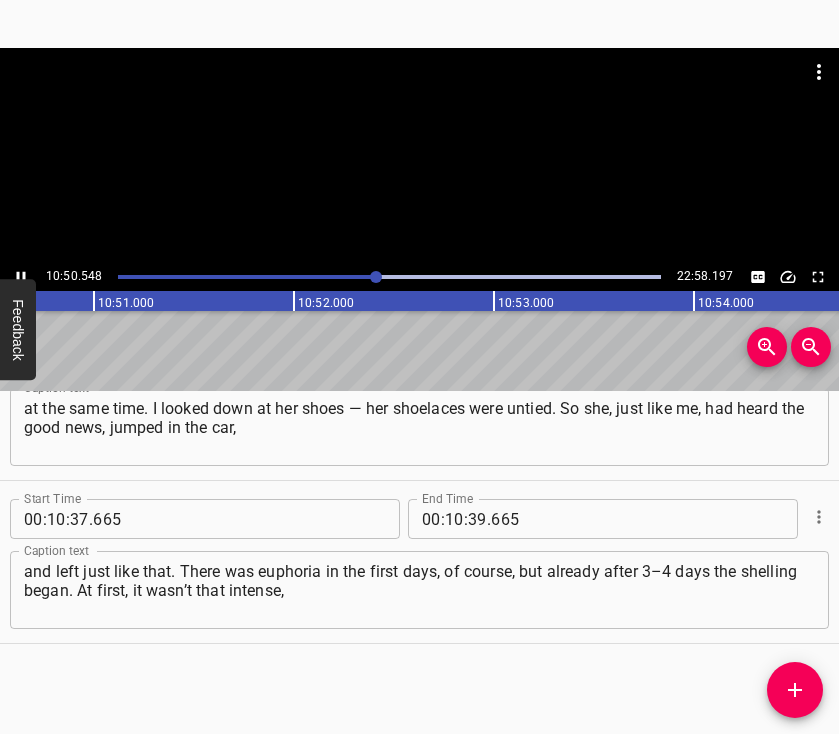 click 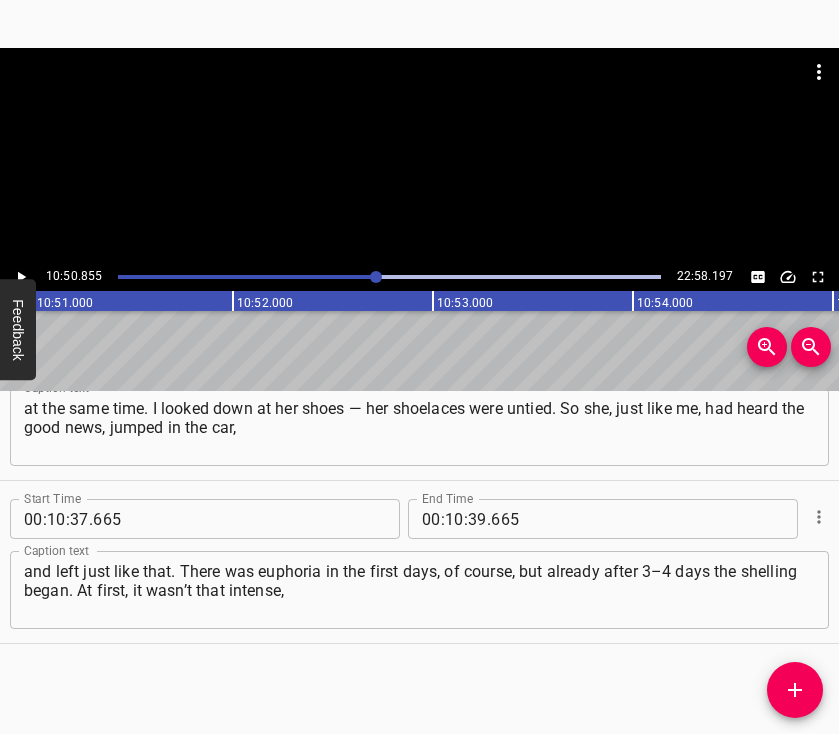 scroll, scrollTop: 0, scrollLeft: 130170, axis: horizontal 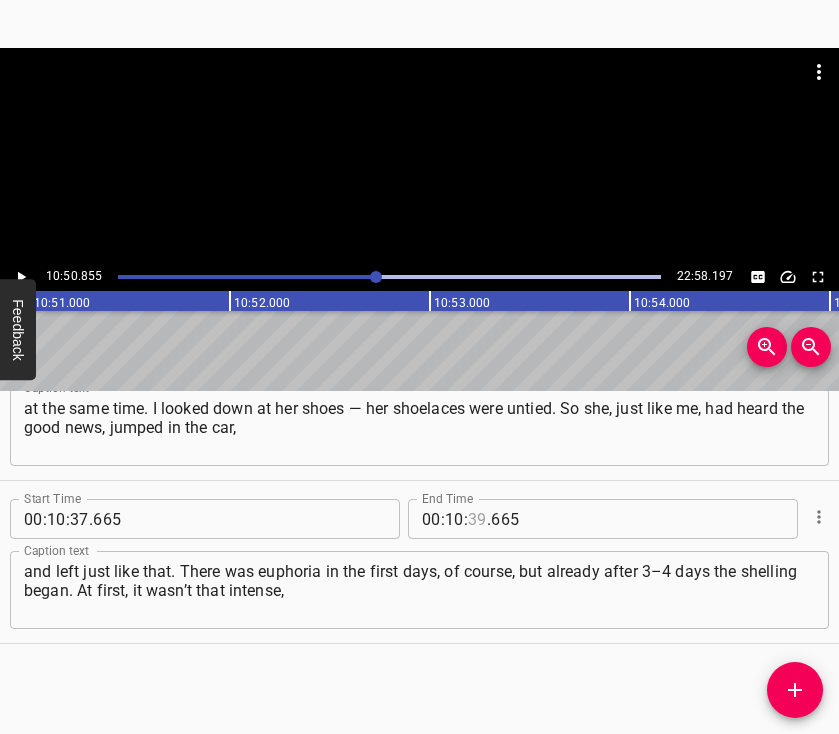 click at bounding box center [477, 519] 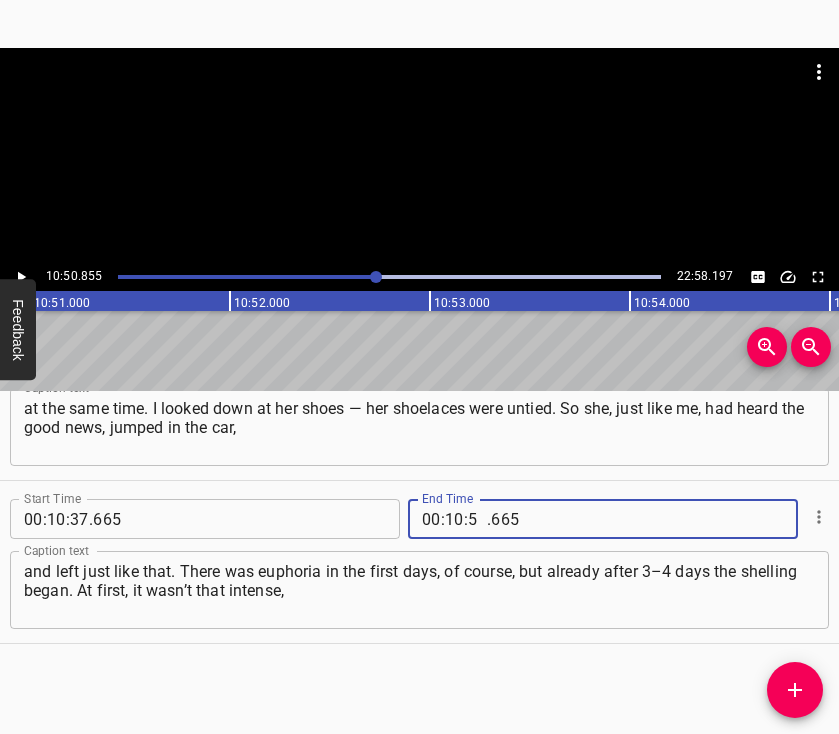 type on "50" 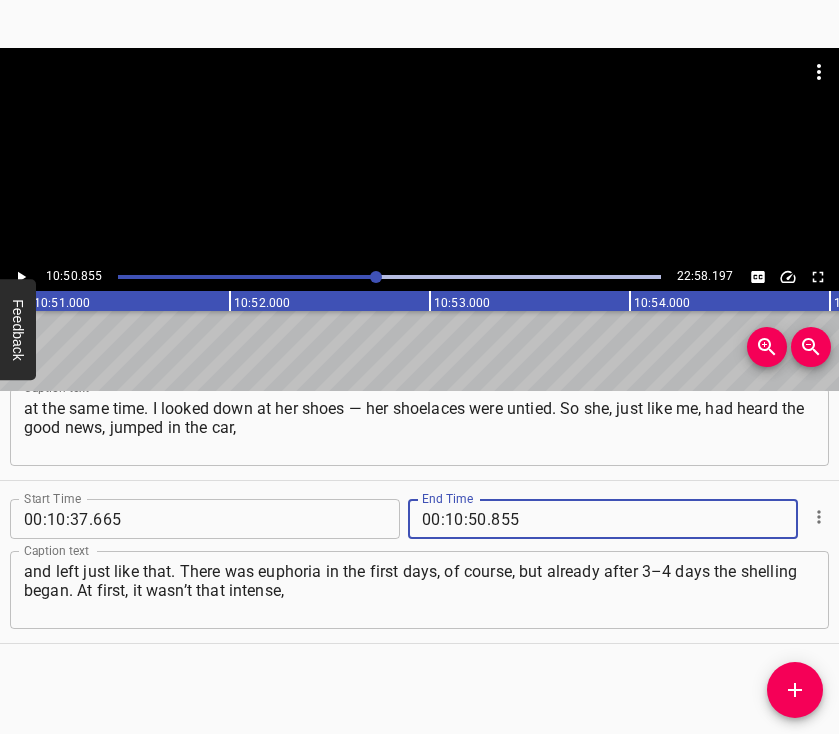 type on "855" 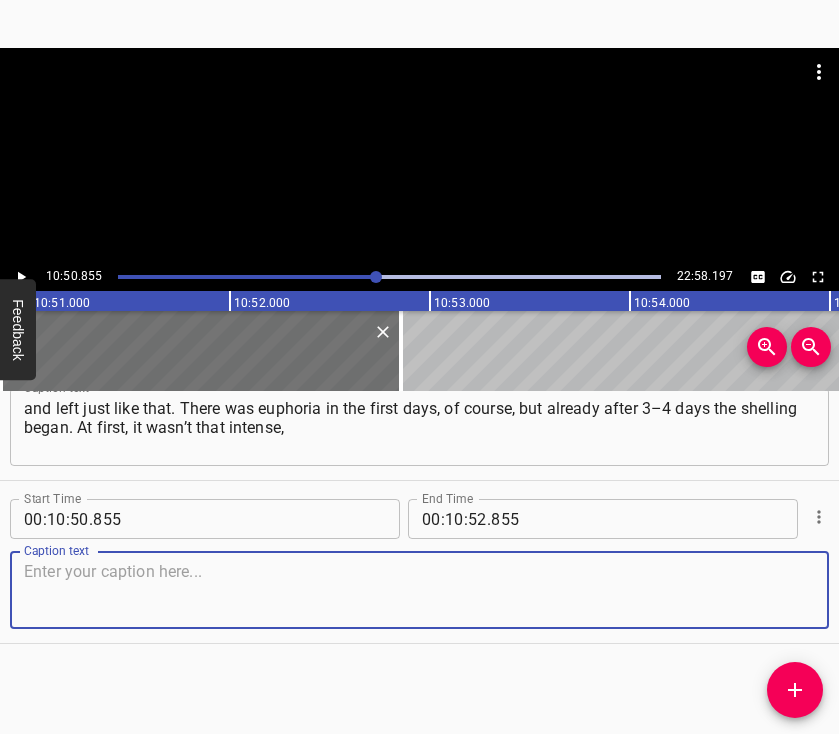 scroll, scrollTop: 8031, scrollLeft: 0, axis: vertical 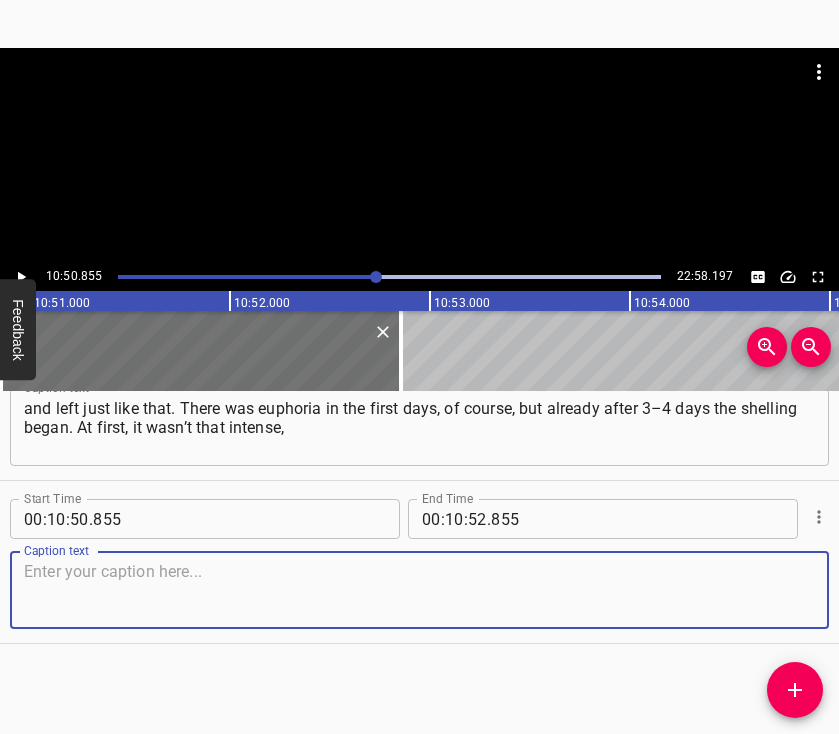 click at bounding box center [419, 590] 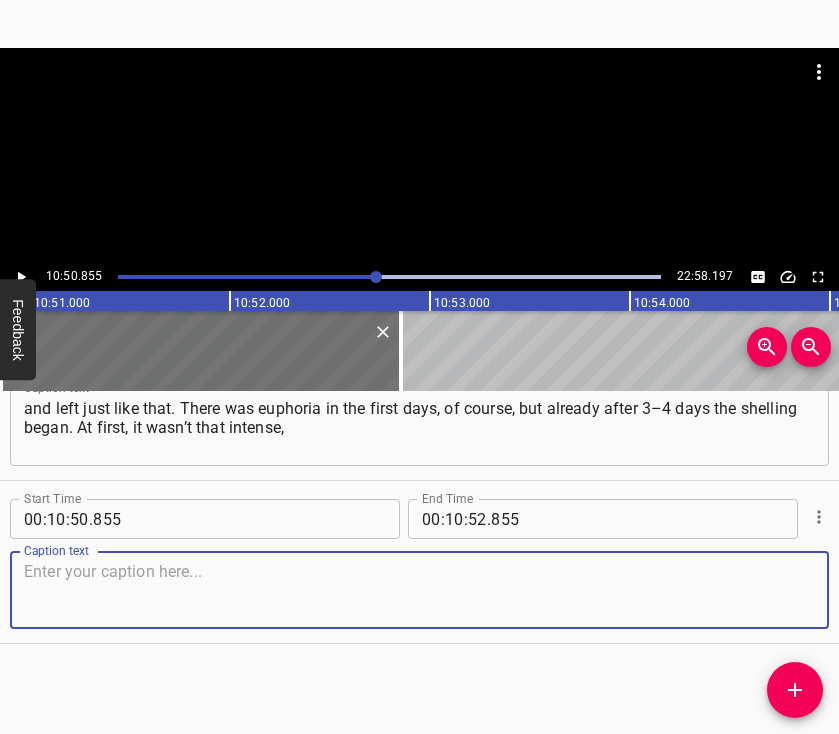 paste on "though you couldn’t go to the riverbank, to the city’s coastal zone, because snipers would simply shoot people. And then the shelling started." 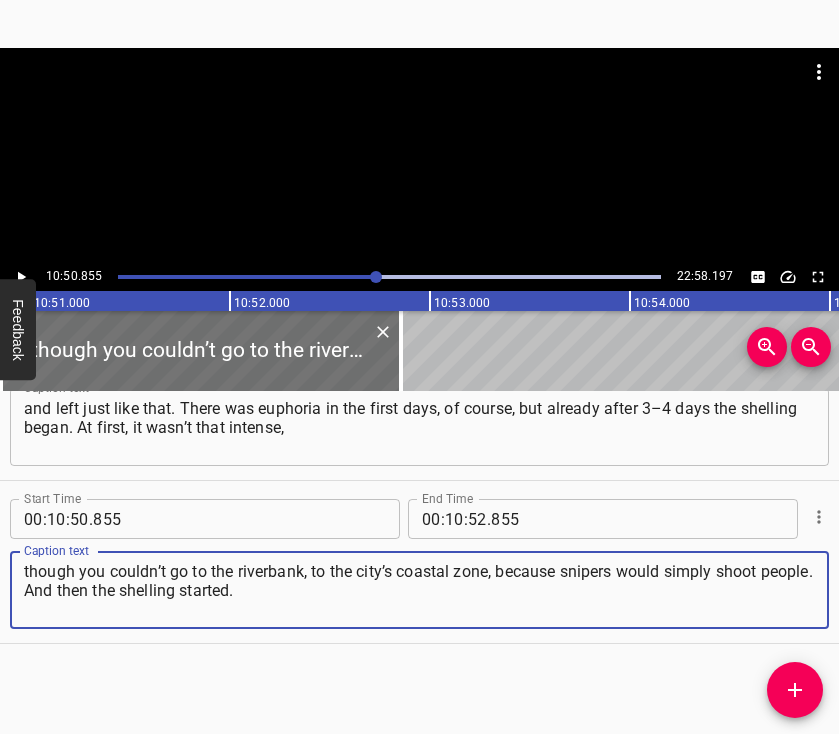 type on "though you couldn’t go to the riverbank, to the city’s coastal zone, because snipers would simply shoot people. And then the shelling started." 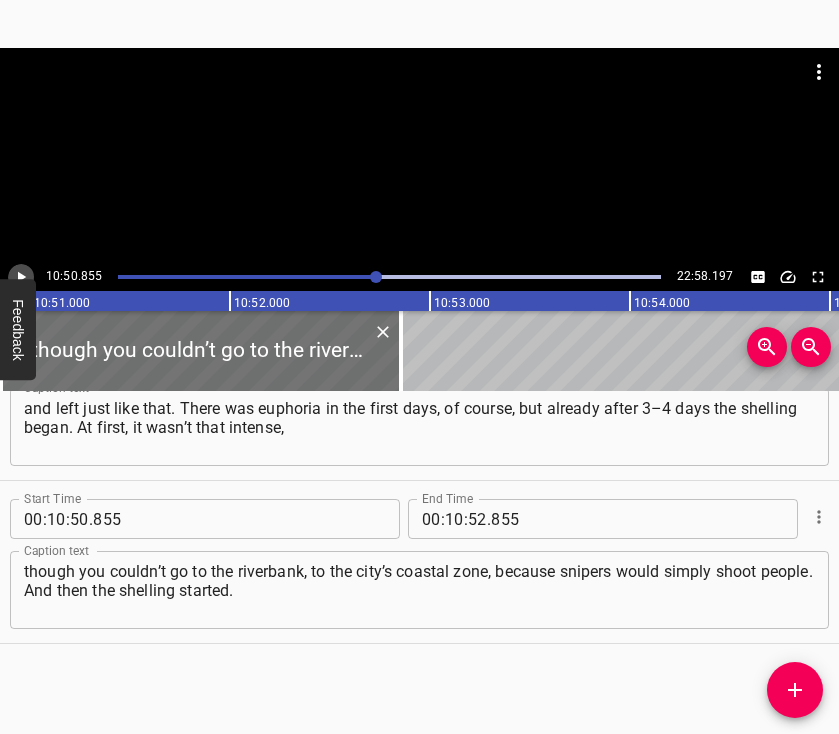 click 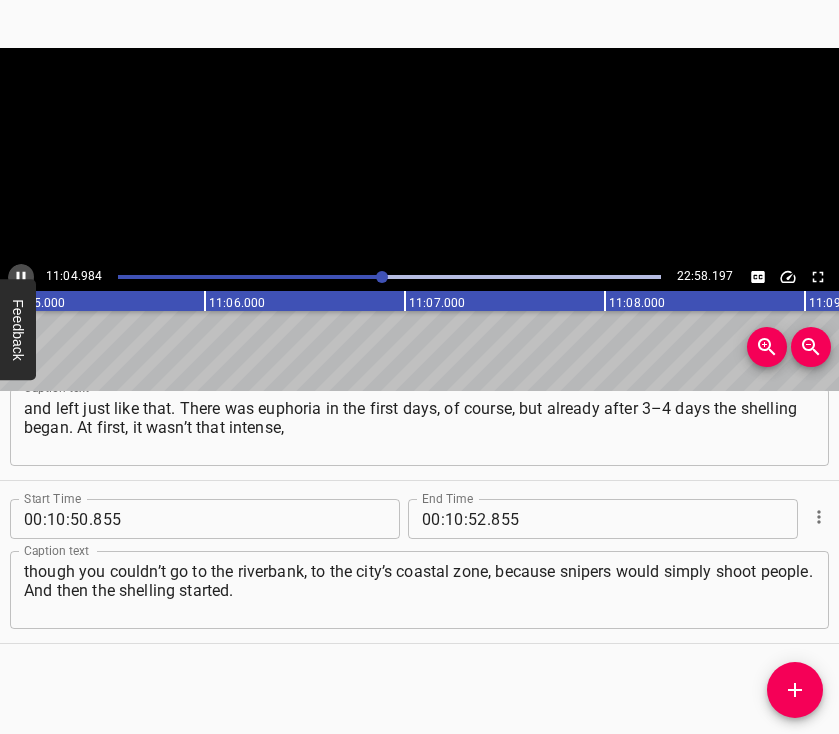 click 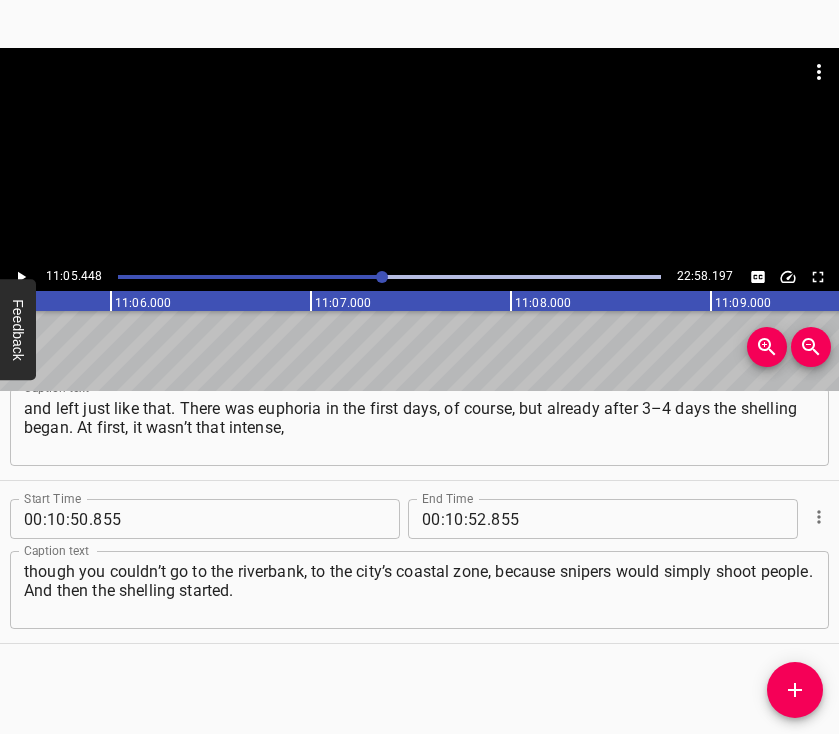 click 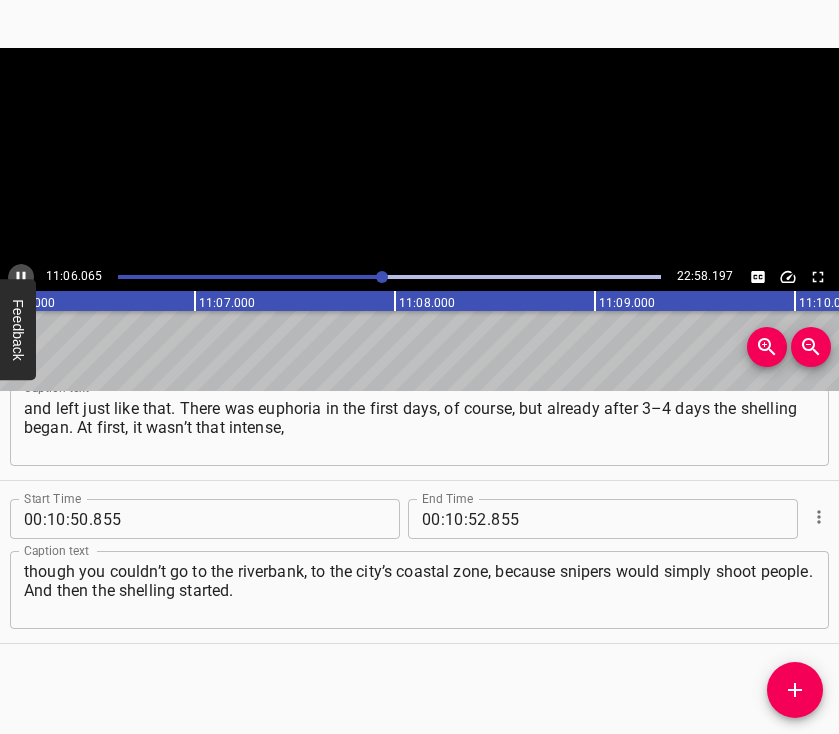 click 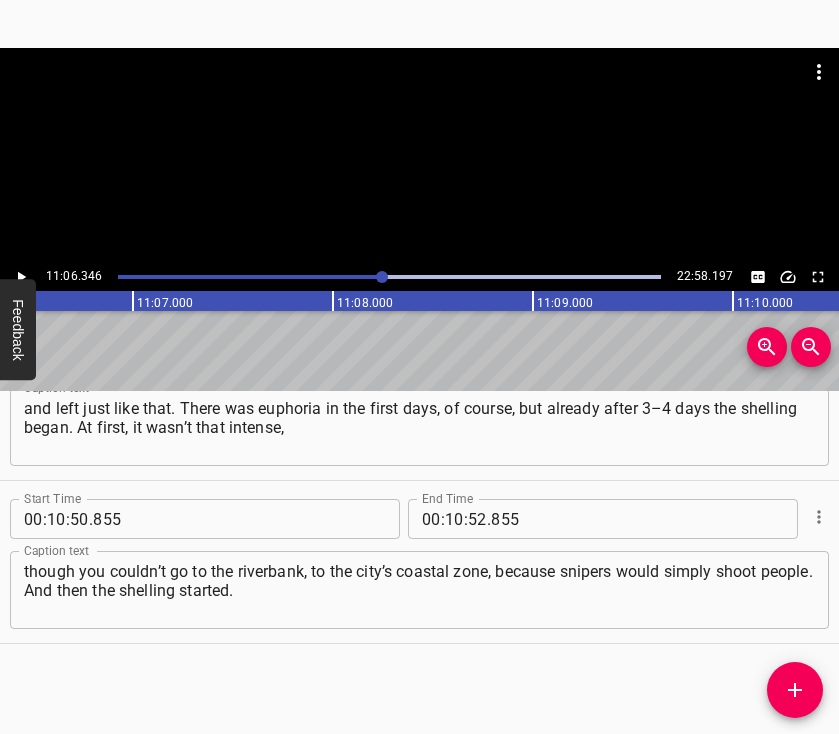 scroll, scrollTop: 0, scrollLeft: 133269, axis: horizontal 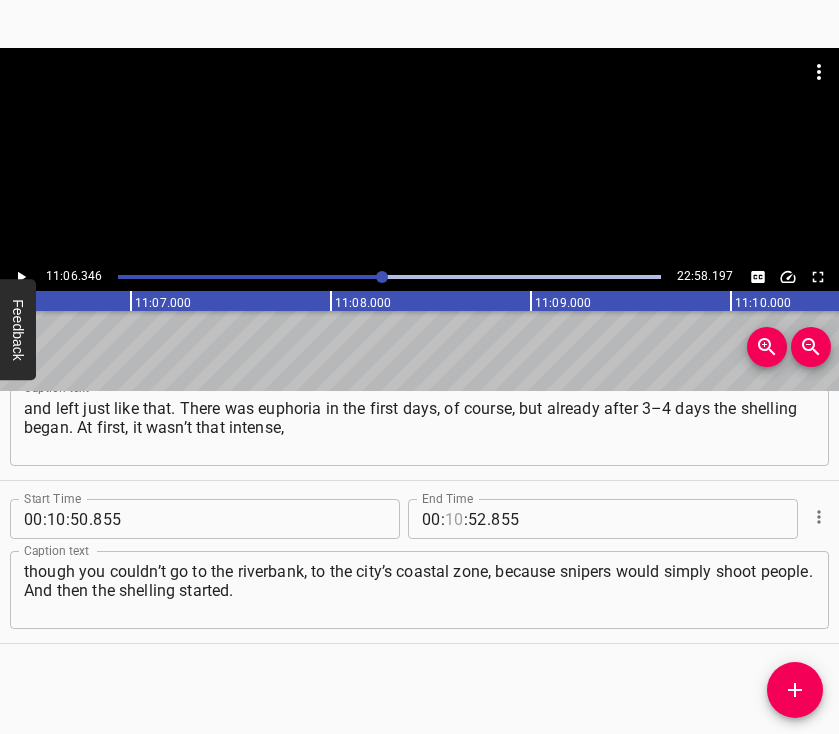 click at bounding box center [454, 519] 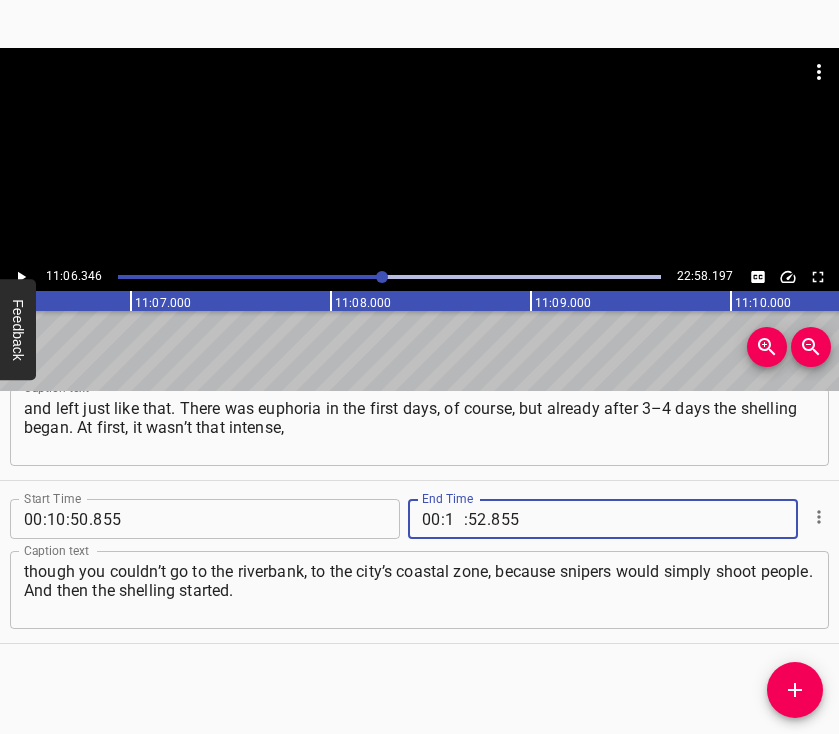 type on "11" 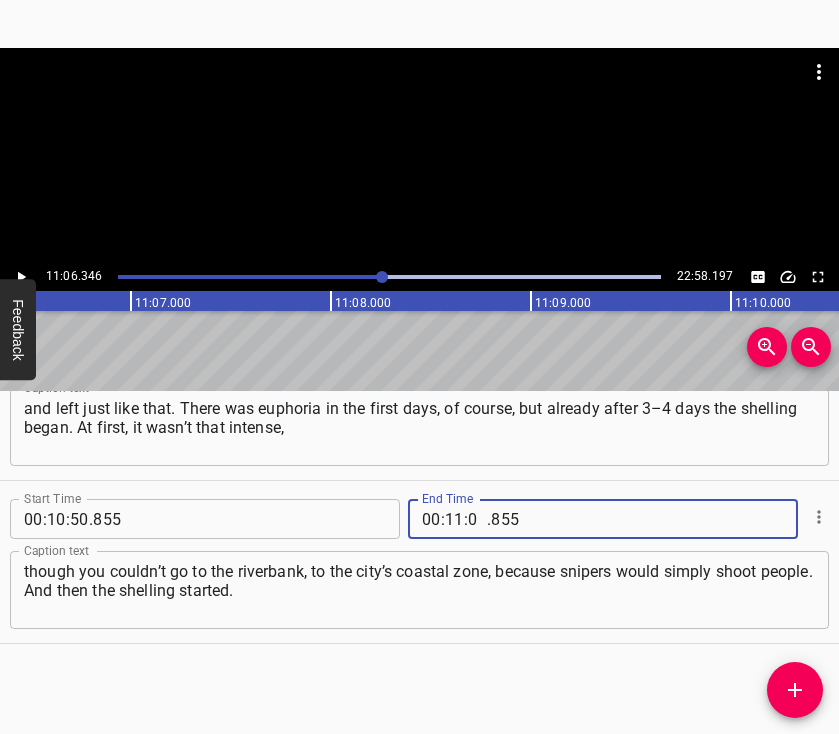 type on "06" 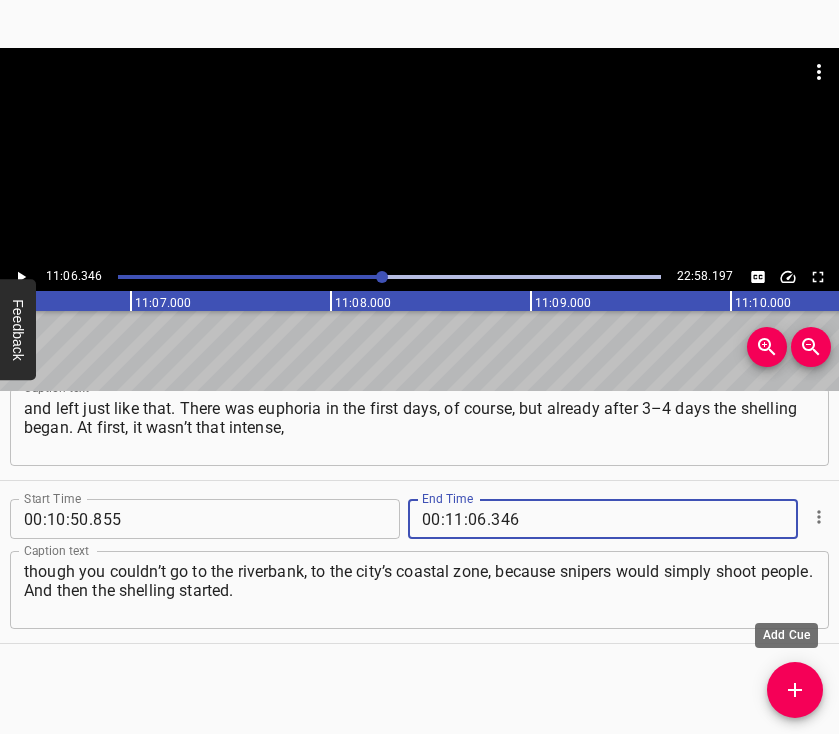 type on "346" 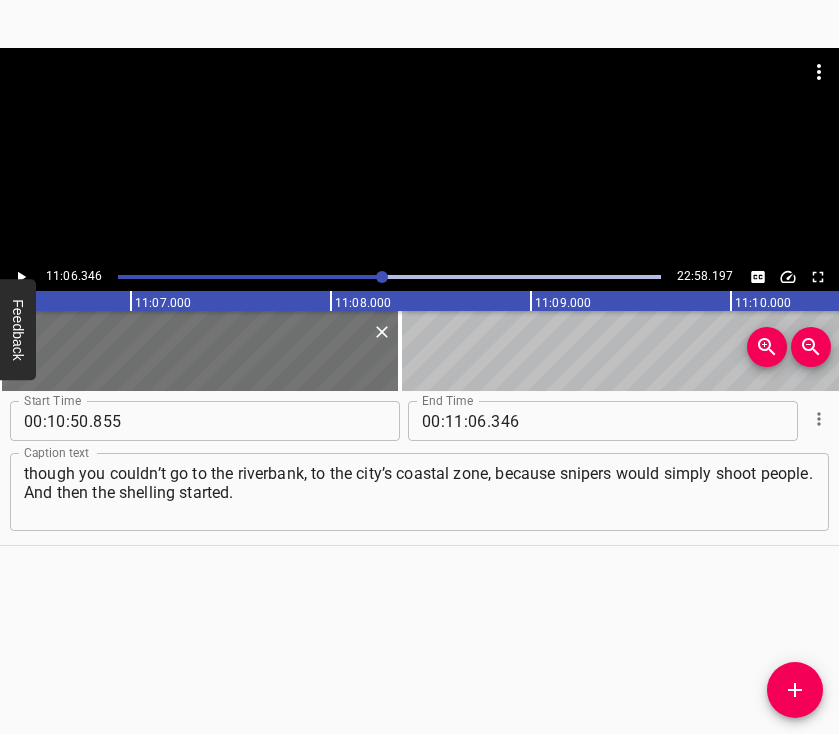 scroll, scrollTop: 8096, scrollLeft: 0, axis: vertical 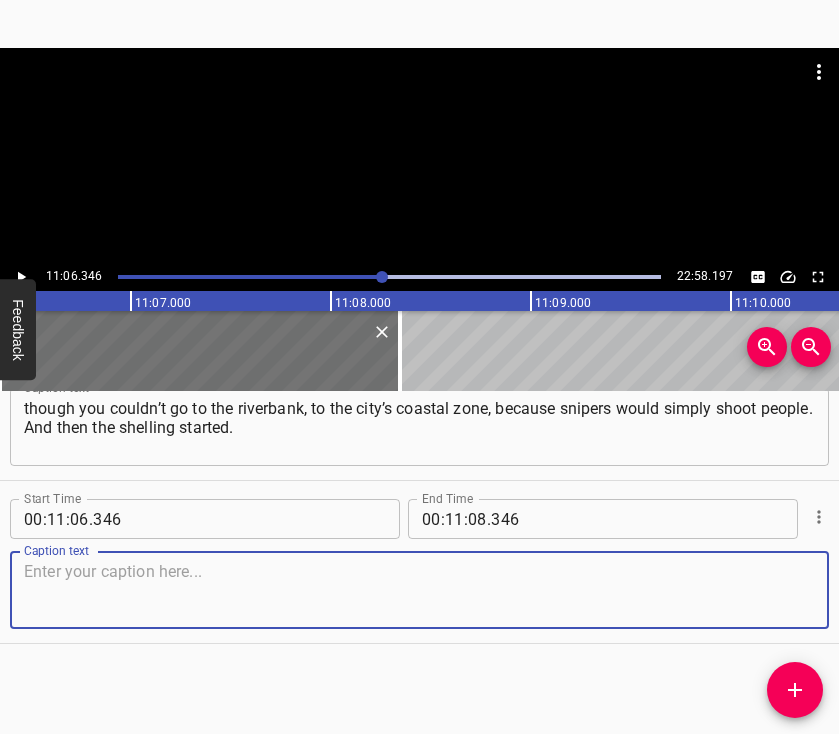 click on "Caption text" at bounding box center (419, 590) 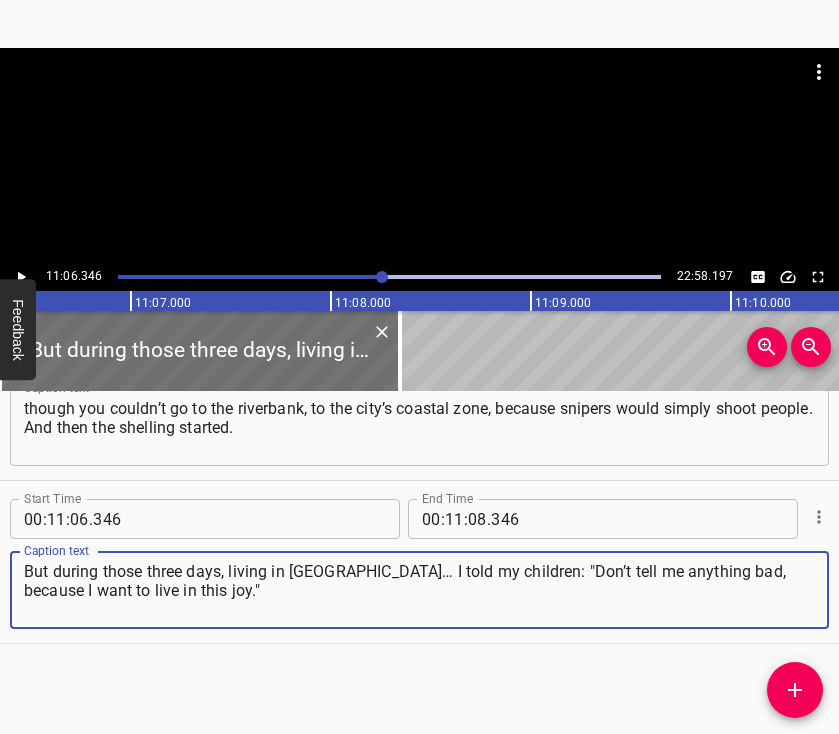 type on "But during those three days, living in [GEOGRAPHIC_DATA]… I told my children: "Don’t tell me anything bad, because I want to live in this joy."" 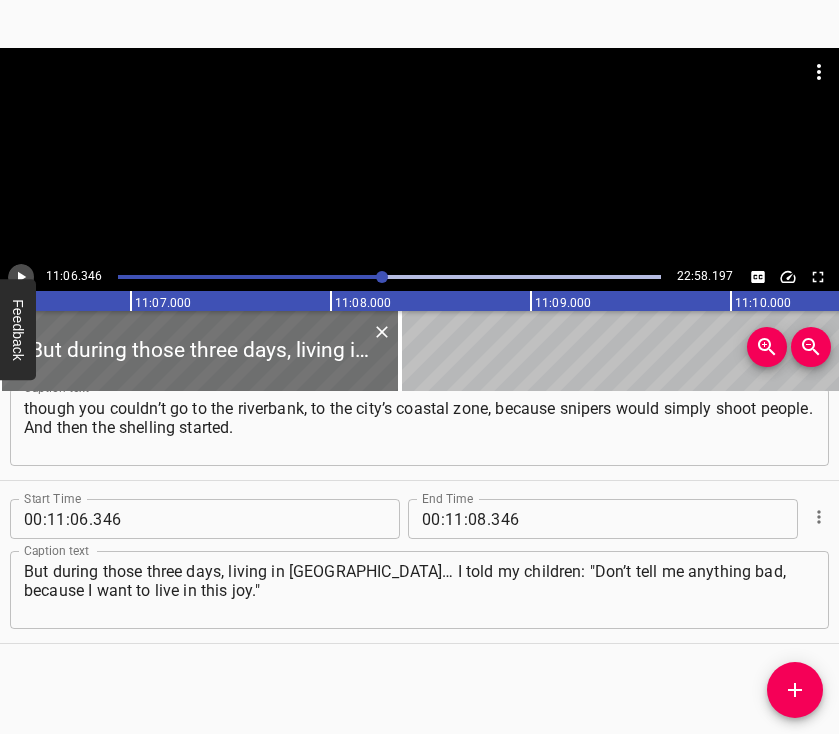 click 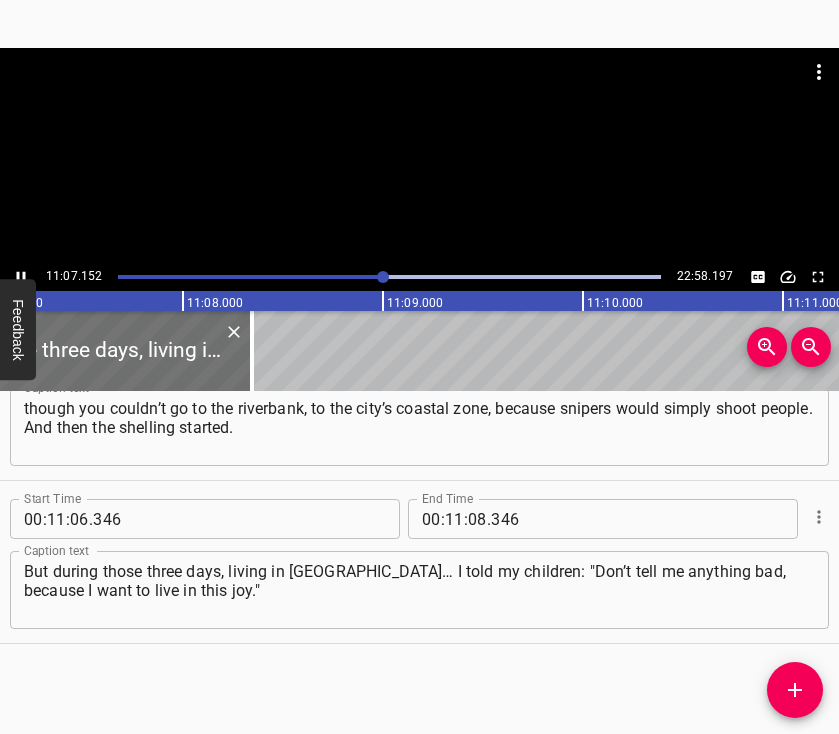 scroll, scrollTop: 0, scrollLeft: 133471, axis: horizontal 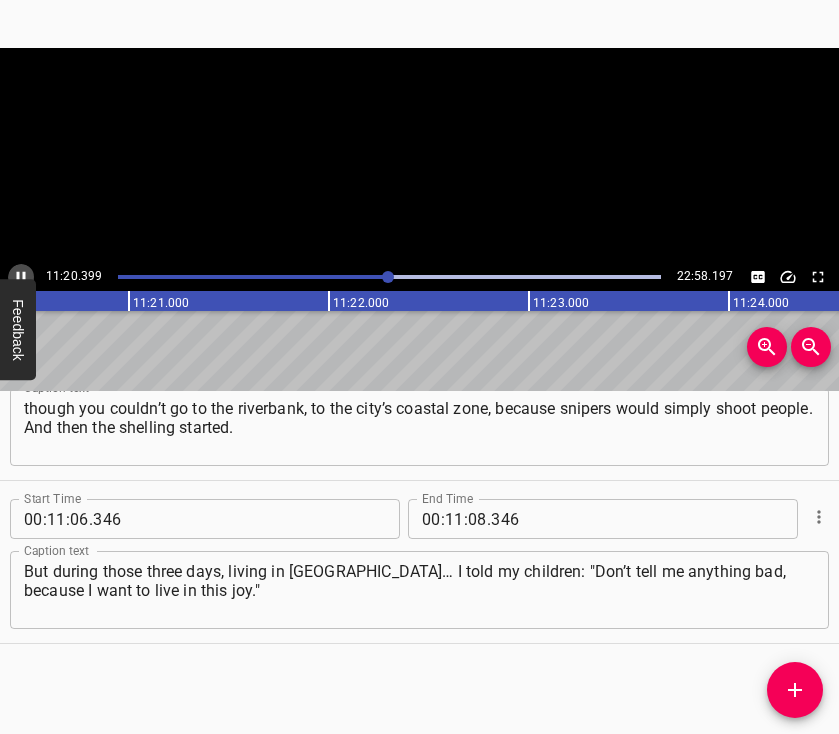 click 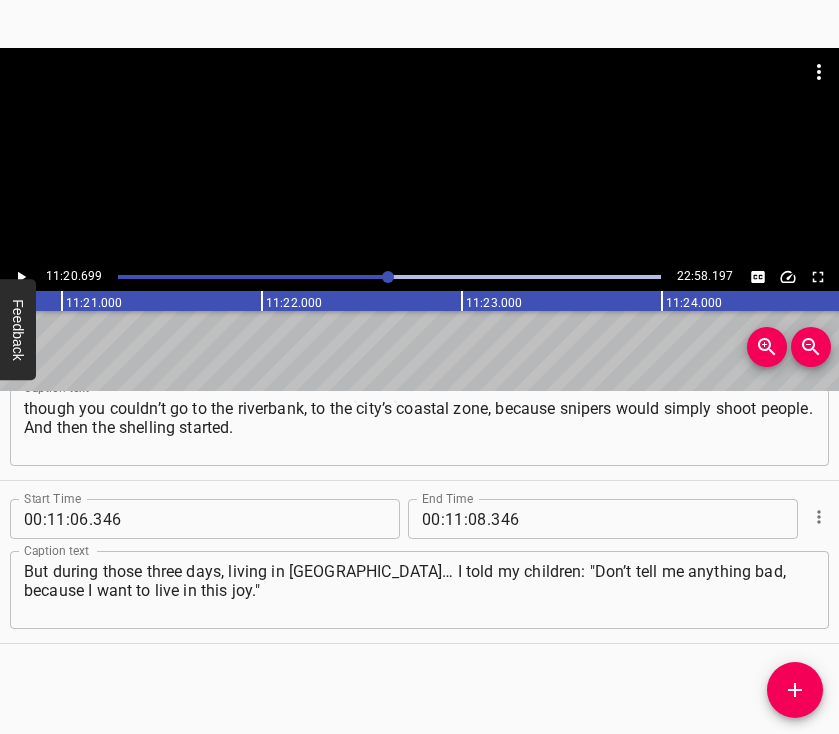 scroll, scrollTop: 0, scrollLeft: 136139, axis: horizontal 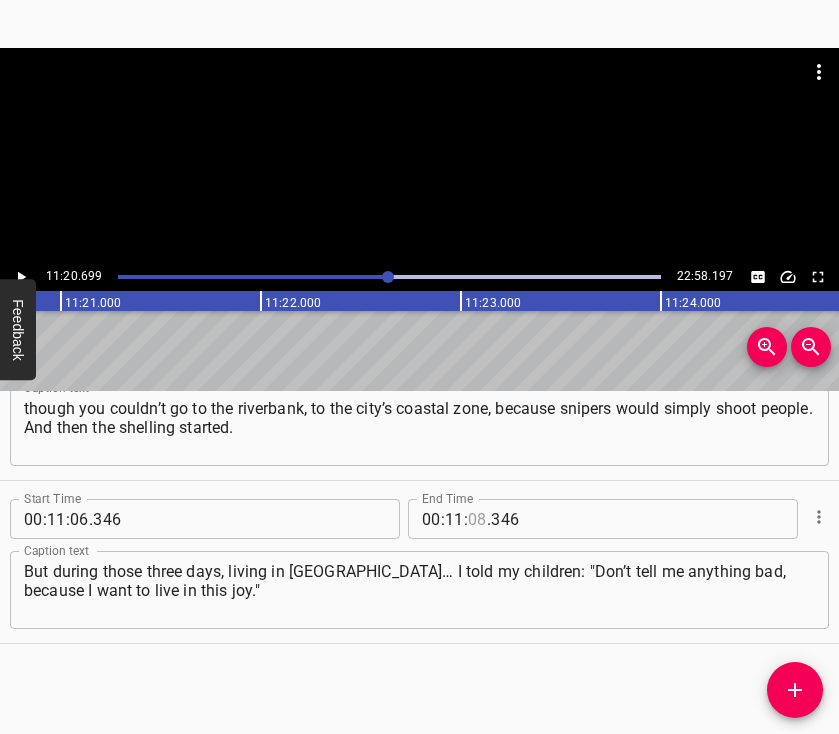 click at bounding box center [477, 519] 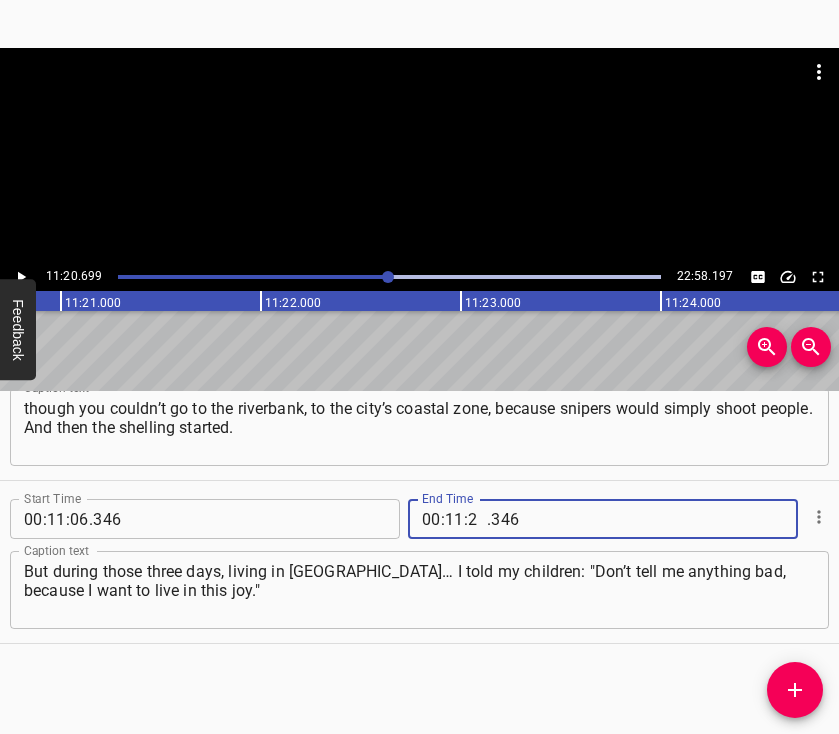 type on "20" 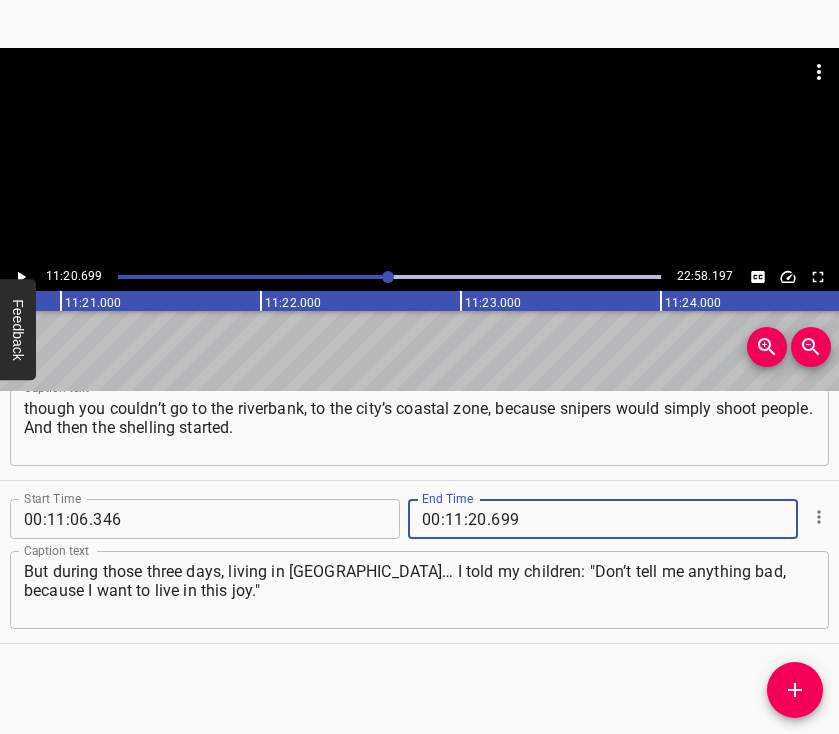 type on "699" 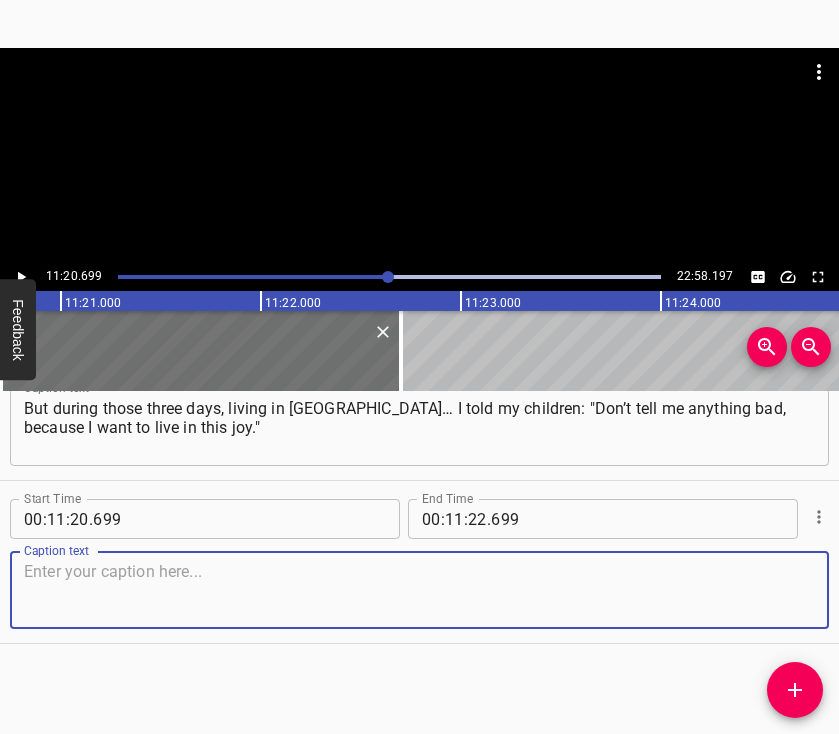 scroll, scrollTop: 8391, scrollLeft: 0, axis: vertical 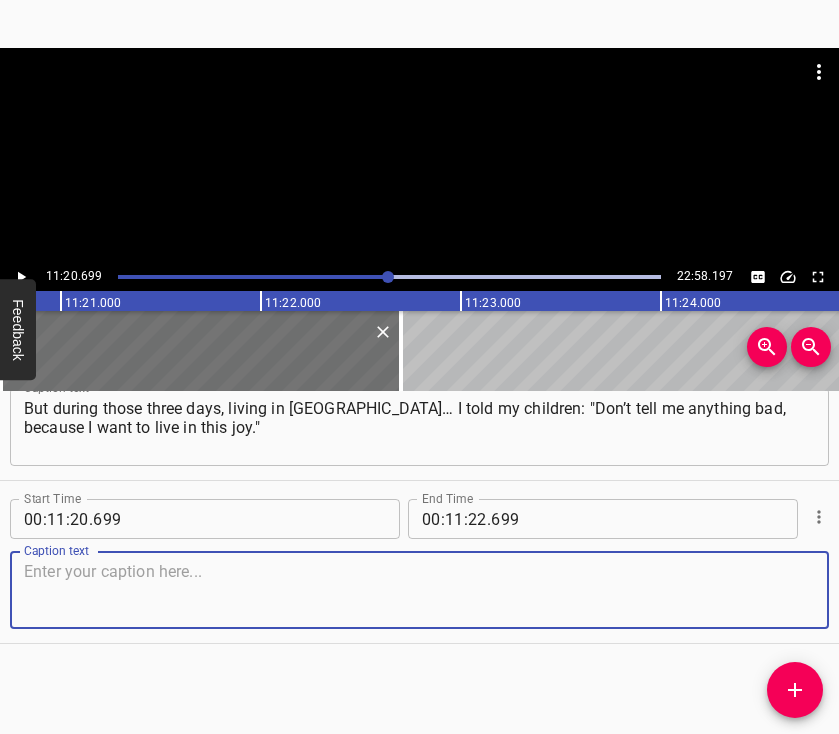 click at bounding box center [419, 590] 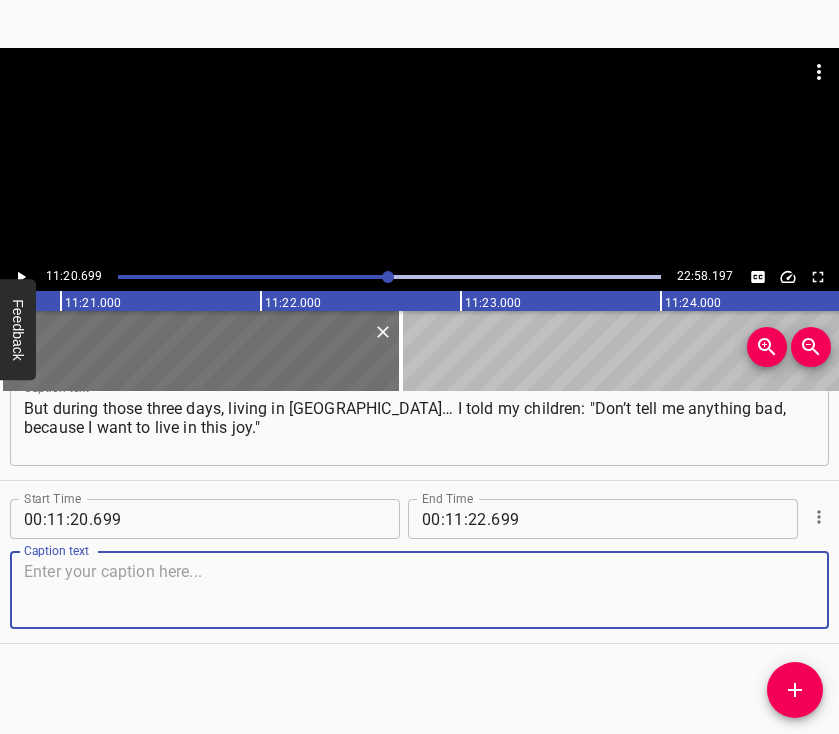 paste on "Of course, we weren’t planning to leave the city. We had been waiting for our victory. We believed in it deeply and knew that the time would come" 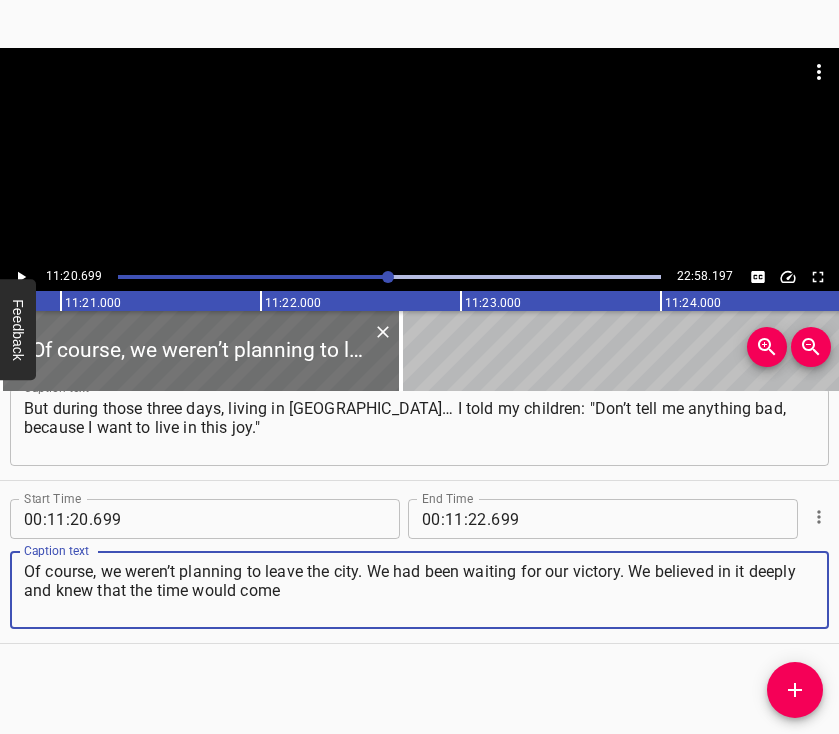 type on "Of course, we weren’t planning to leave the city. We had been waiting for our victory. We believed in it deeply and knew that the time would come" 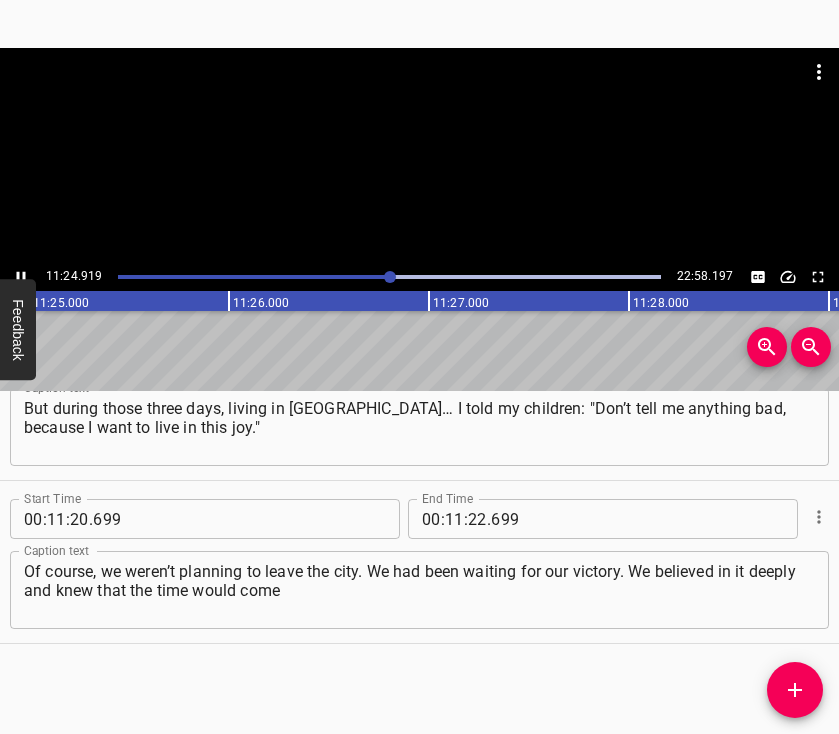 scroll, scrollTop: 0, scrollLeft: 136997, axis: horizontal 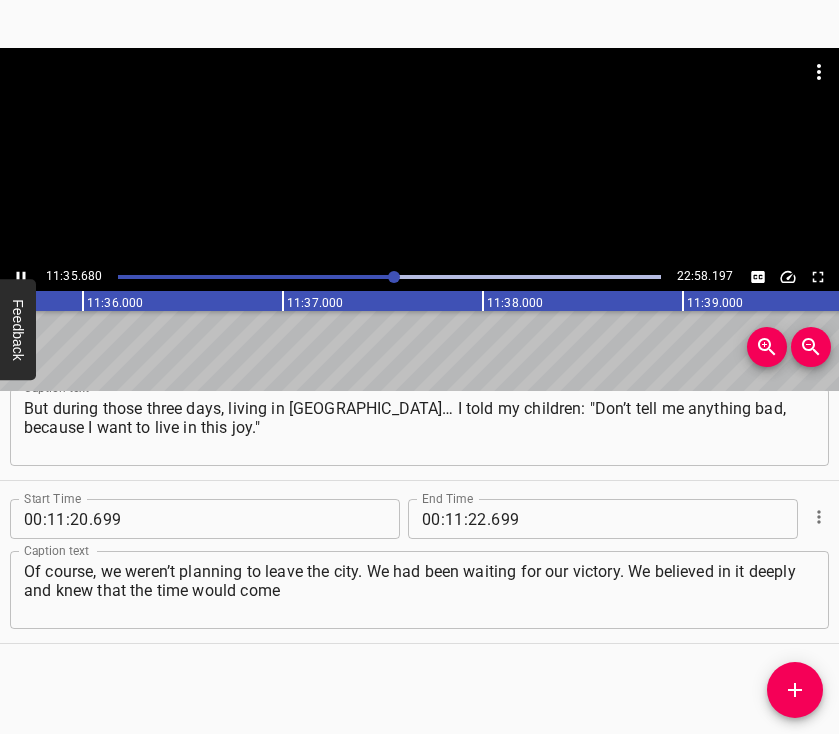 click 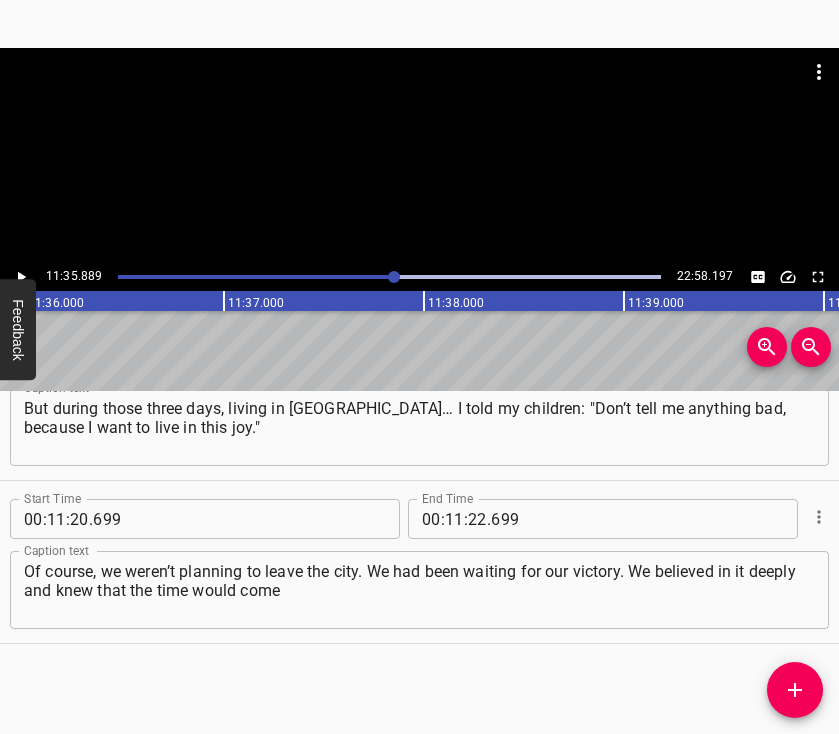 scroll, scrollTop: 0, scrollLeft: 139177, axis: horizontal 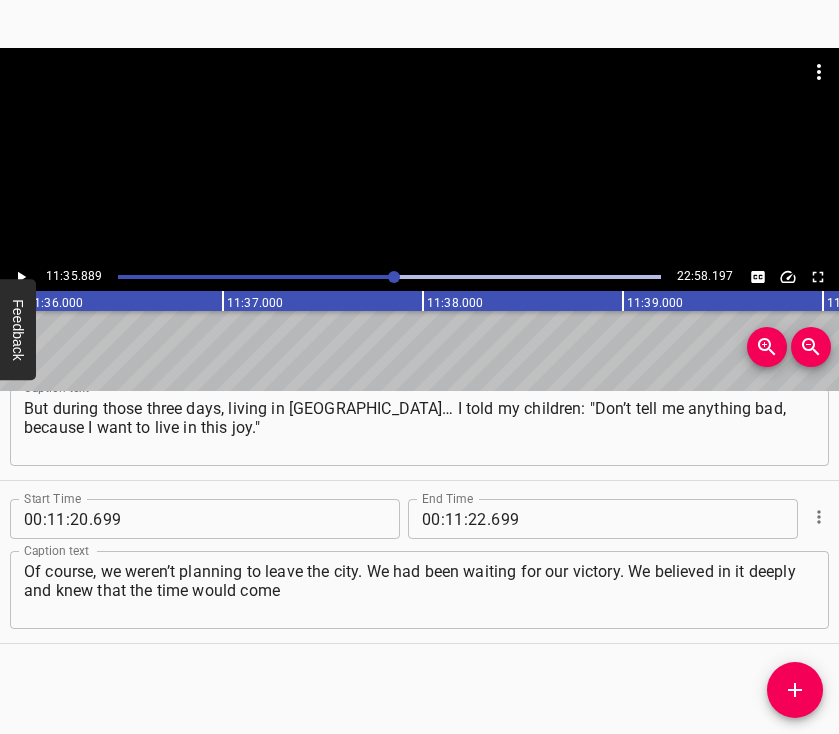 click 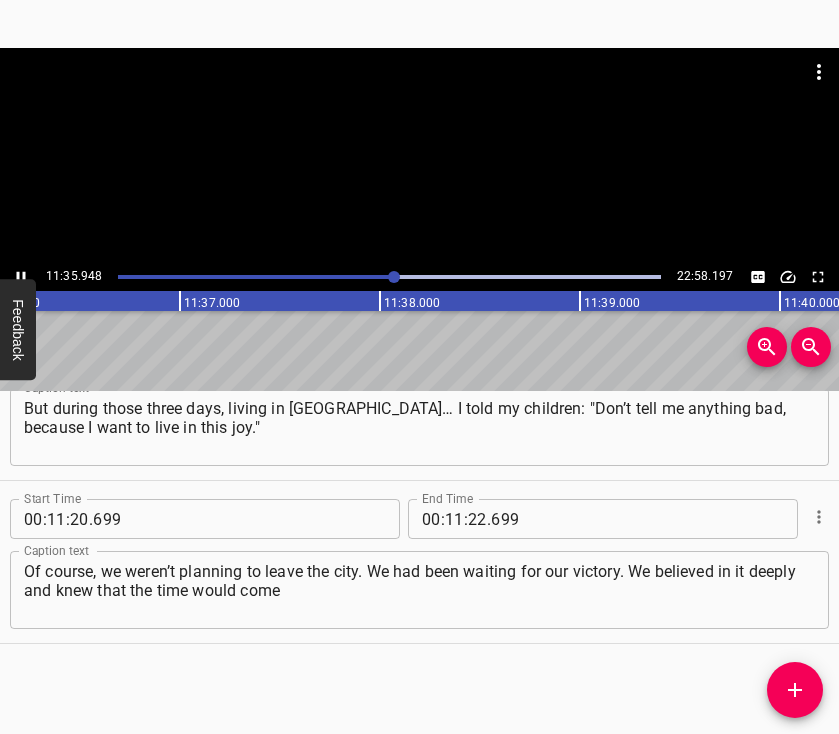click 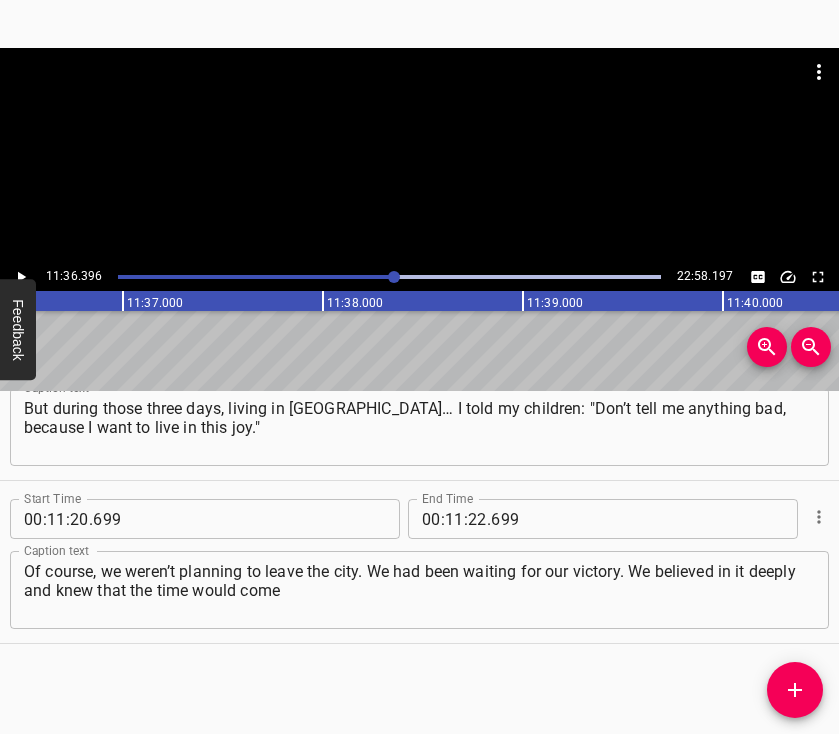 scroll, scrollTop: 0, scrollLeft: 139279, axis: horizontal 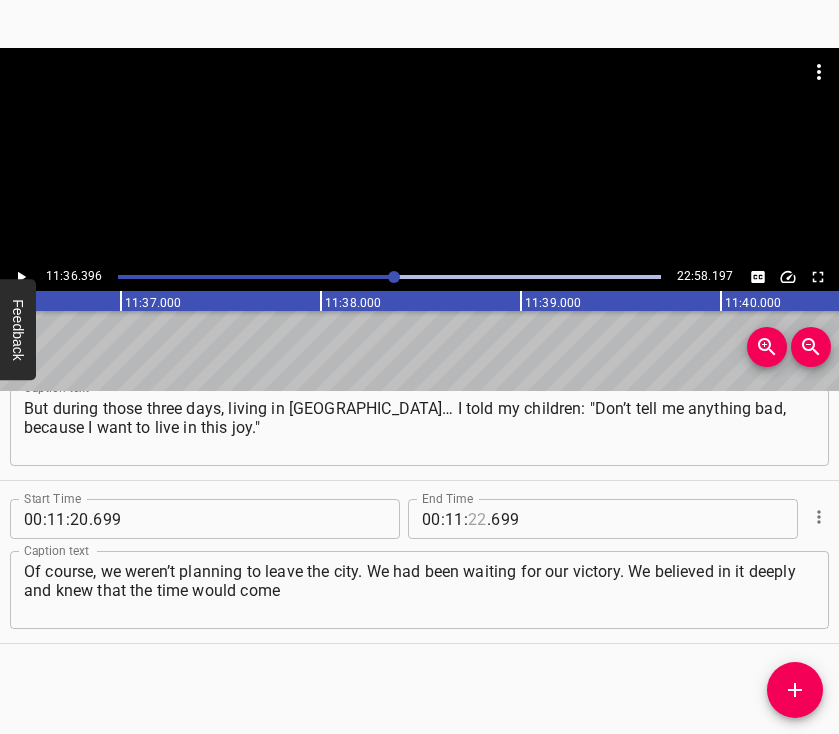 click at bounding box center [477, 519] 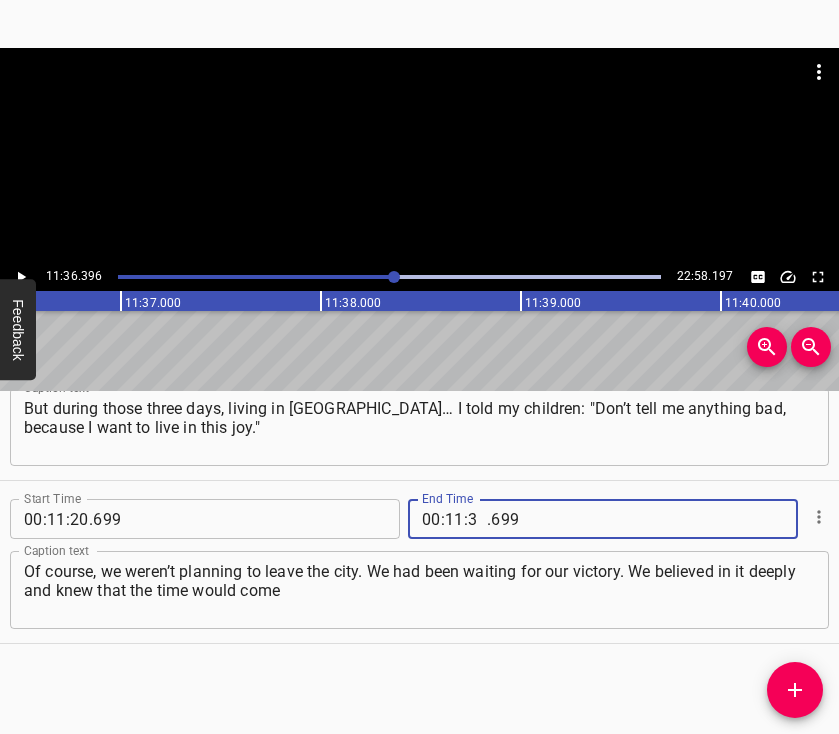 type on "36" 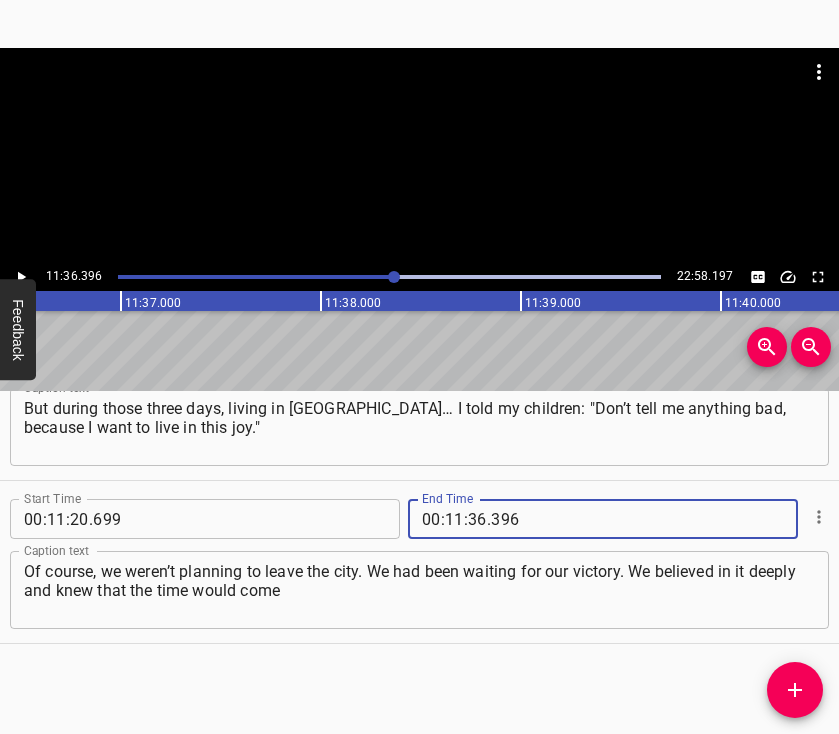 type on "396" 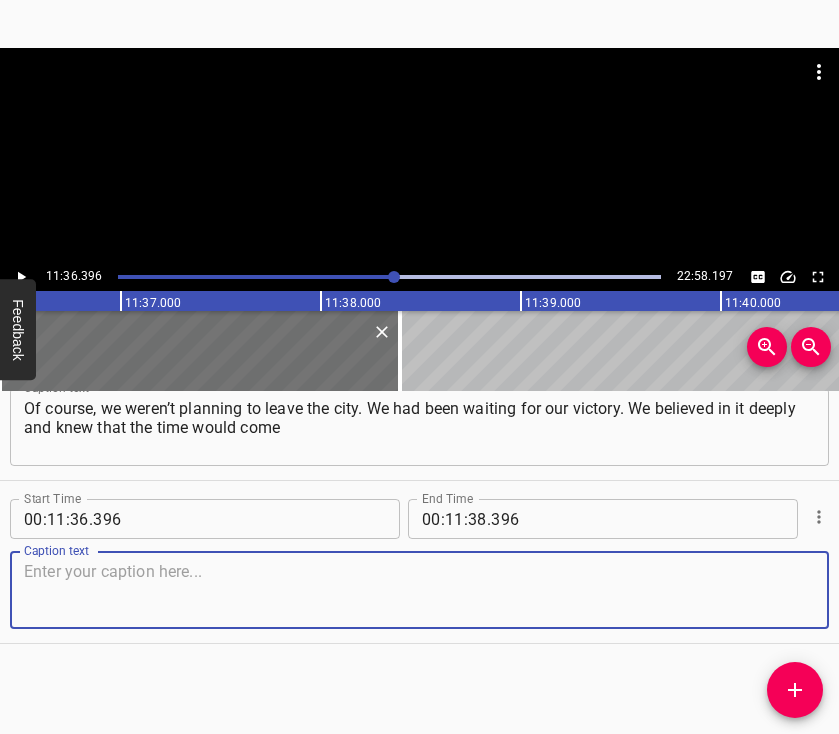 scroll, scrollTop: 8571, scrollLeft: 0, axis: vertical 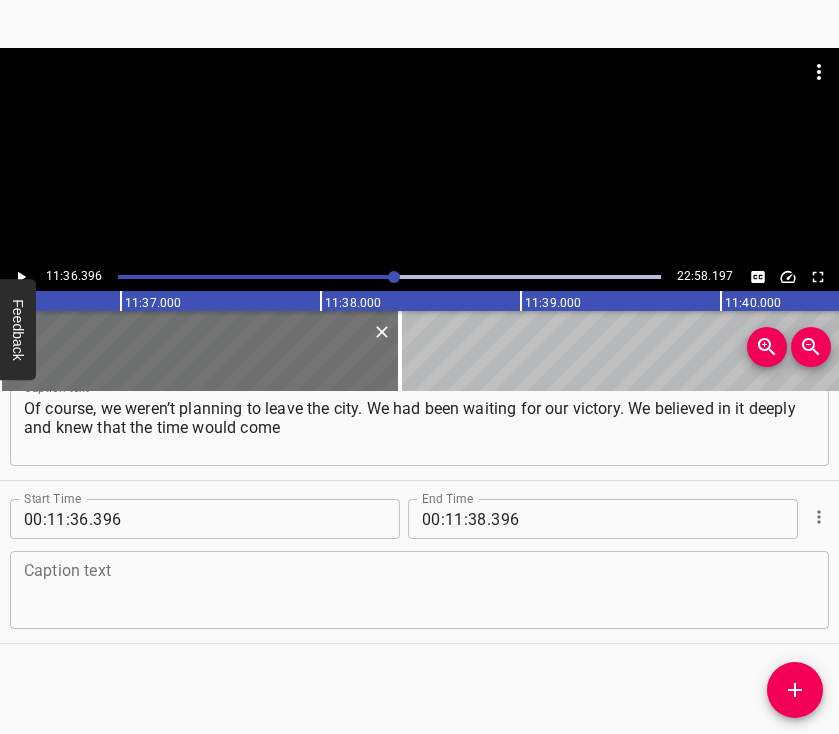 click at bounding box center (419, 590) 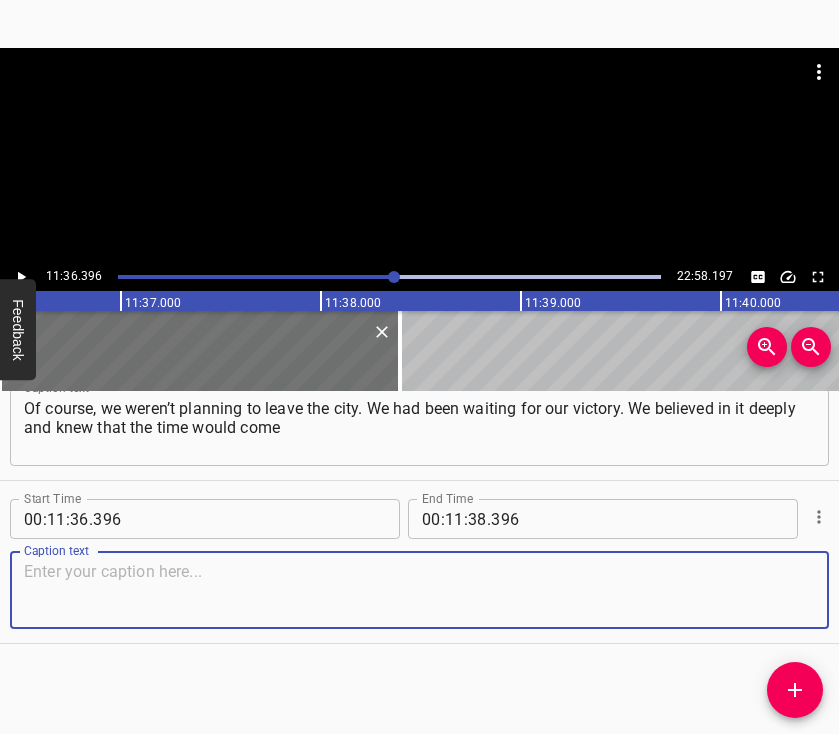 paste on "when we would return to [GEOGRAPHIC_DATA]. When it finally happened, I understood that there would be shelling. And our house is located close to the Dnipro," 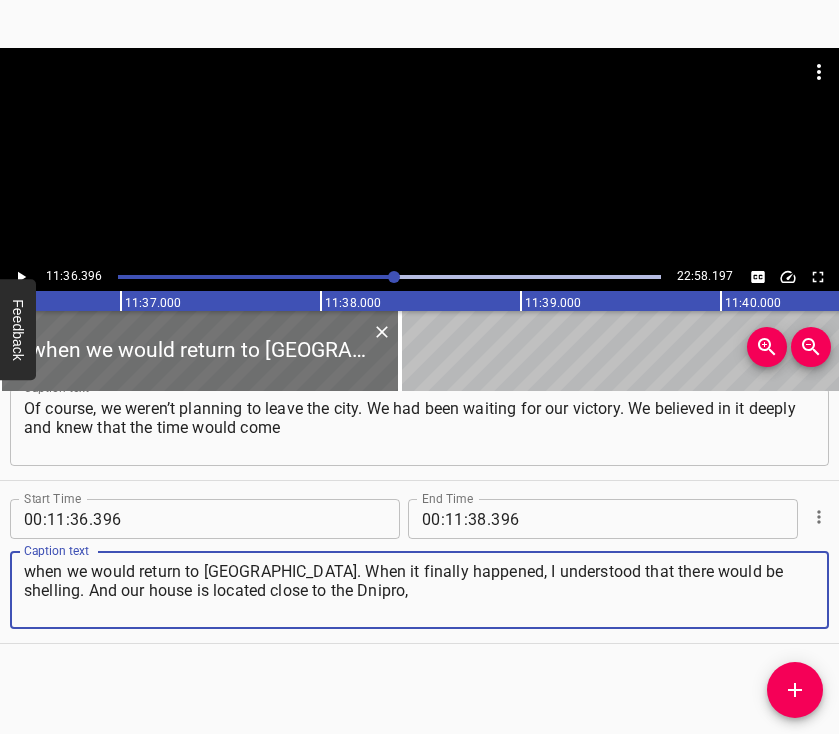 type on "when we would return to [GEOGRAPHIC_DATA]. When it finally happened, I understood that there would be shelling. And our house is located close to the Dnipro," 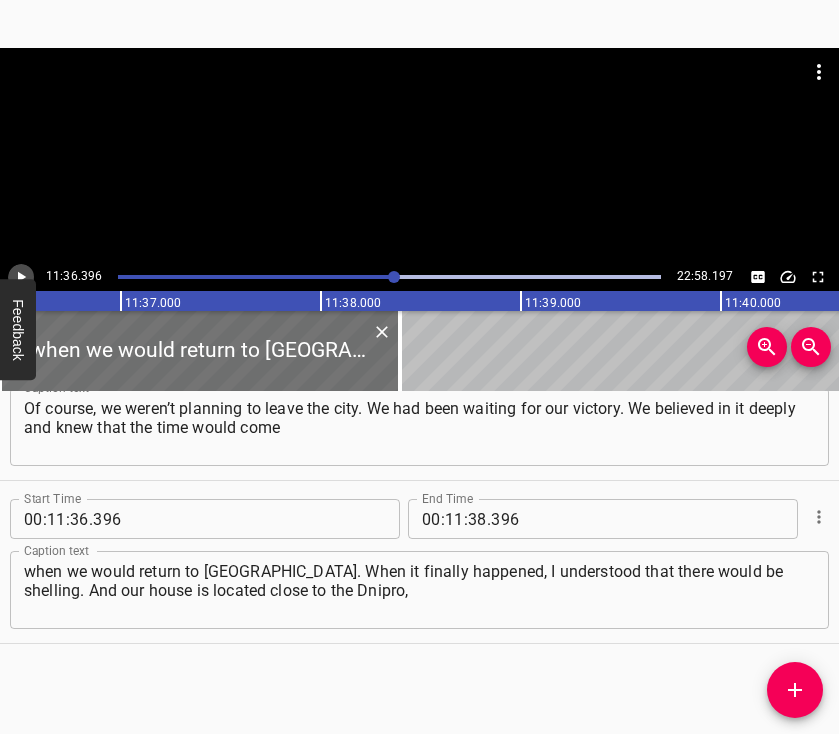 click 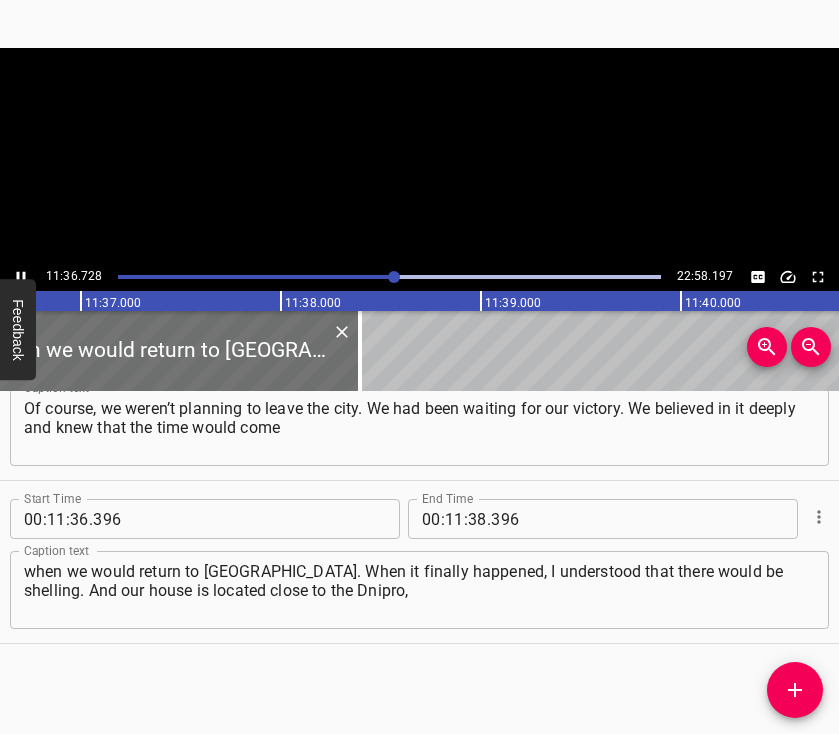 scroll, scrollTop: 0, scrollLeft: 139333, axis: horizontal 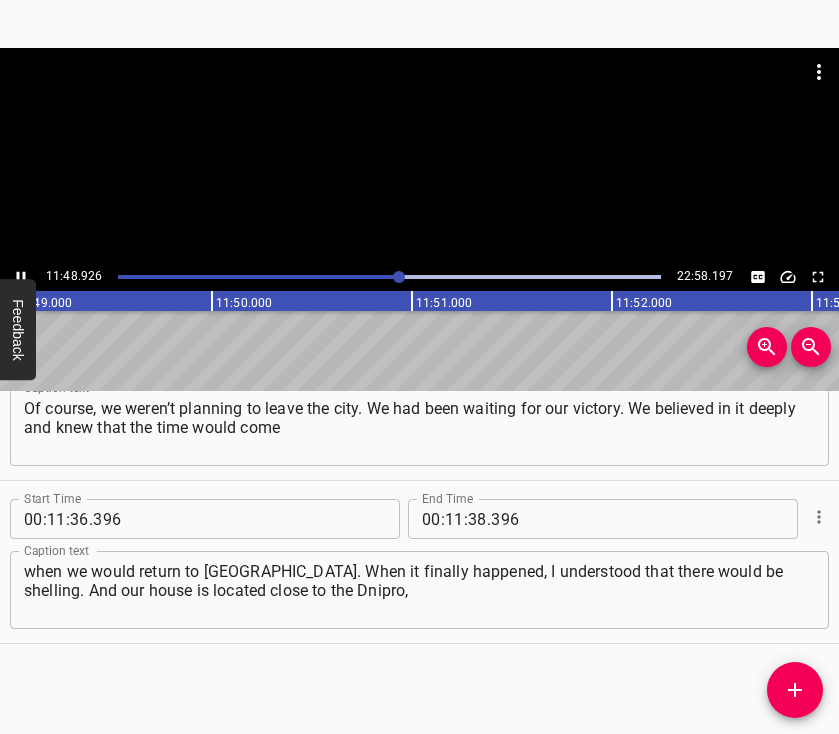 click 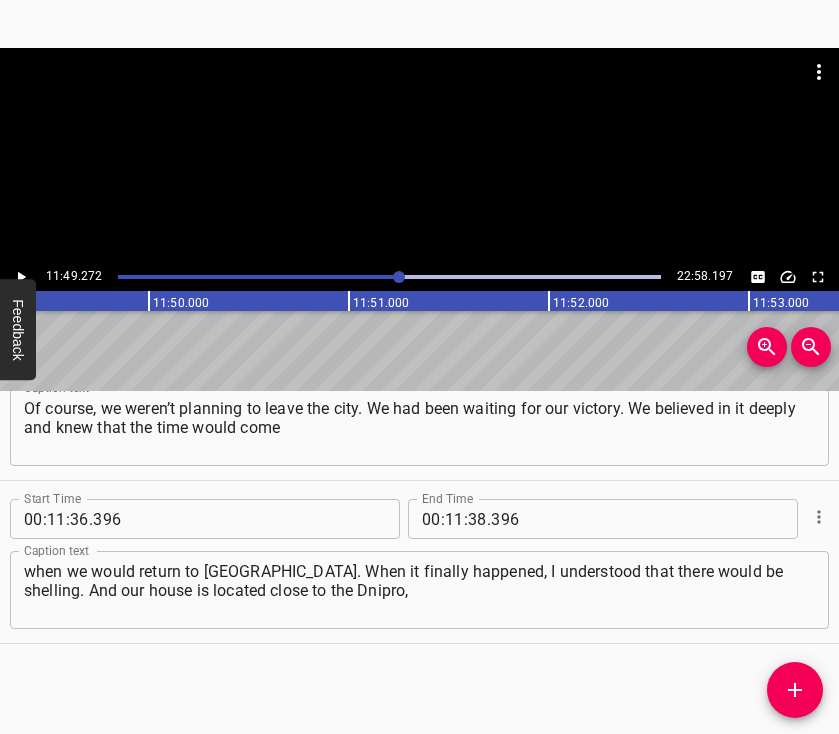 scroll, scrollTop: 0, scrollLeft: 141854, axis: horizontal 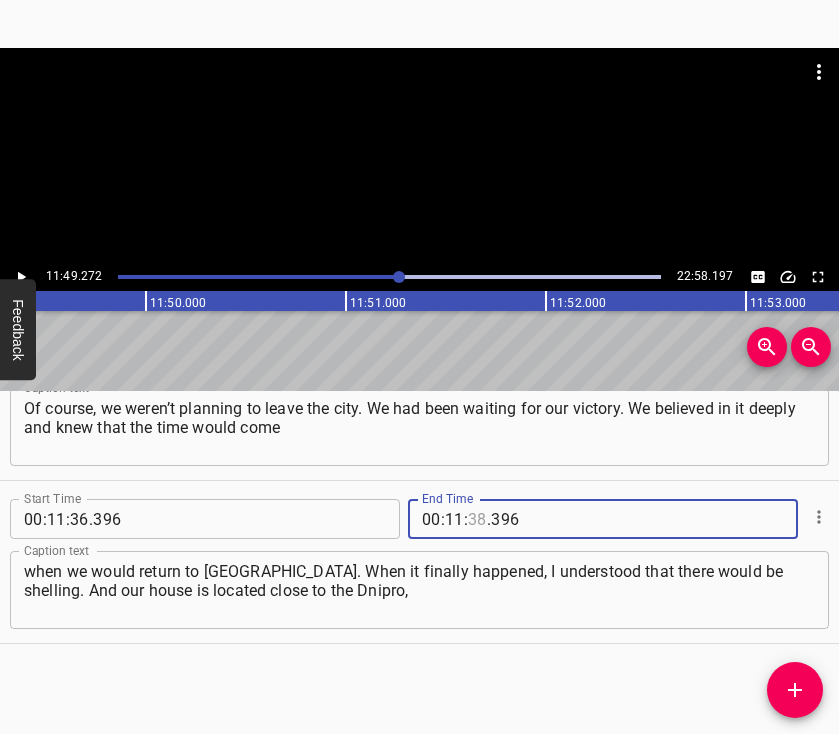 click at bounding box center (477, 519) 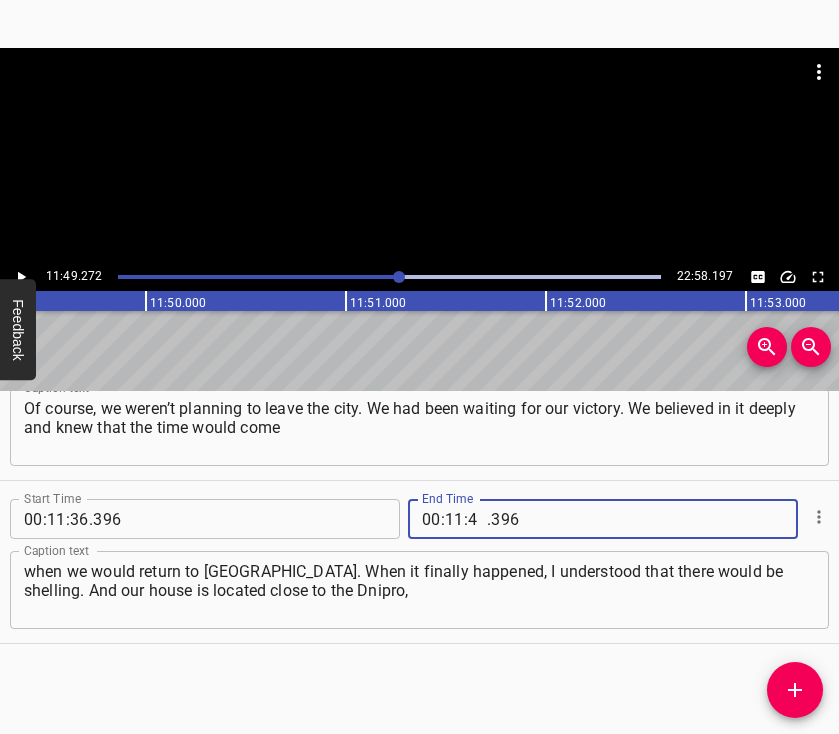 type on "49" 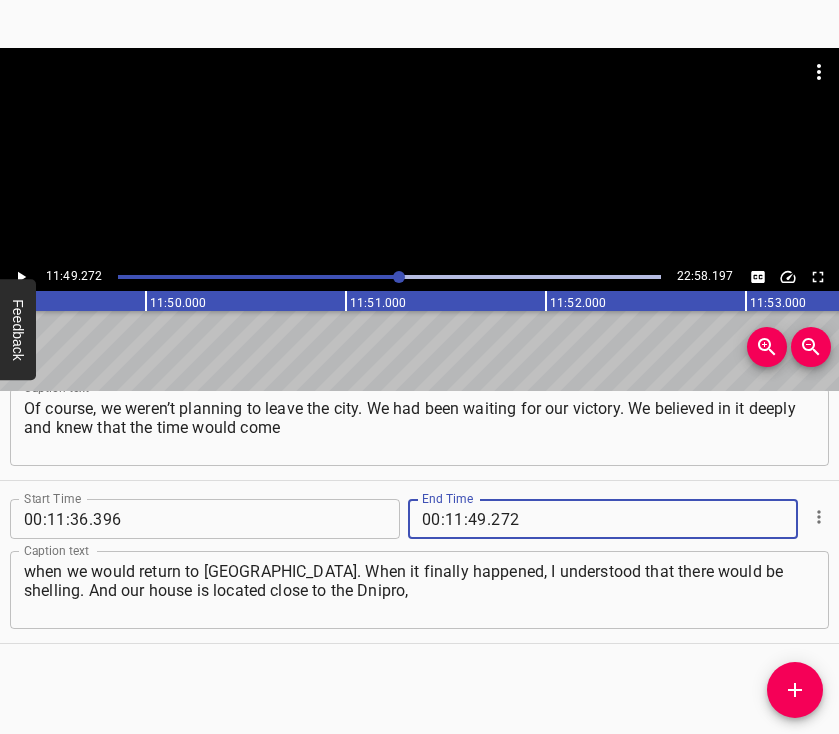type on "272" 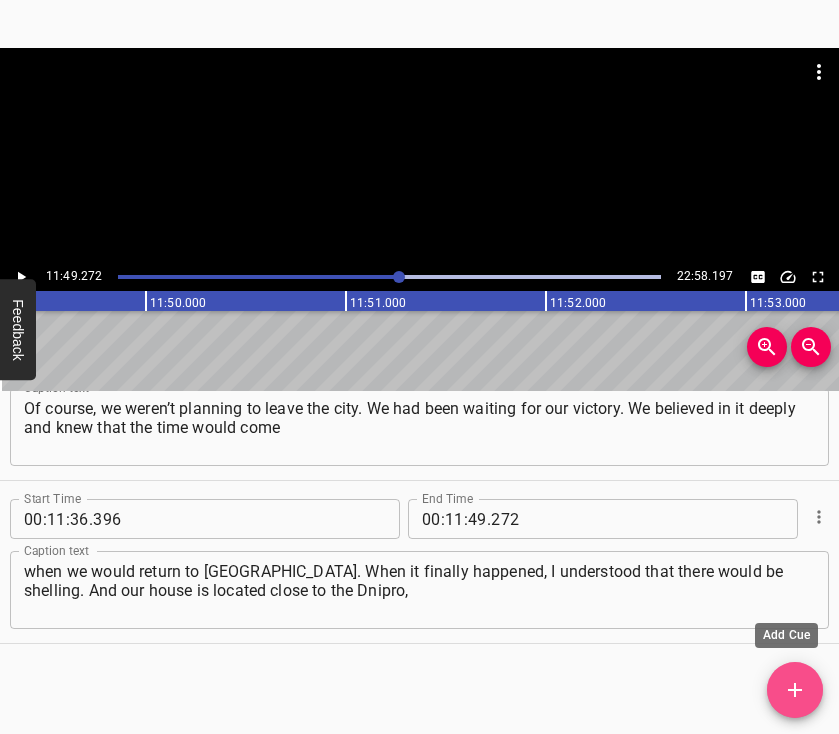click 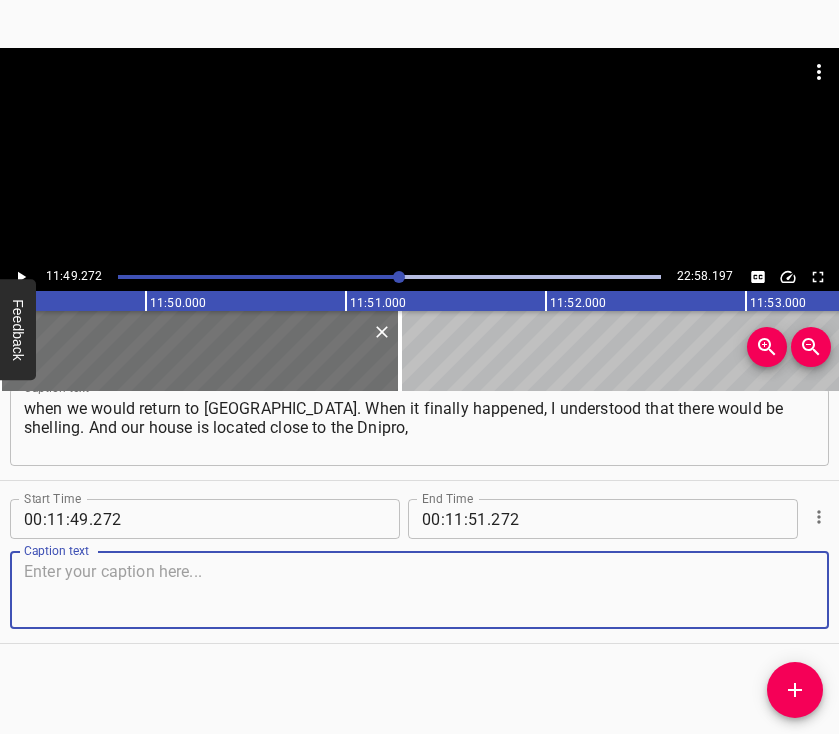 scroll, scrollTop: 8751, scrollLeft: 0, axis: vertical 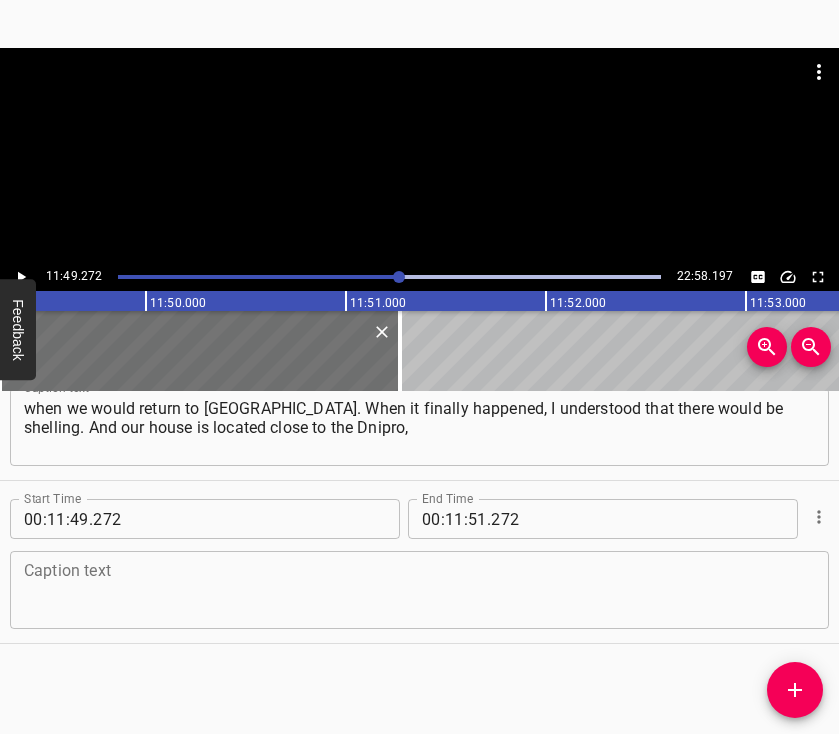 click at bounding box center (419, 590) 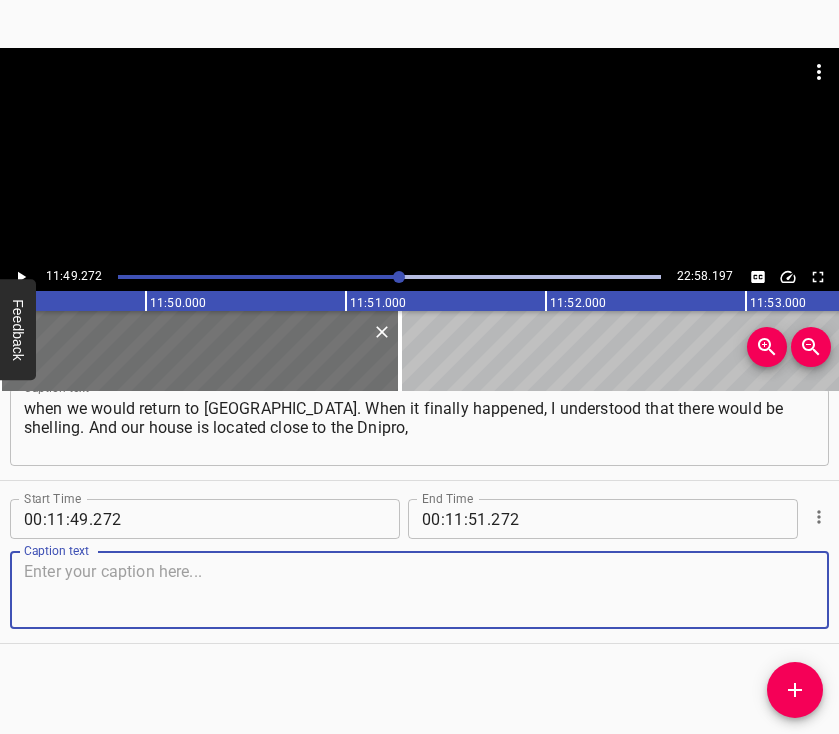 paste on "and they would fire at our home too — because they shoot without regard for anyone or anything. Then grief struck me. My husband passed away." 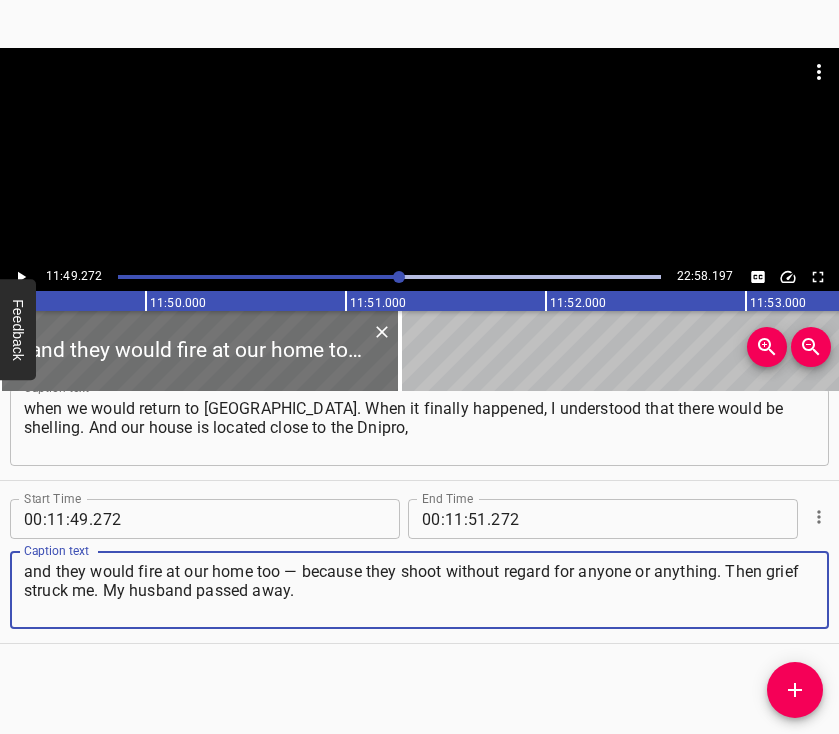 type on "and they would fire at our home too — because they shoot without regard for anyone or anything. Then grief struck me. My husband passed away." 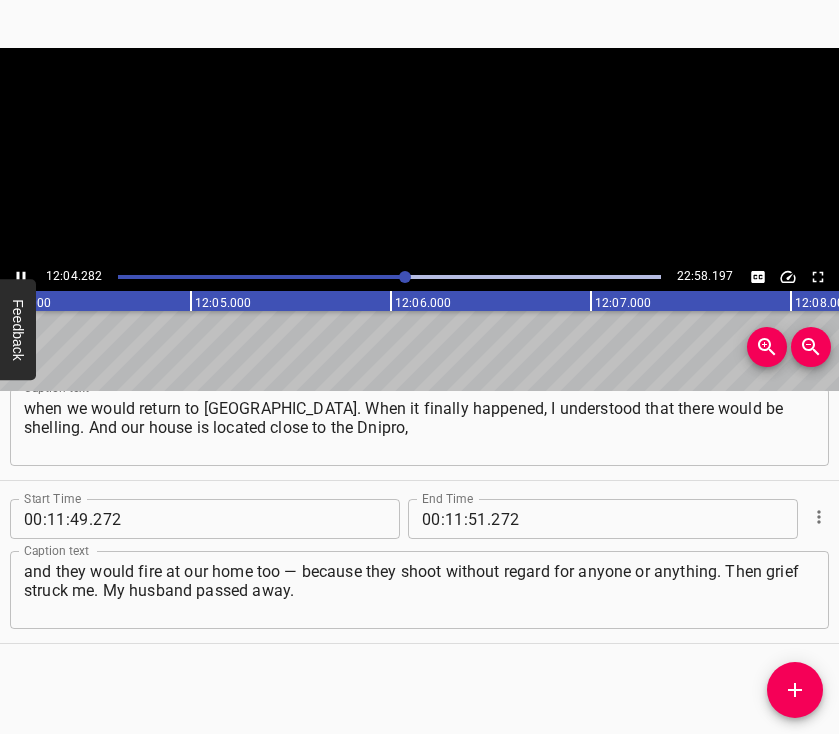 click at bounding box center (21, 277) 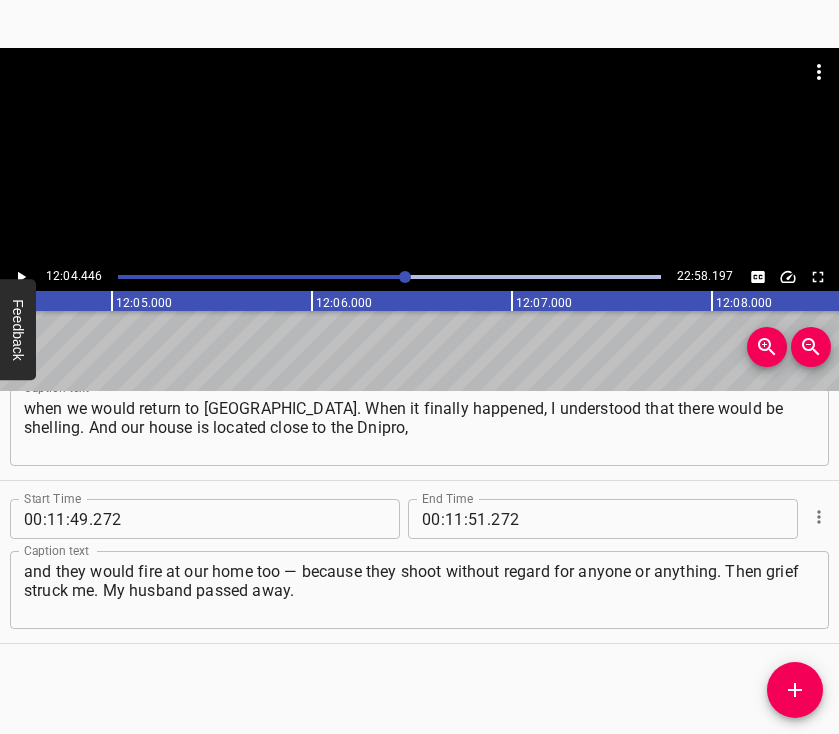 scroll, scrollTop: 0, scrollLeft: 144889, axis: horizontal 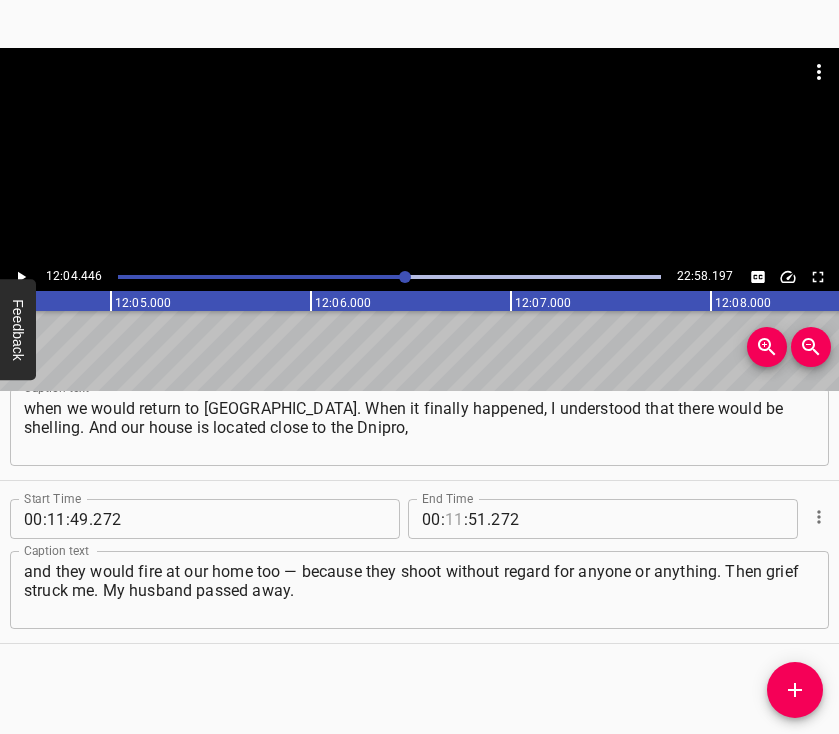 click at bounding box center (454, 519) 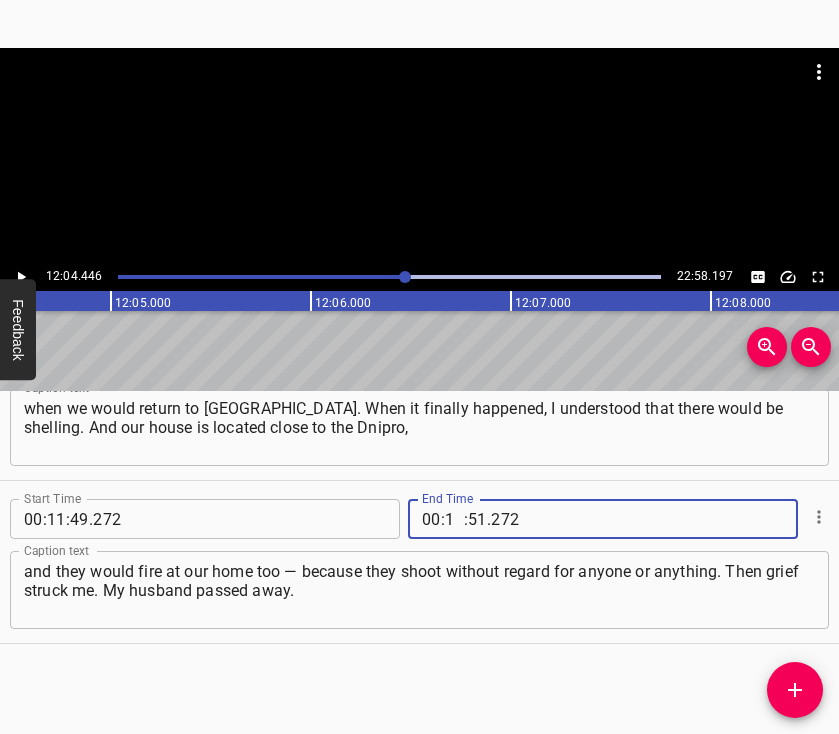 type on "12" 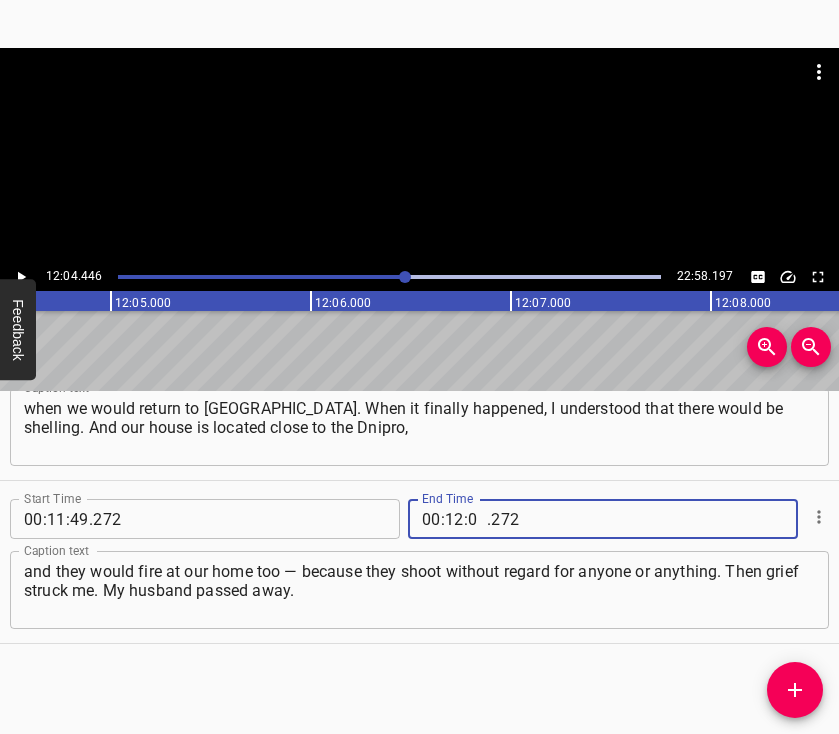 type on "04" 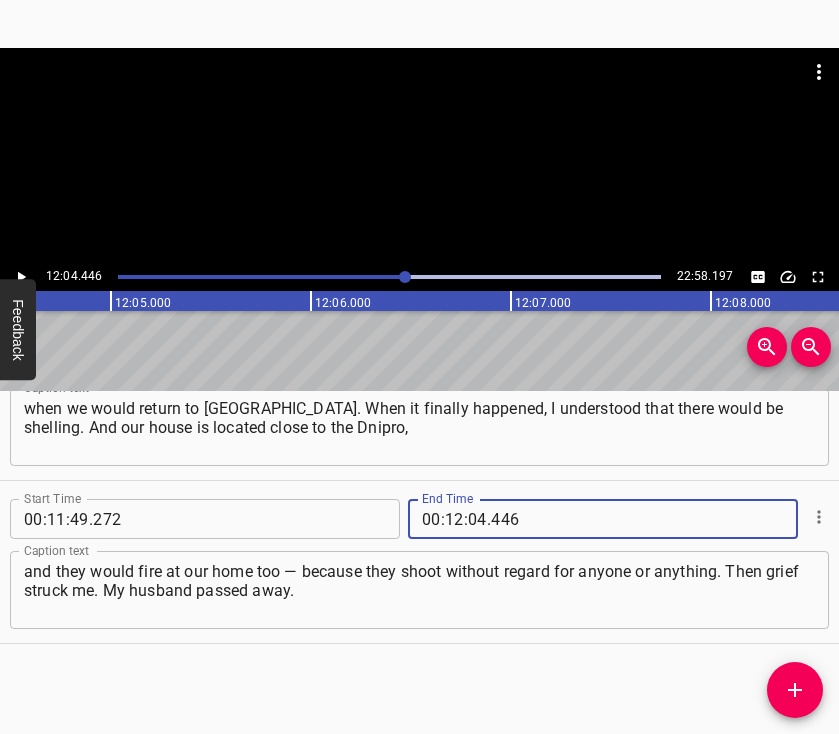 type on "446" 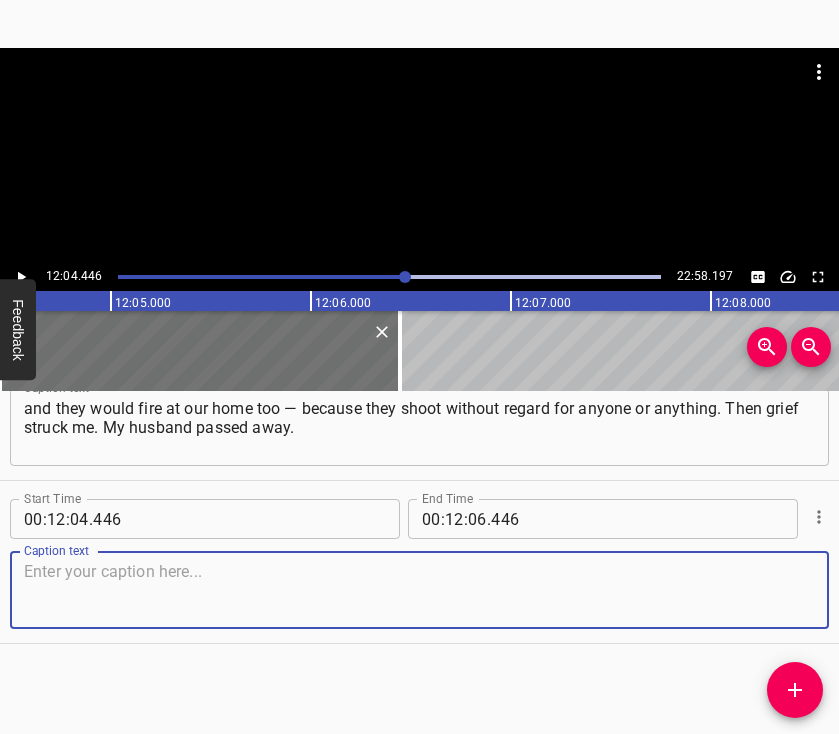 scroll, scrollTop: 8931, scrollLeft: 0, axis: vertical 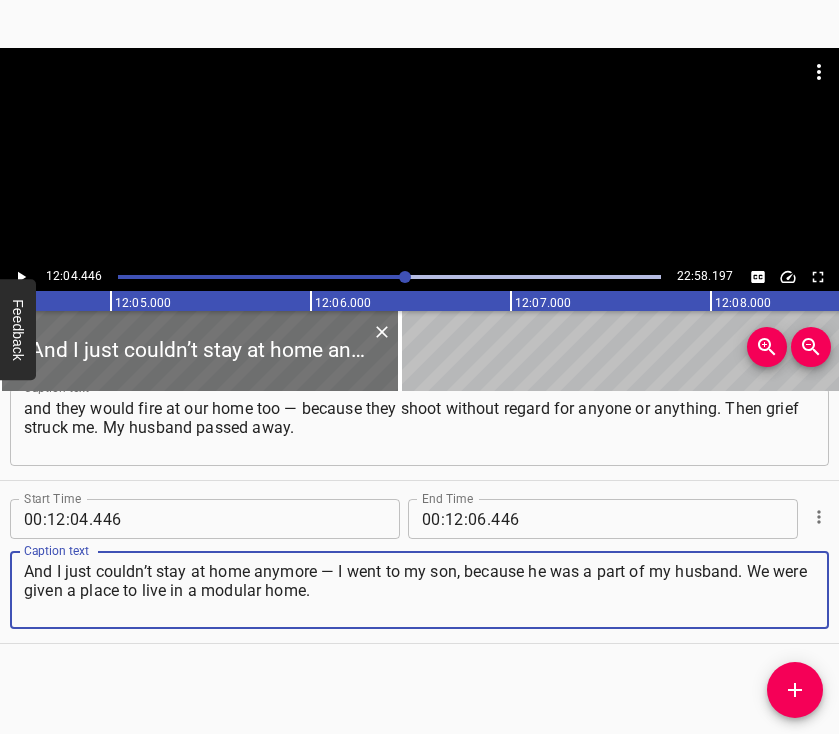 type on "And I just couldn’t stay at home anymore — I went to my son, because he was a part of my husband. We were given a place to live in a modular home." 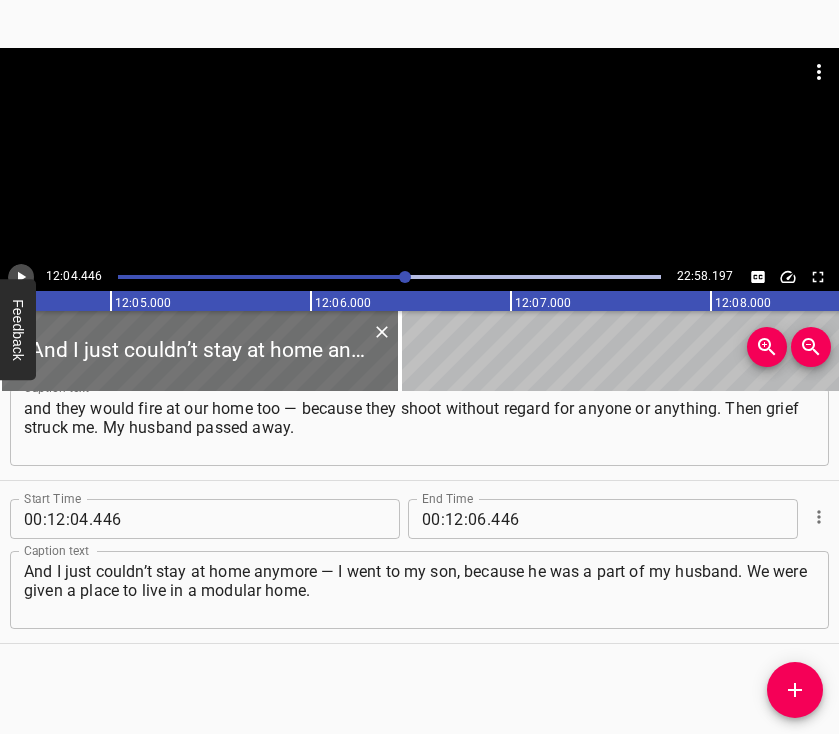 click 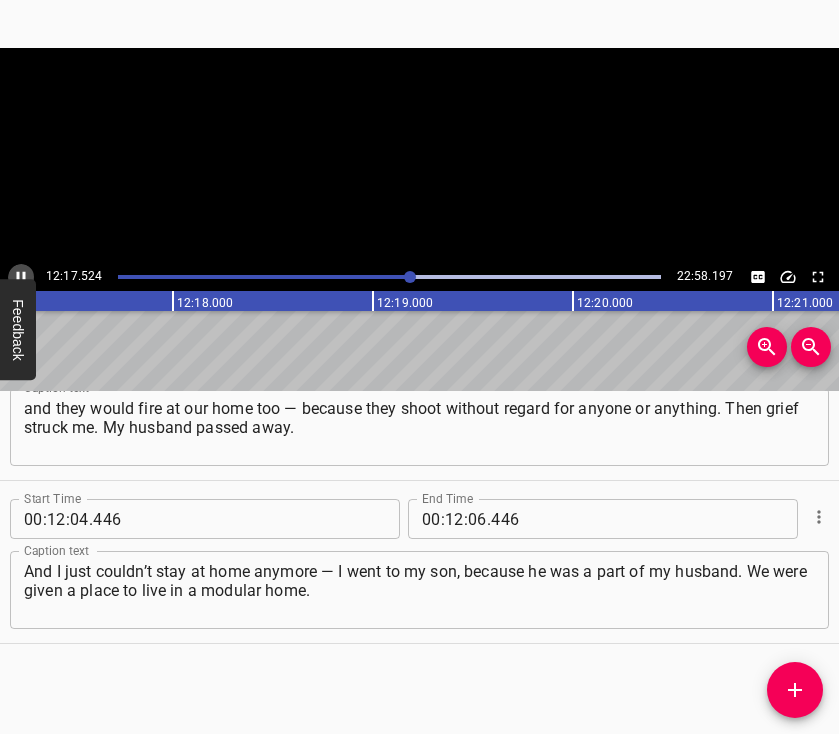 click 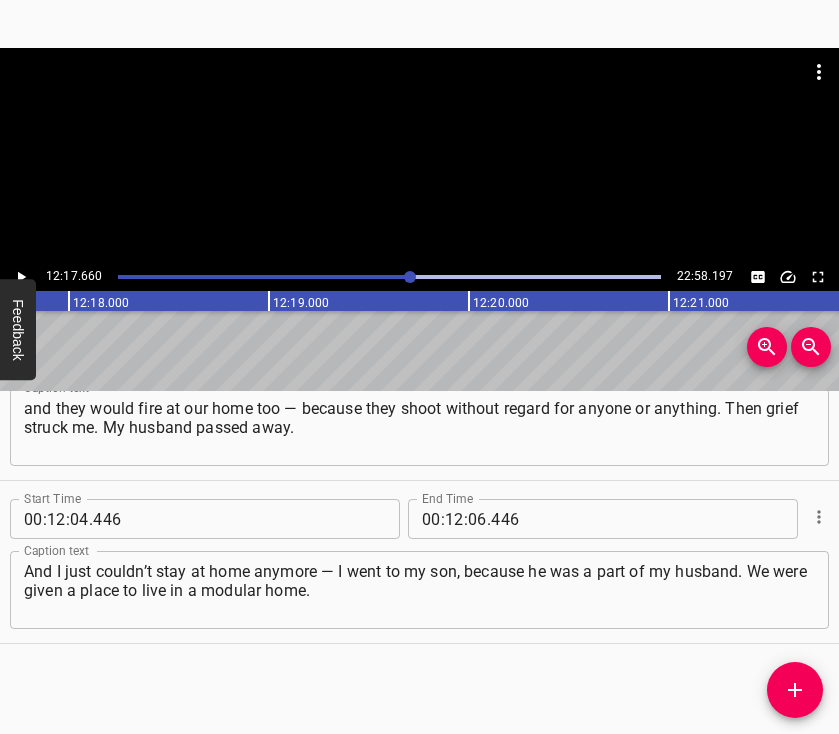 scroll, scrollTop: 0, scrollLeft: 147532, axis: horizontal 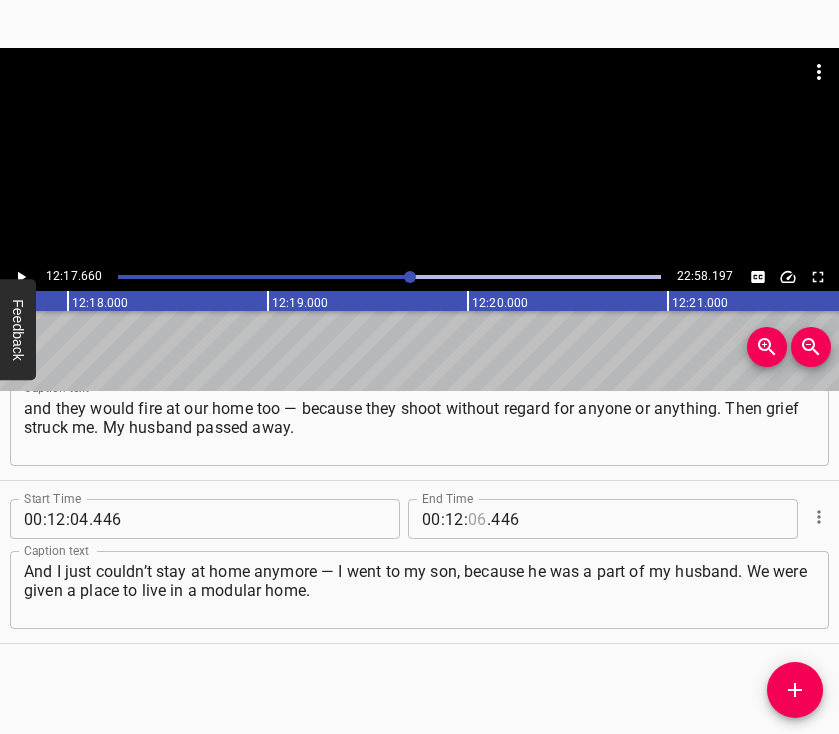 click at bounding box center (477, 519) 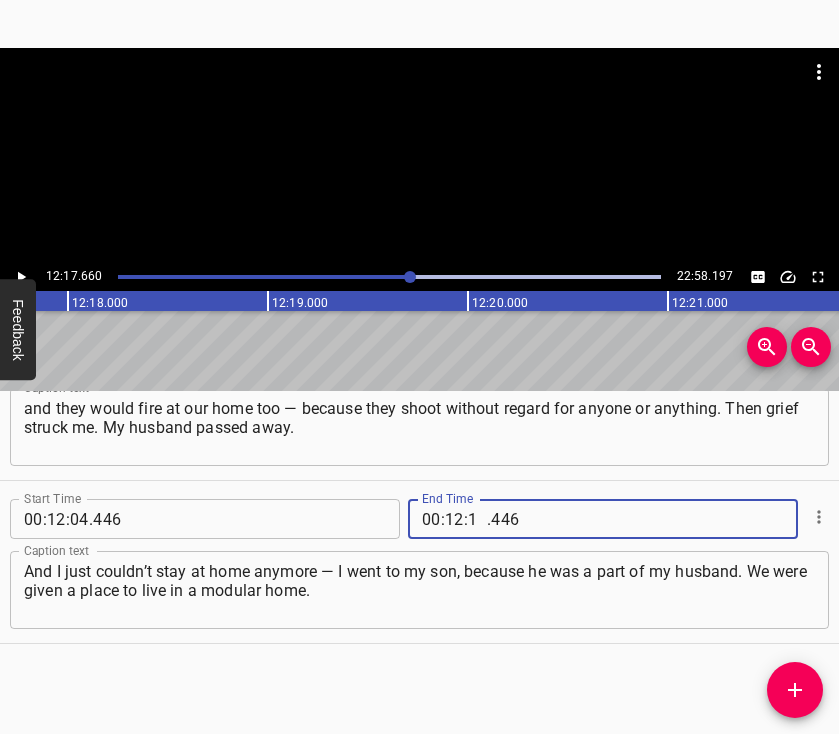 type on "17" 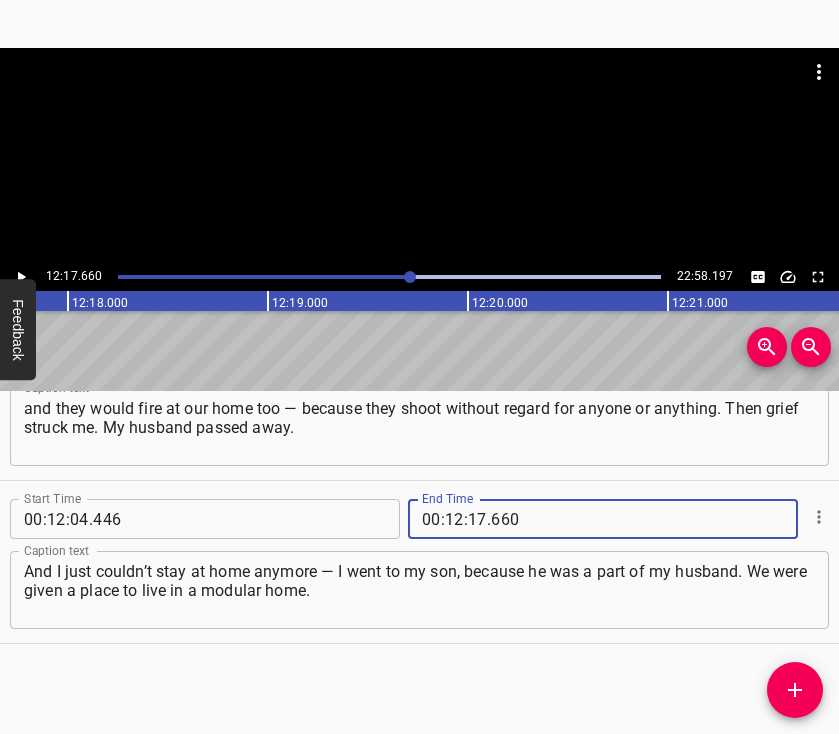 type on "660" 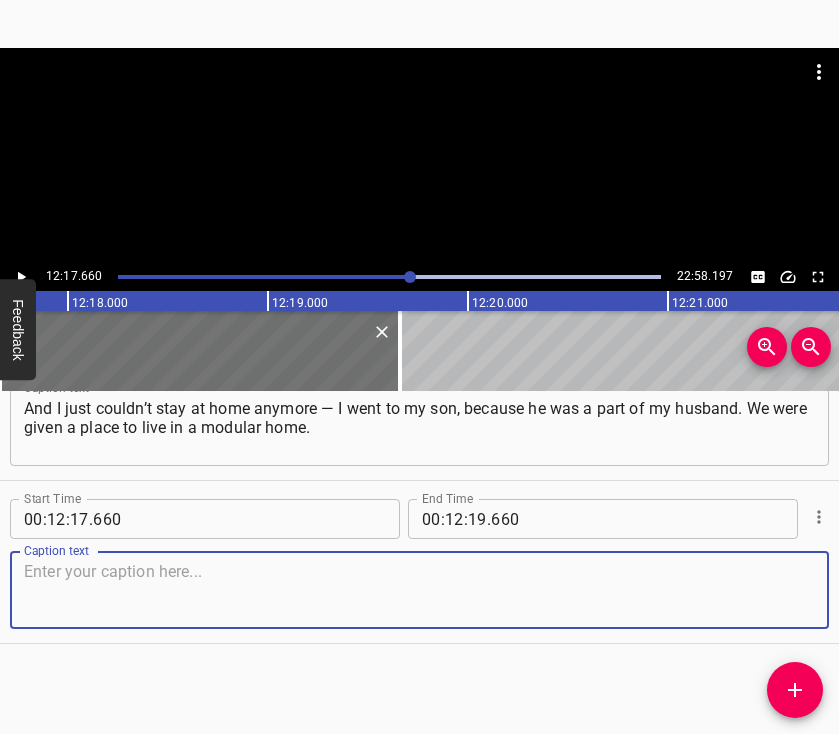 scroll, scrollTop: 9111, scrollLeft: 0, axis: vertical 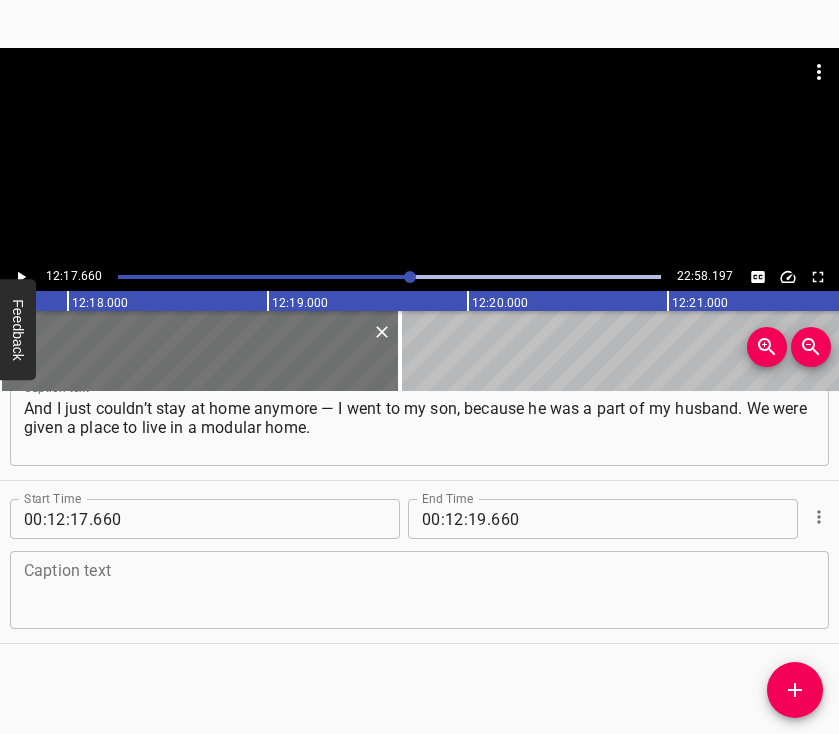 click at bounding box center [419, 590] 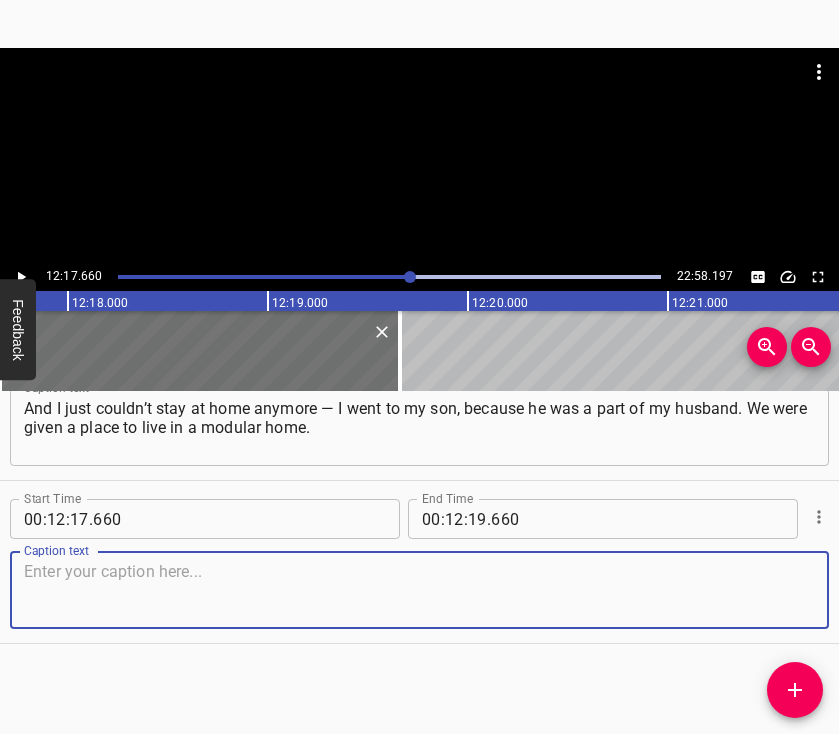 paste on "There are four modules here, and about 140 people. People of different ages. They came here from all over [GEOGRAPHIC_DATA] — from [GEOGRAPHIC_DATA] and [GEOGRAPHIC_DATA] regions." 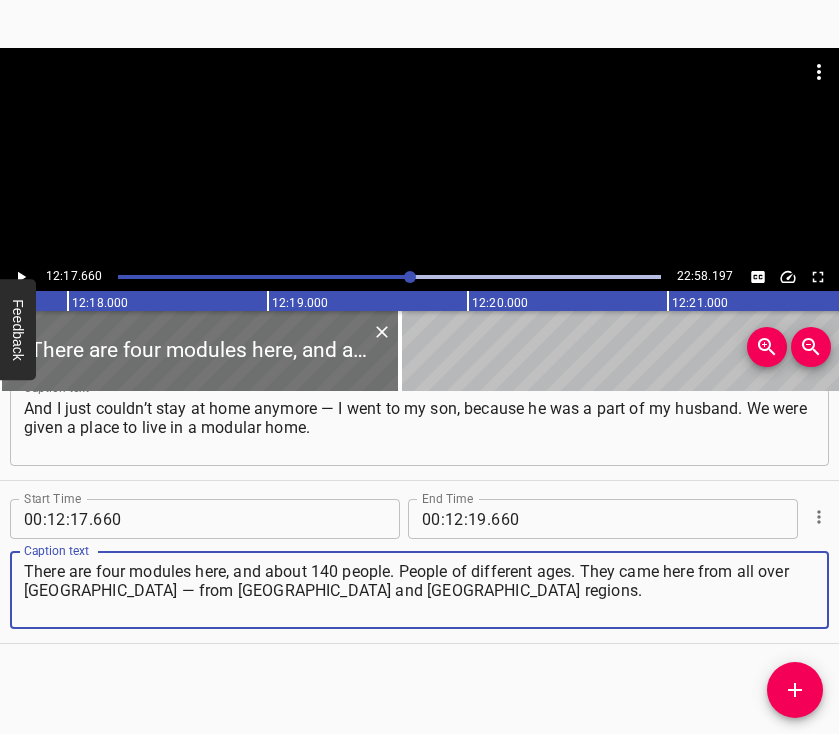 type on "There are four modules here, and about 140 people. People of different ages. They came here from all over [GEOGRAPHIC_DATA] — from [GEOGRAPHIC_DATA] and [GEOGRAPHIC_DATA] regions." 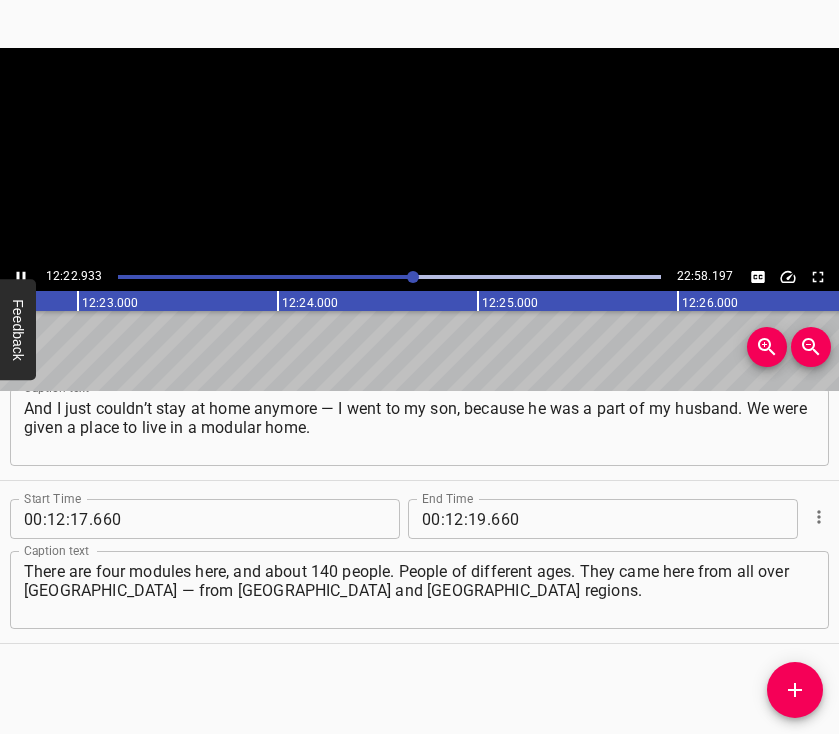 scroll, scrollTop: 0, scrollLeft: 148541, axis: horizontal 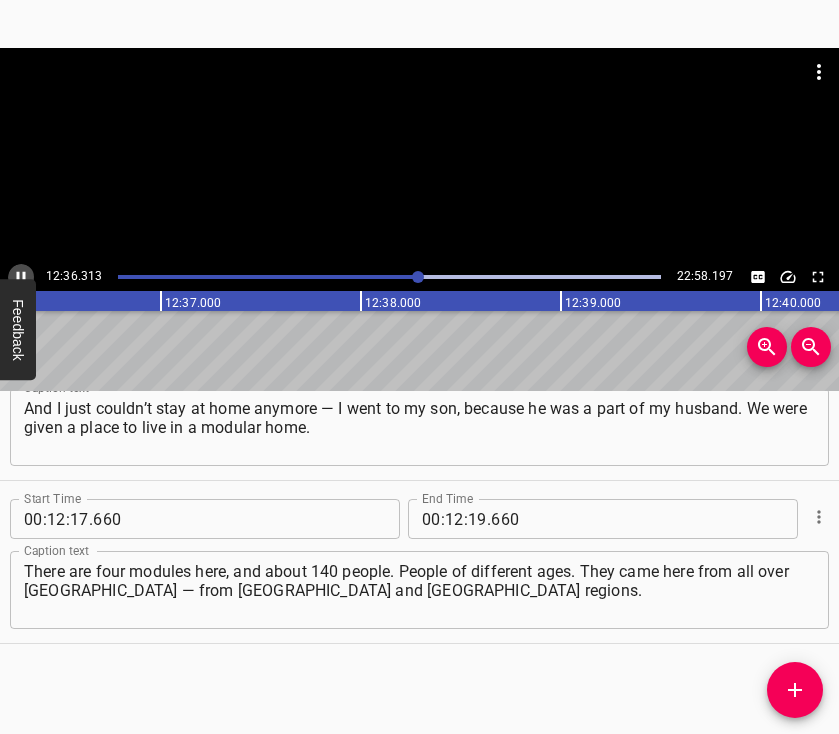 click 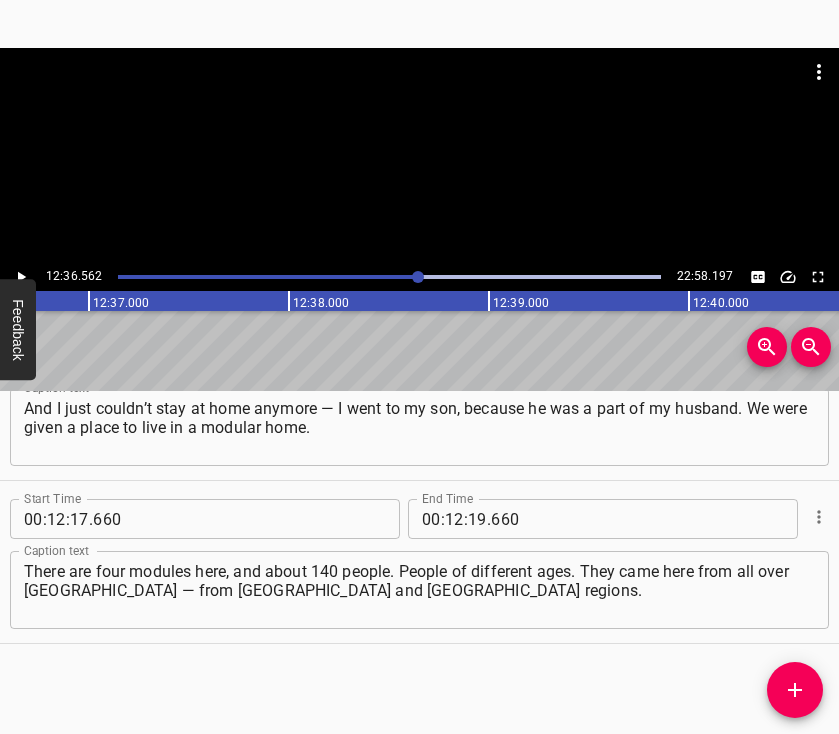 scroll, scrollTop: 0, scrollLeft: 151312, axis: horizontal 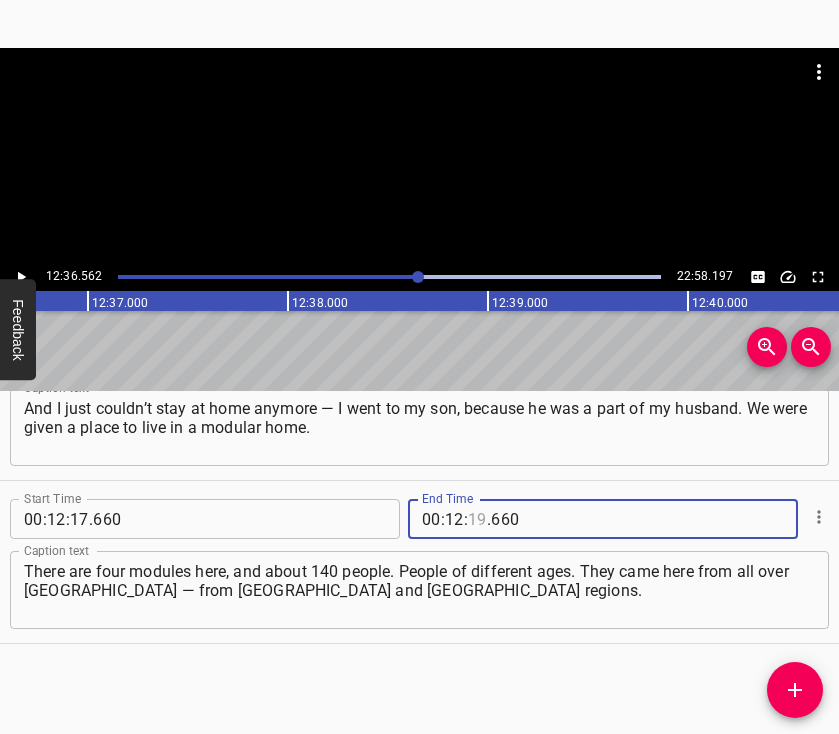 click at bounding box center (477, 519) 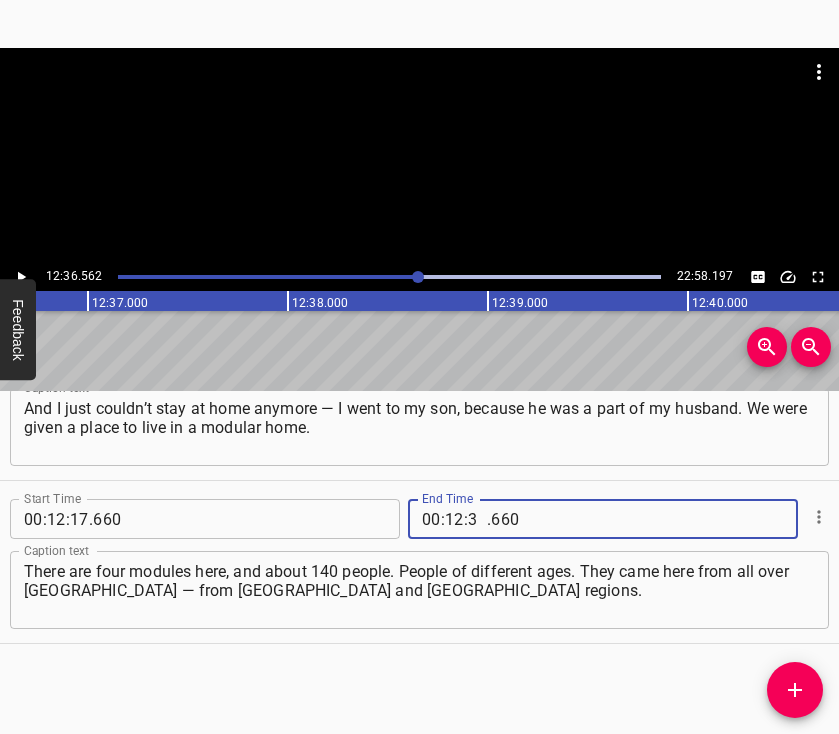 type on "36" 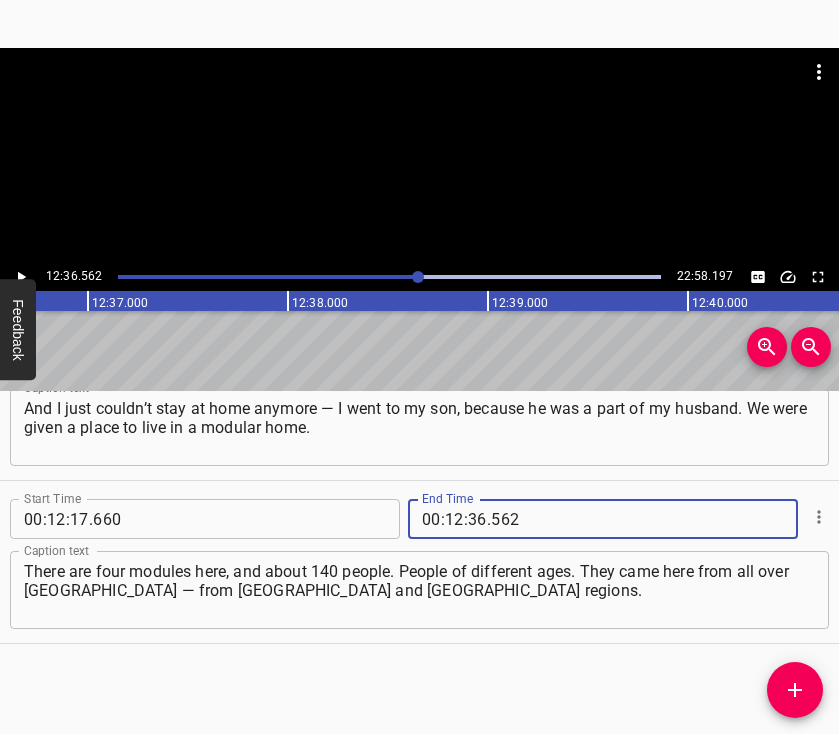 type on "562" 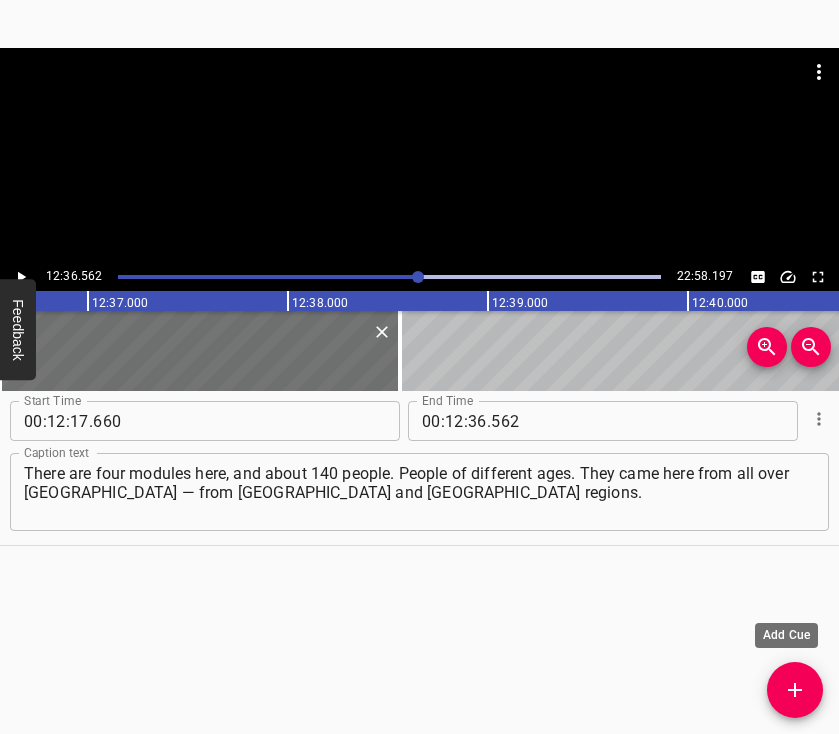 scroll, scrollTop: 9176, scrollLeft: 0, axis: vertical 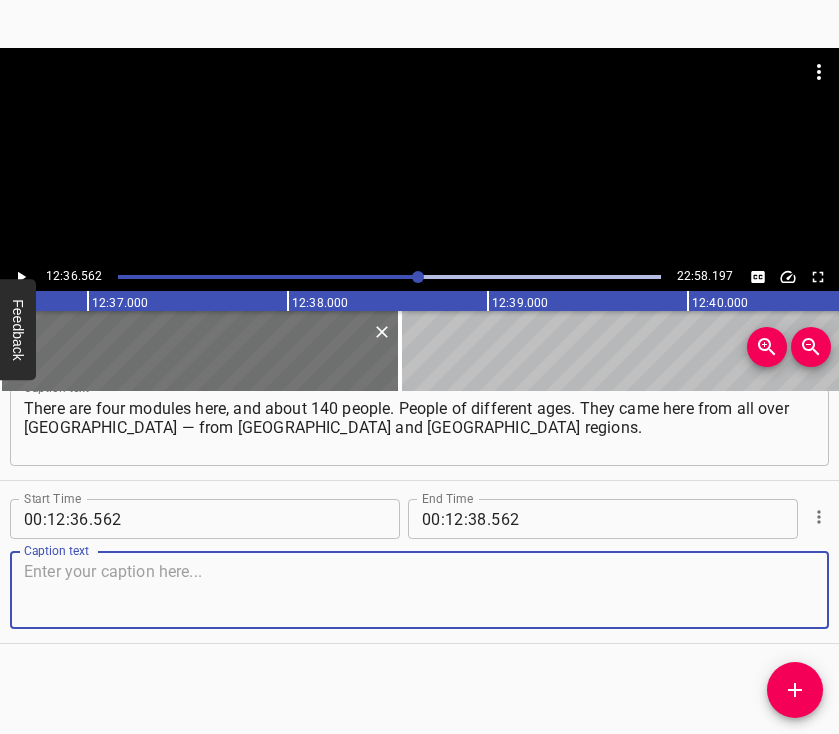 click at bounding box center (419, 590) 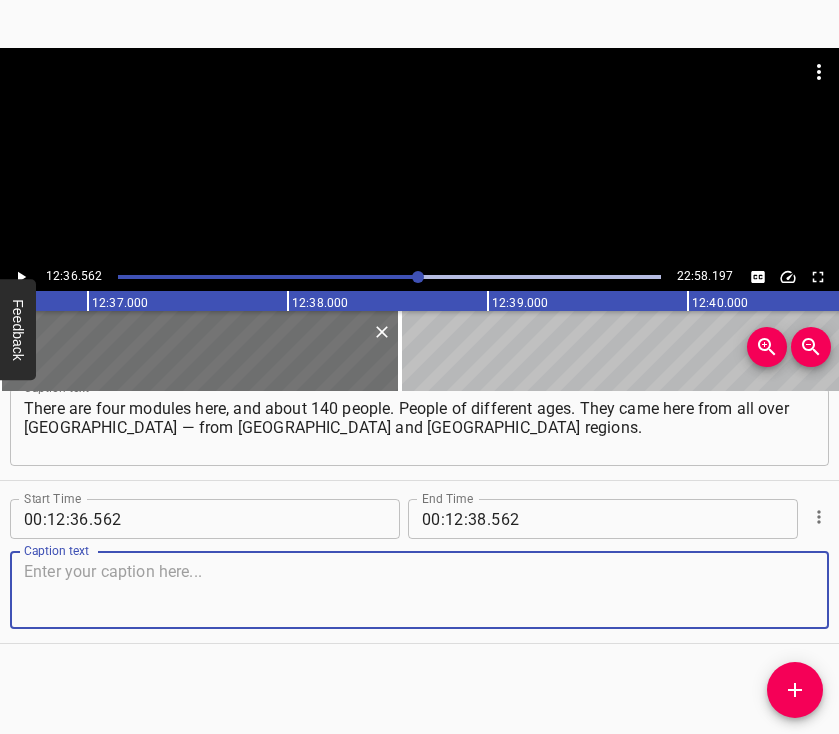 click at bounding box center (419, 590) 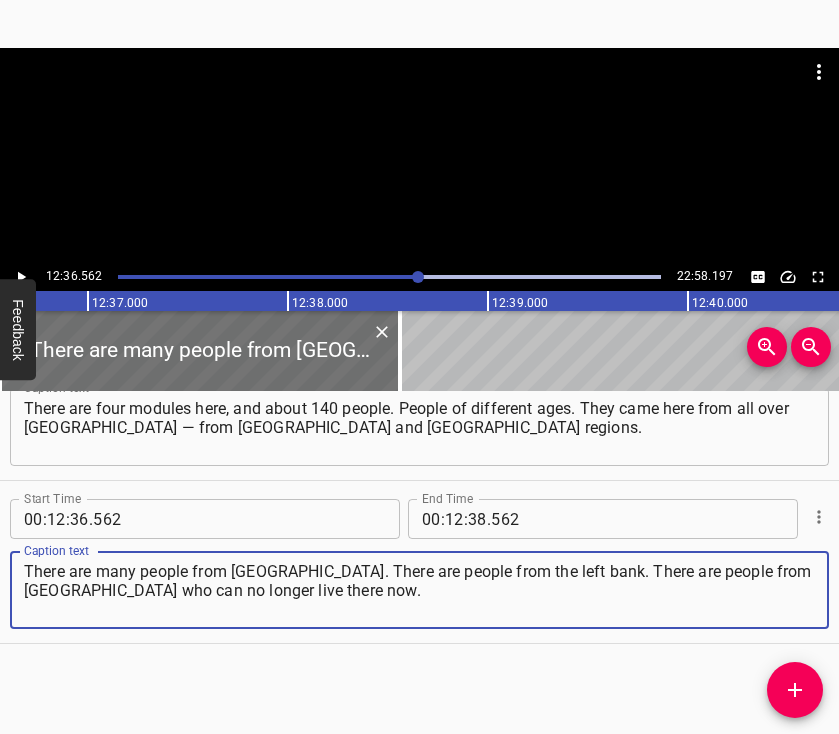type on "There are many people from [GEOGRAPHIC_DATA]. There are people from the left bank. There are people from [GEOGRAPHIC_DATA] who can no longer live there now." 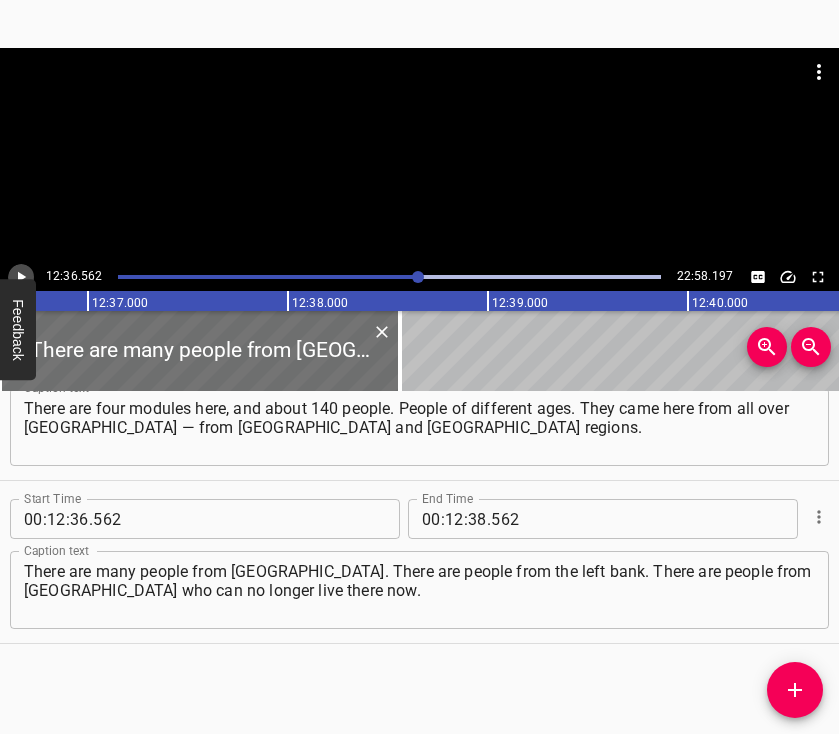 click 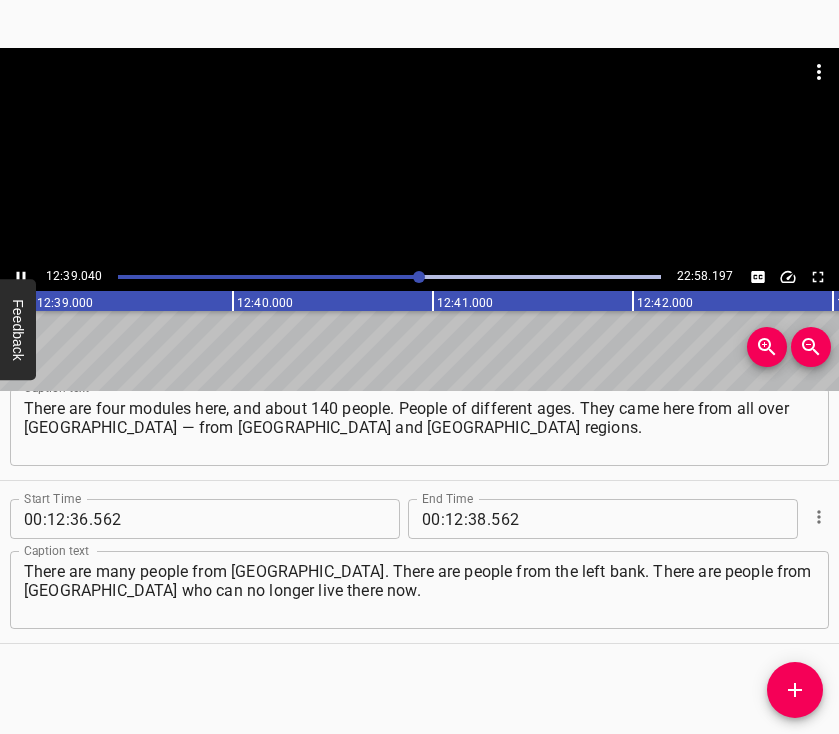 scroll, scrollTop: 0, scrollLeft: 151804, axis: horizontal 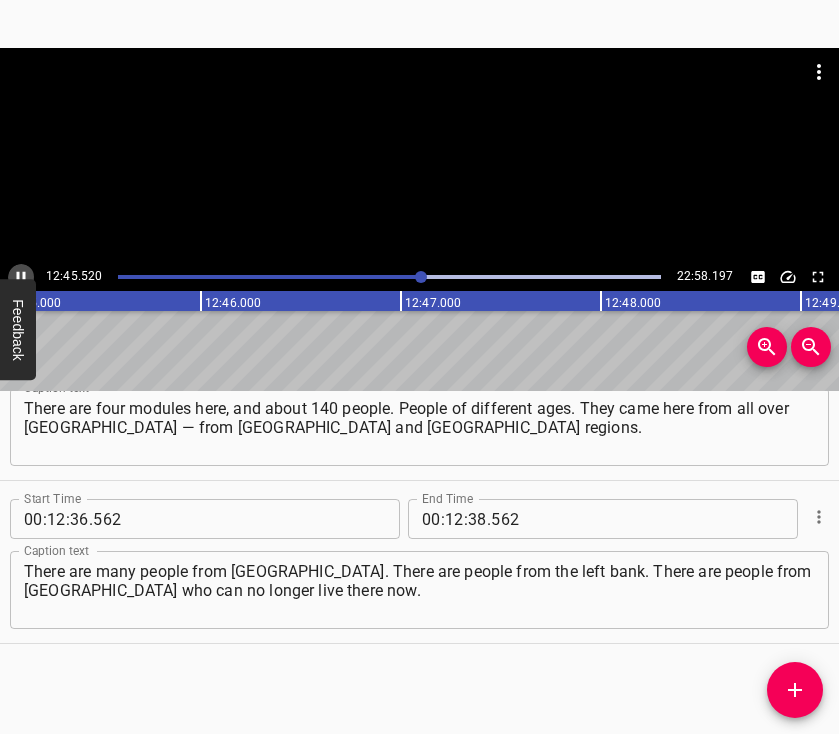 click 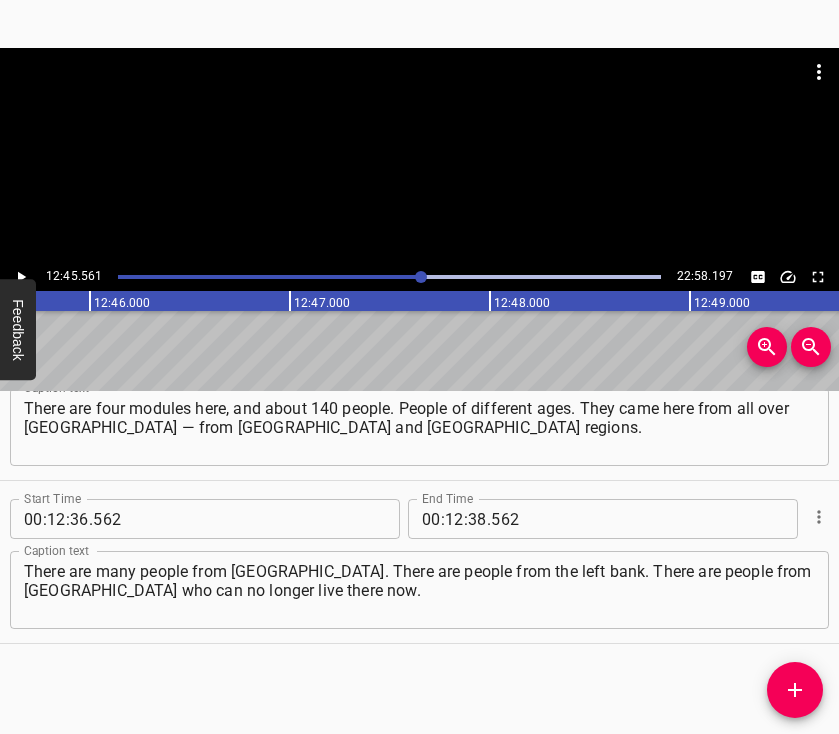 scroll, scrollTop: 0, scrollLeft: 153112, axis: horizontal 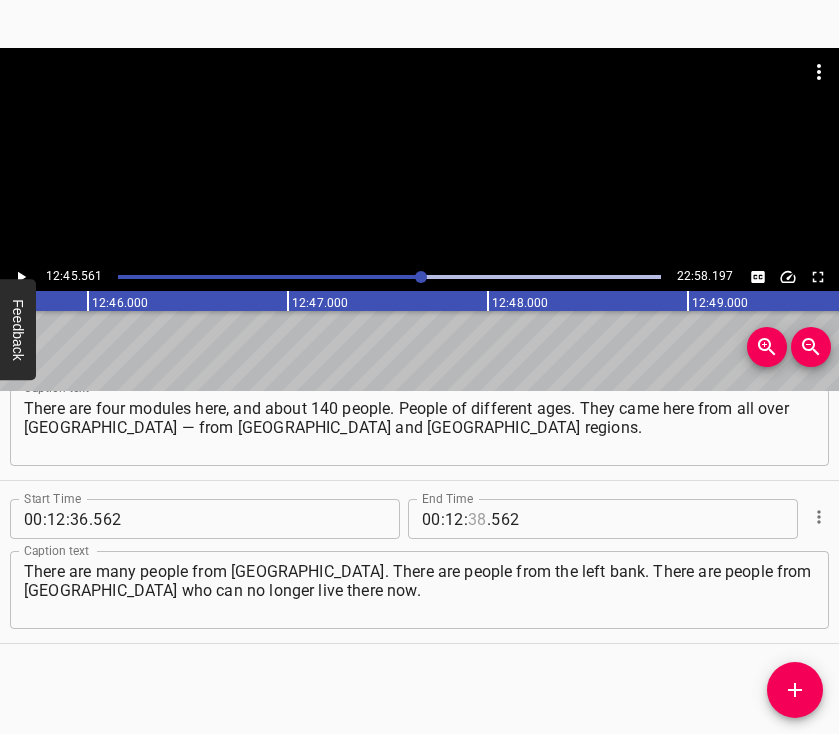 click at bounding box center (477, 519) 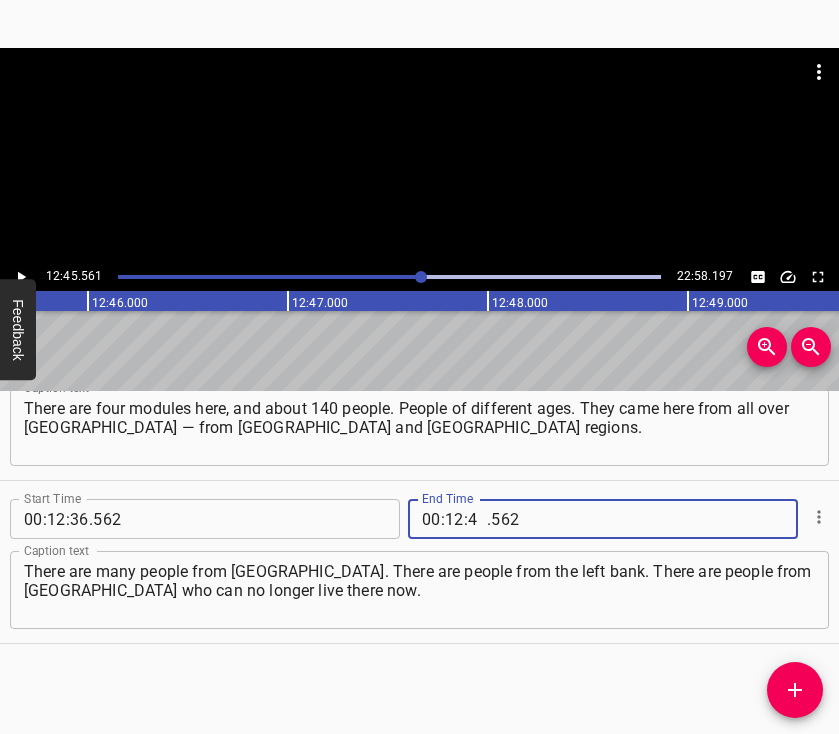 type on "45" 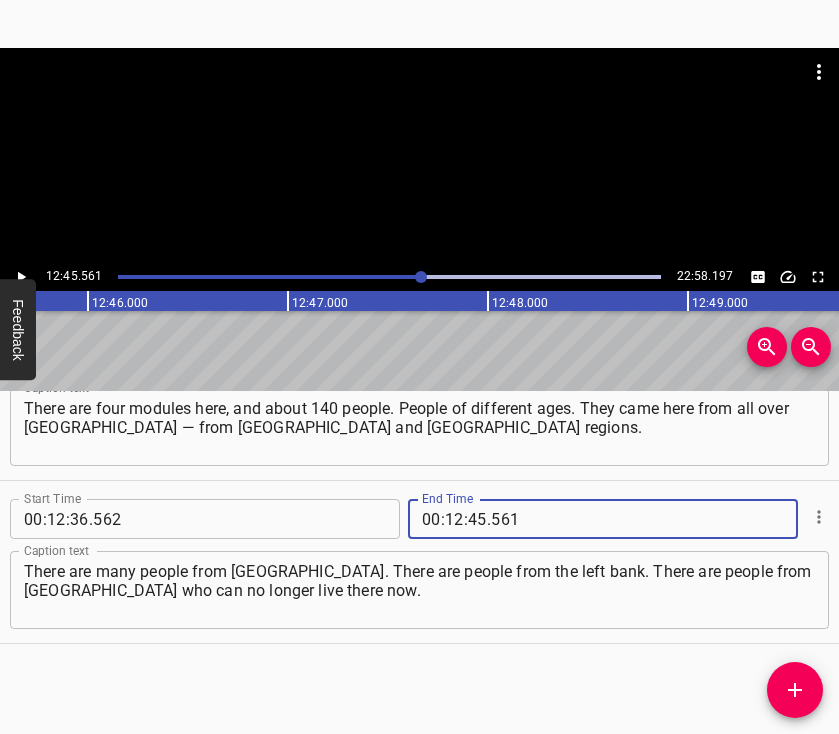 type on "561" 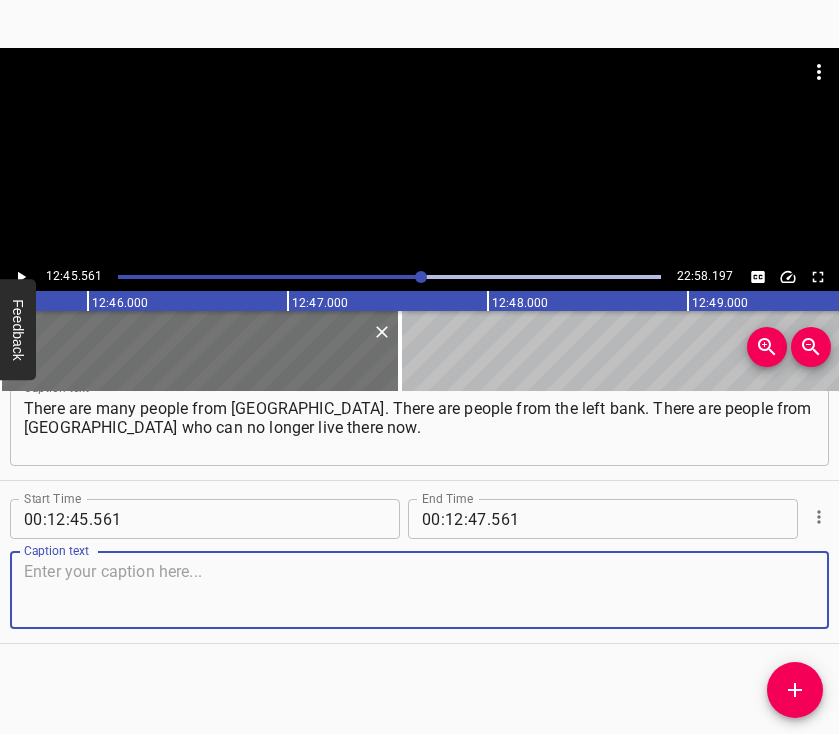 scroll, scrollTop: 9471, scrollLeft: 0, axis: vertical 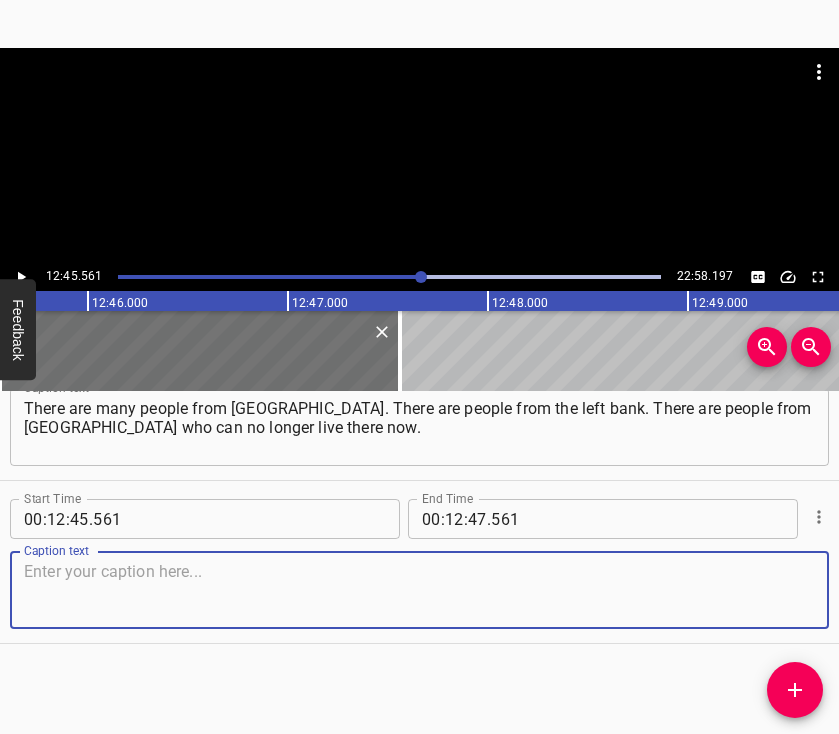 click at bounding box center [419, 590] 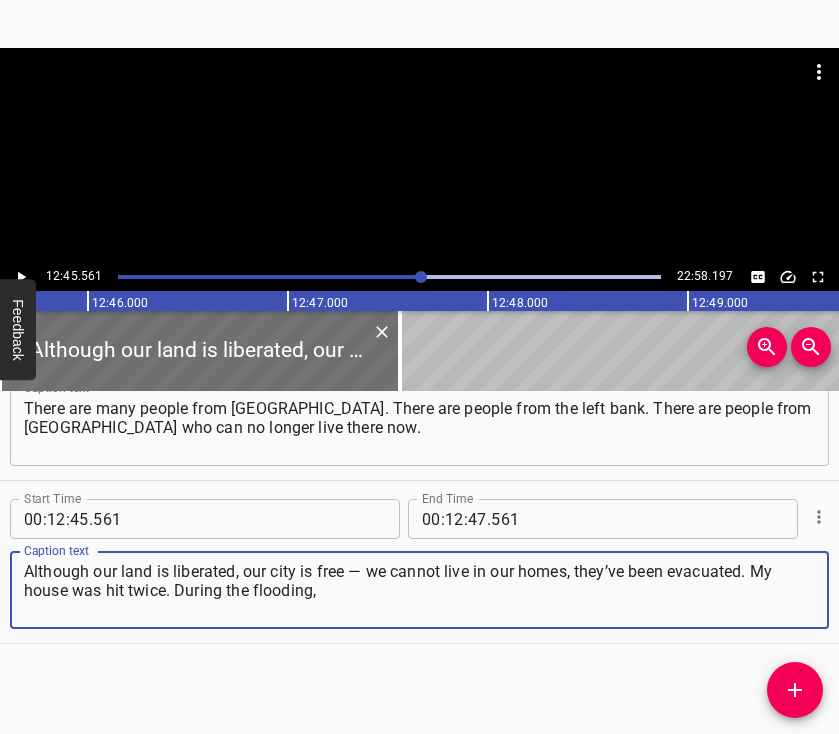 type on "Although our land is liberated, our city is free — we cannot live in our homes, they’ve been evacuated. My house was hit twice. During the flooding," 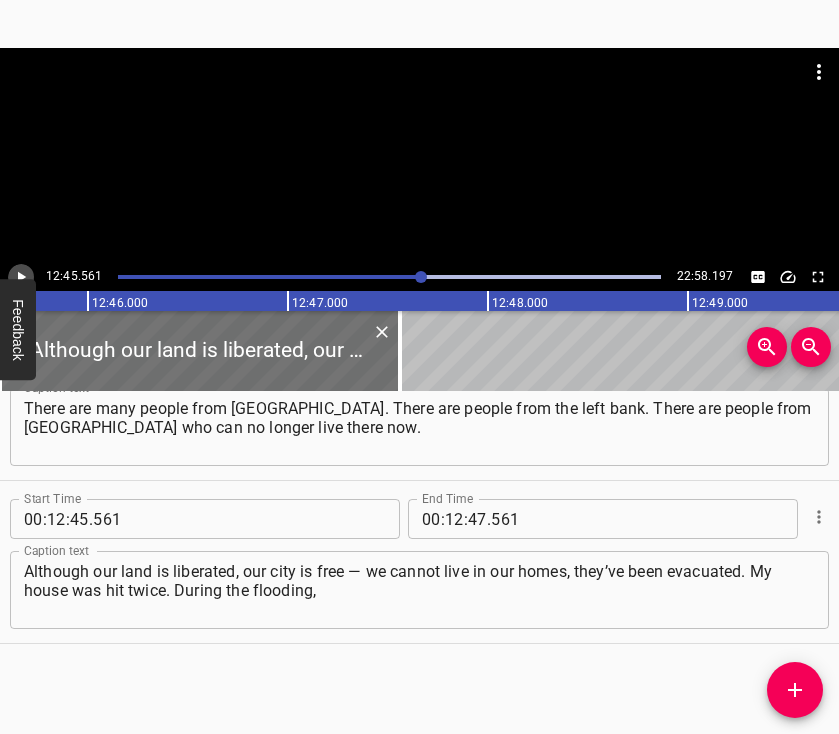 click 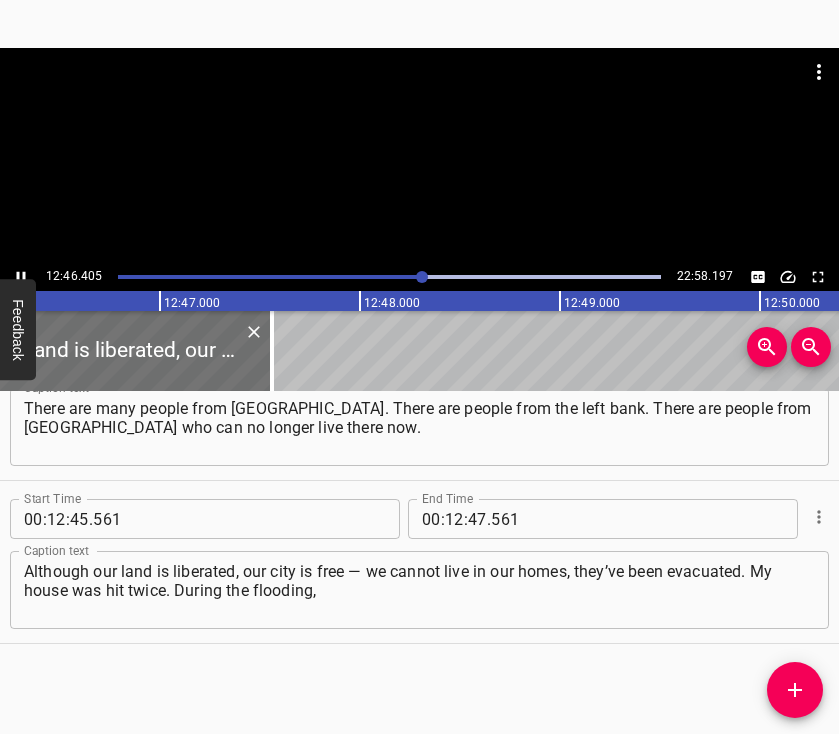 scroll, scrollTop: 0, scrollLeft: 153260, axis: horizontal 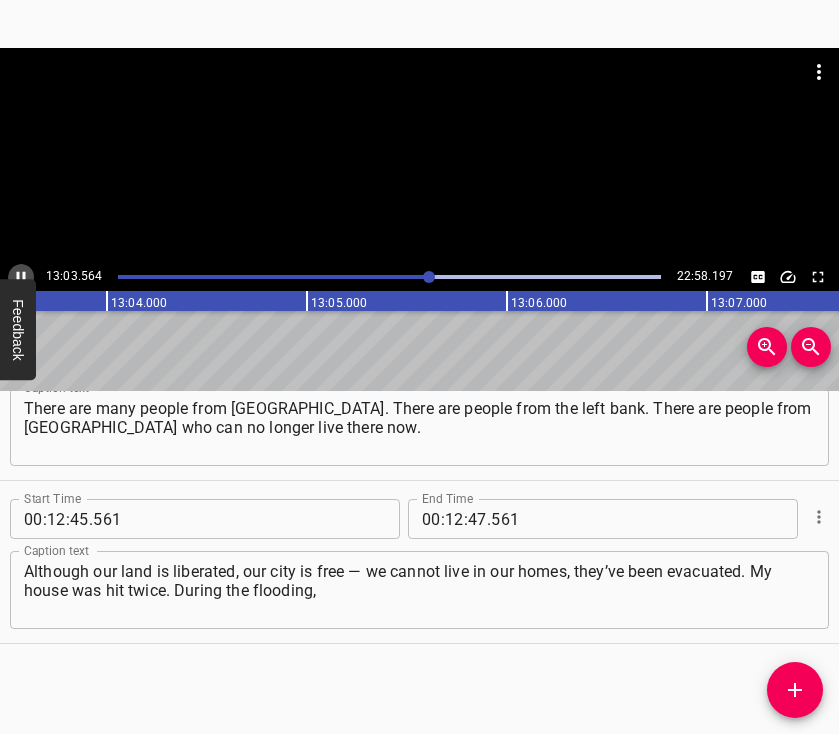 click 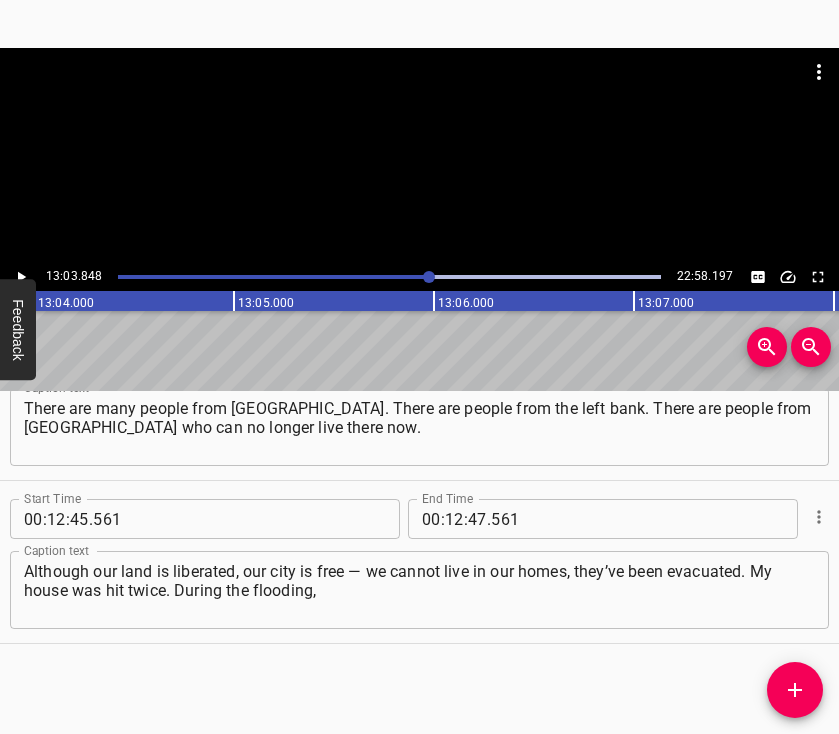 scroll, scrollTop: 0, scrollLeft: 156769, axis: horizontal 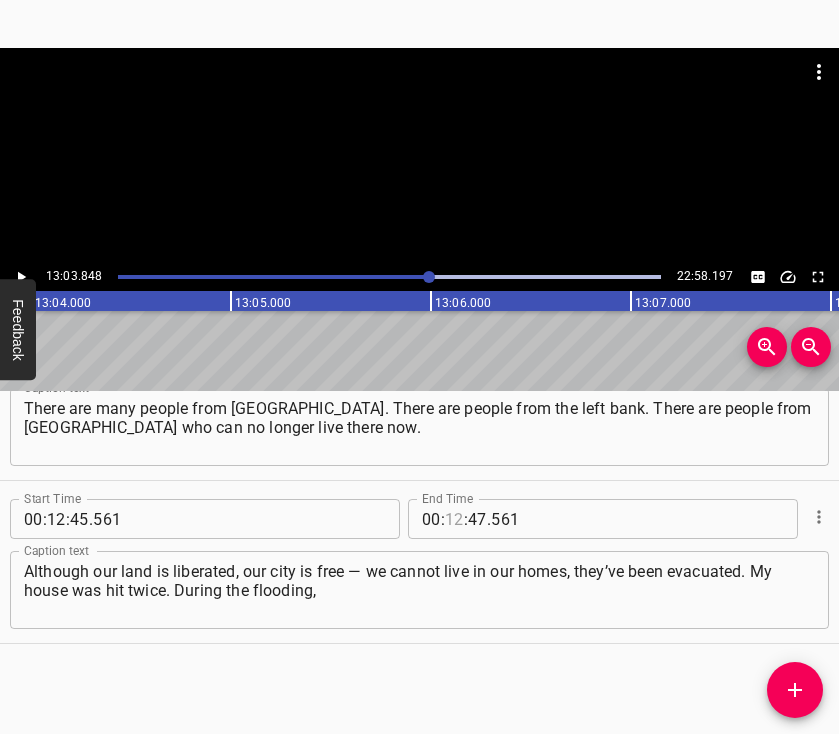 click at bounding box center [454, 519] 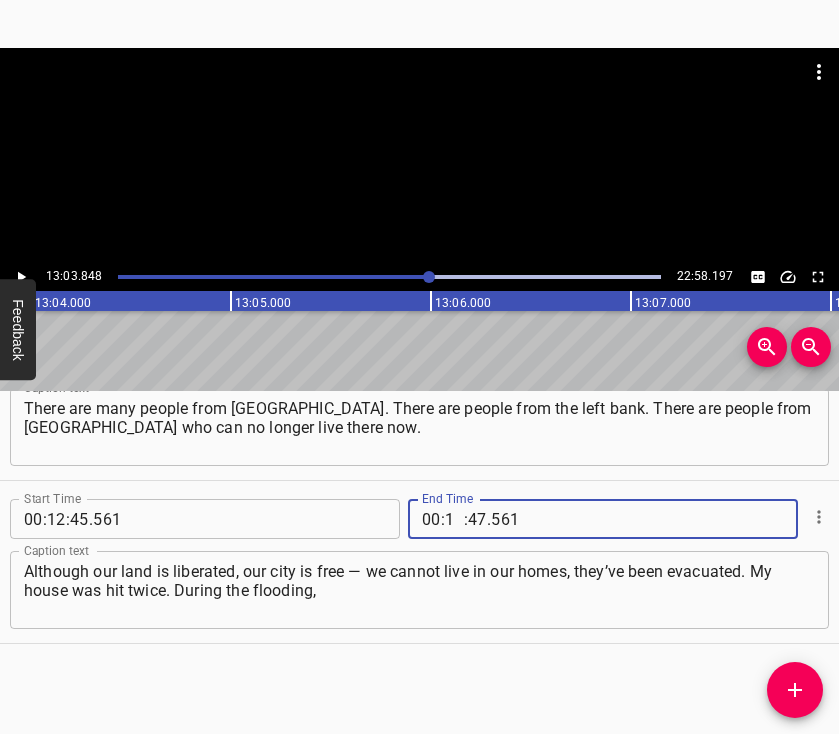 type on "13" 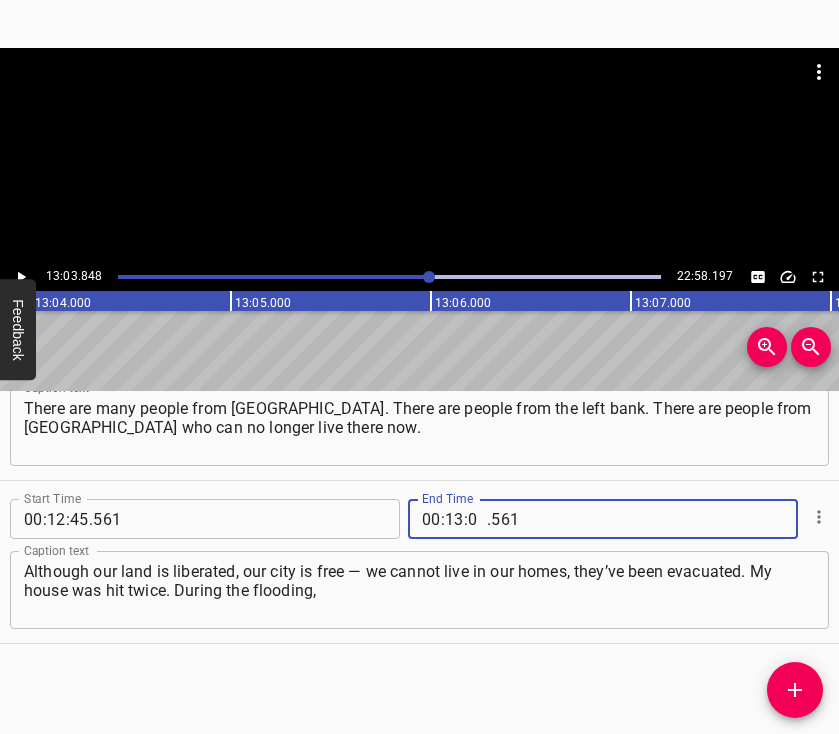 type on "03" 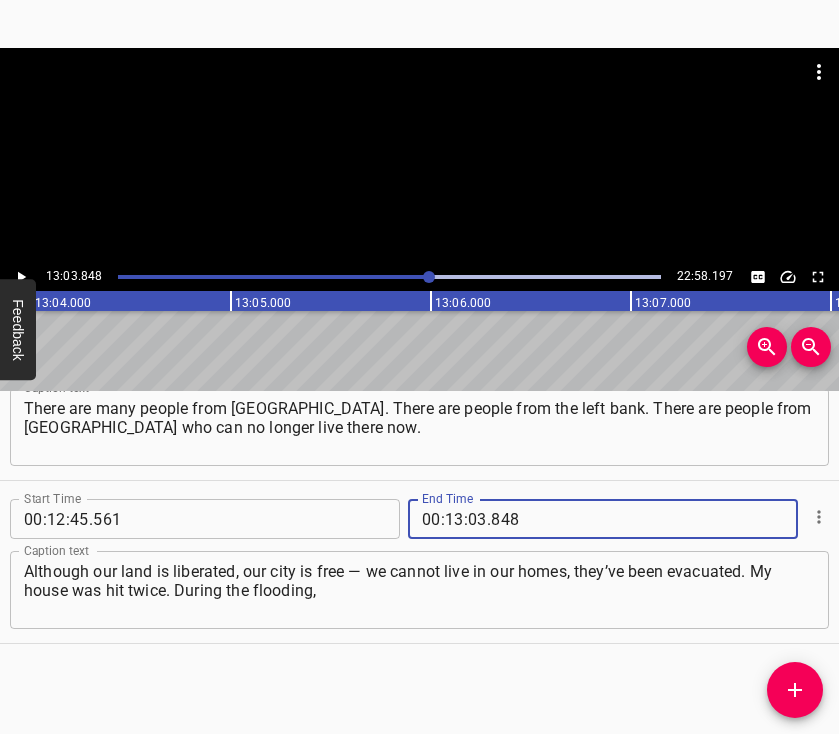 type on "848" 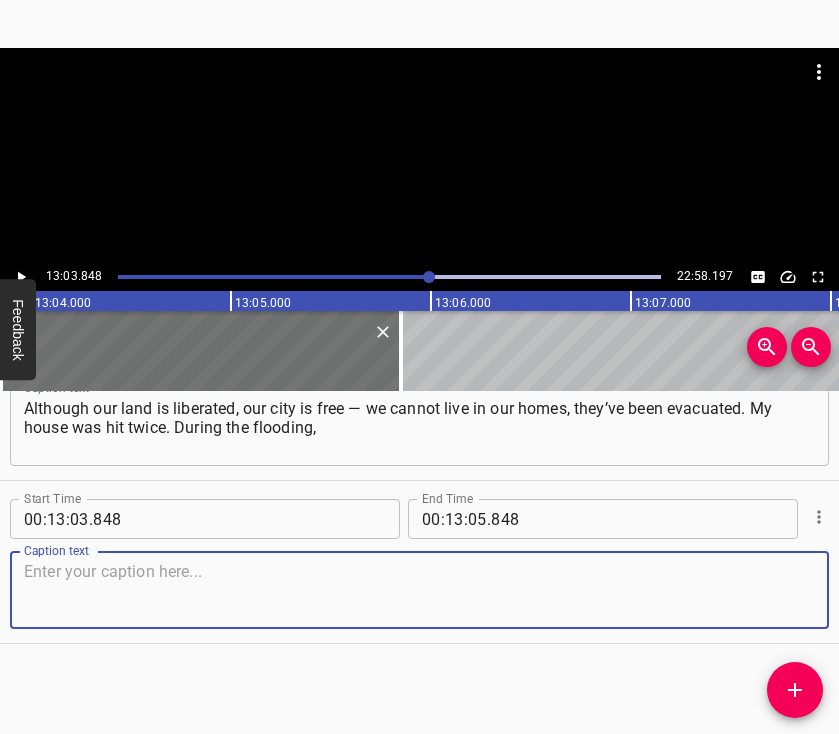 scroll, scrollTop: 9651, scrollLeft: 0, axis: vertical 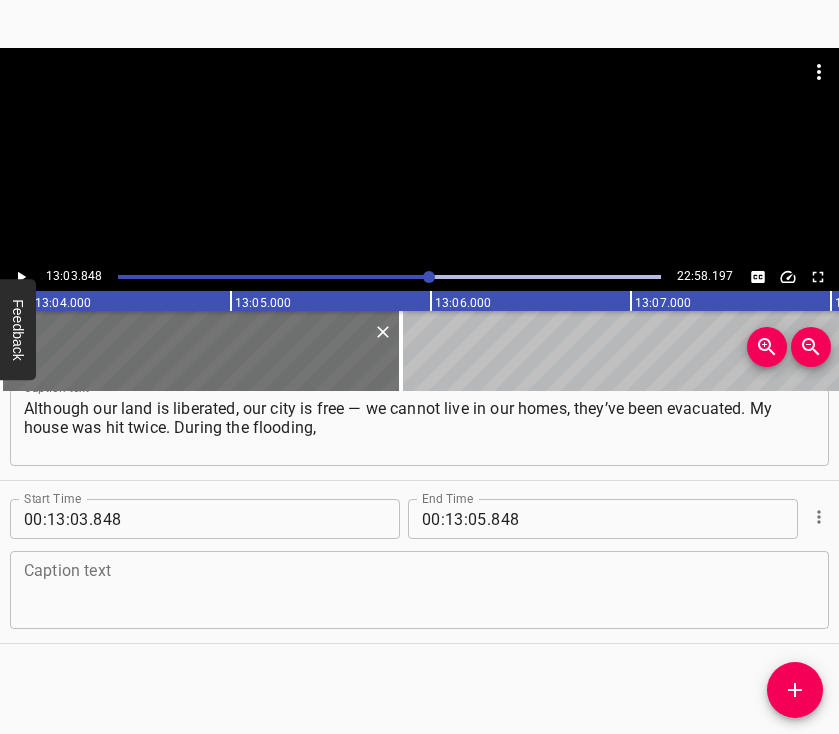 click at bounding box center (419, 590) 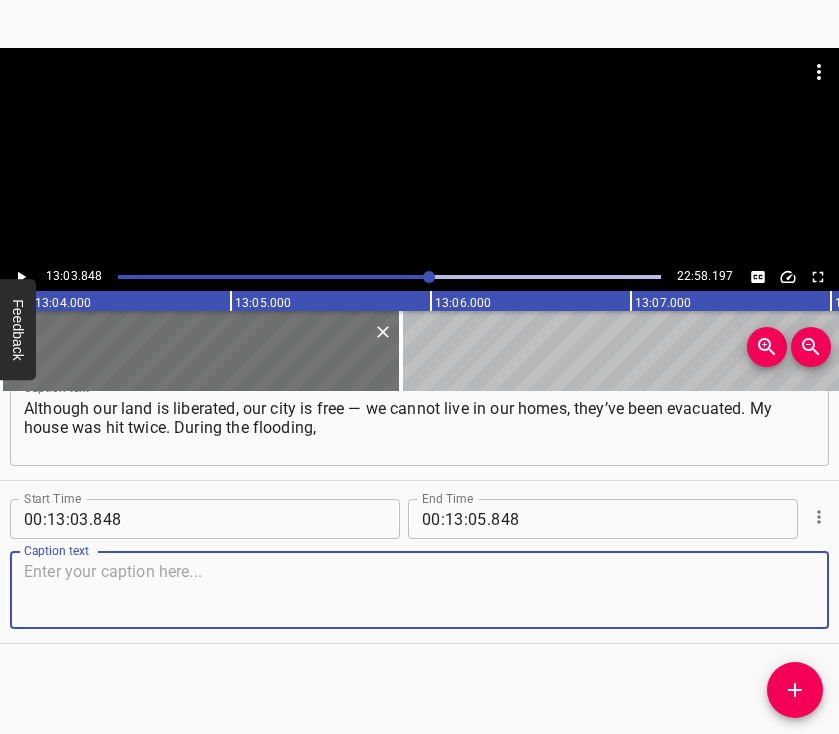 paste on "my paralyzed brother was on the left bank. His wife works in [GEOGRAPHIC_DATA] as a dispatcher for the emergency medical service, so she was traveling back and forth." 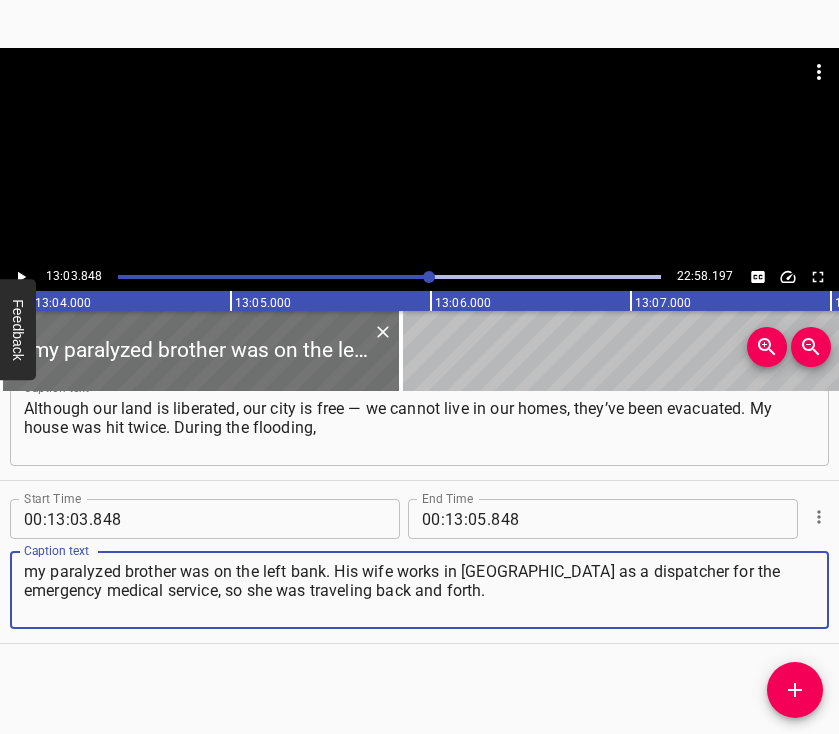 type on "my paralyzed brother was on the left bank. His wife works in [GEOGRAPHIC_DATA] as a dispatcher for the emergency medical service, so she was traveling back and forth." 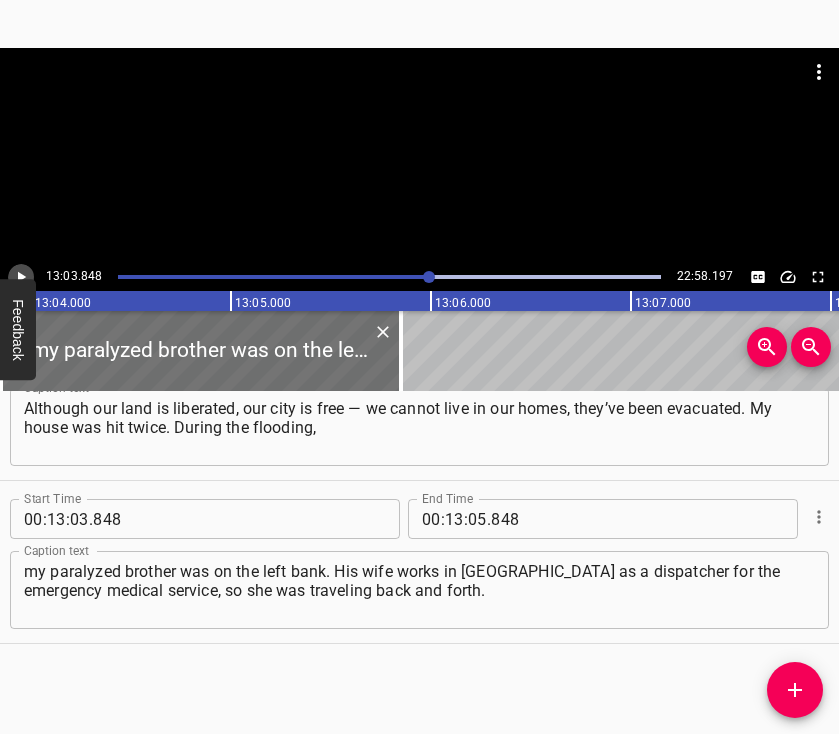 click 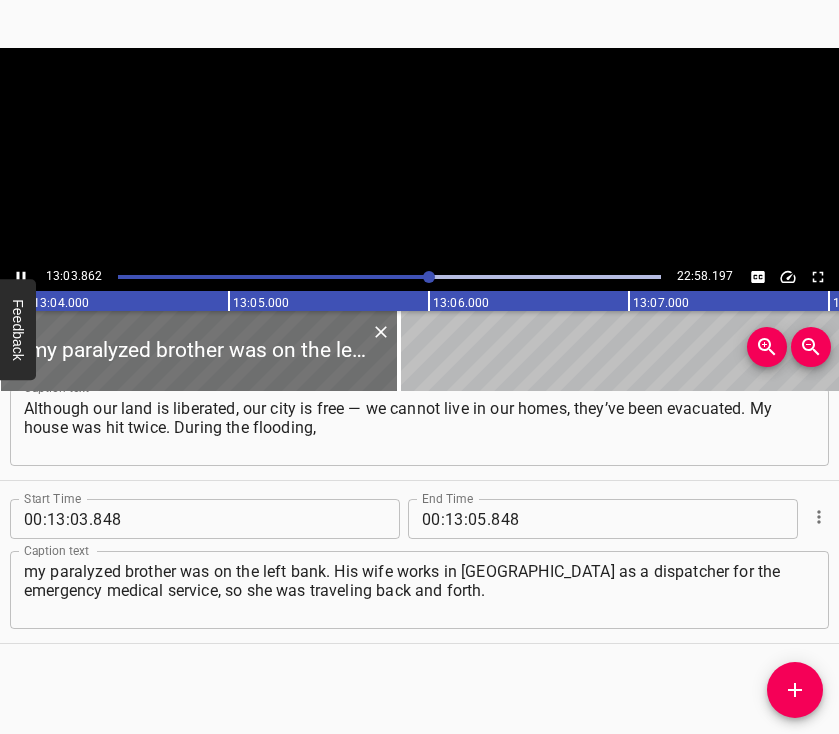 scroll, scrollTop: 0, scrollLeft: 156772, axis: horizontal 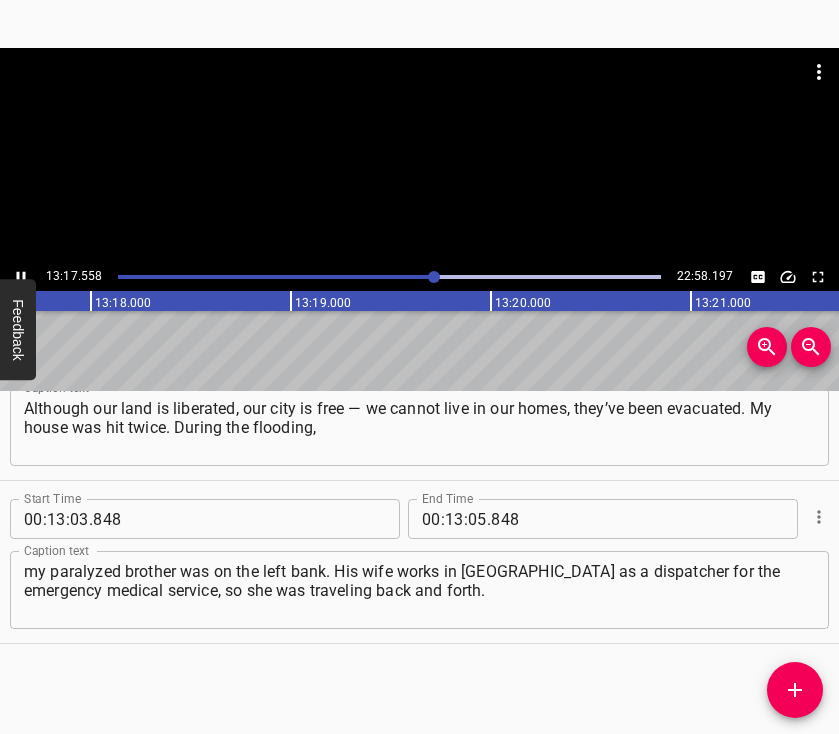 click 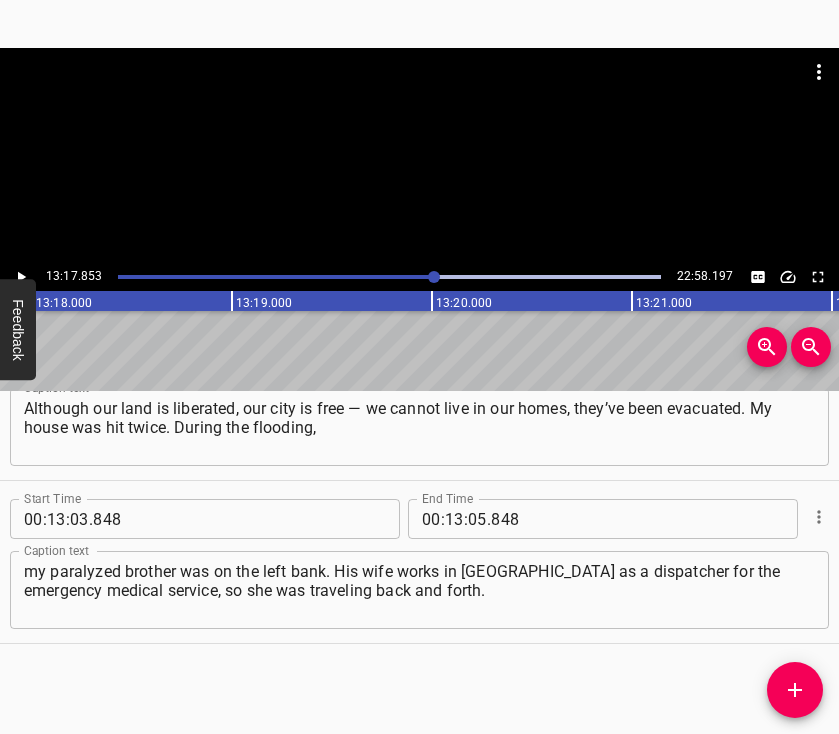 scroll, scrollTop: 0, scrollLeft: 159570, axis: horizontal 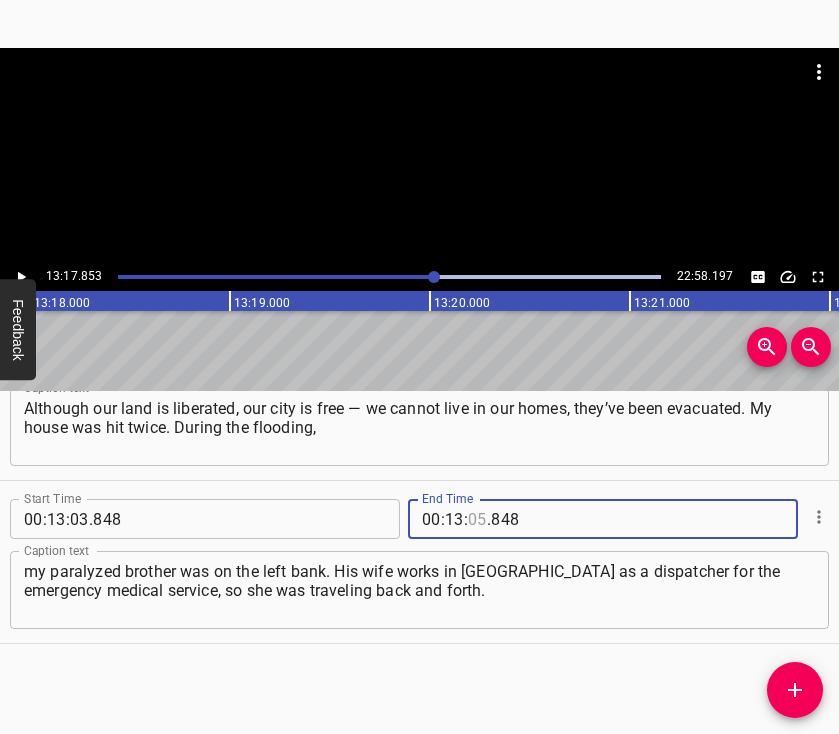 click at bounding box center (477, 519) 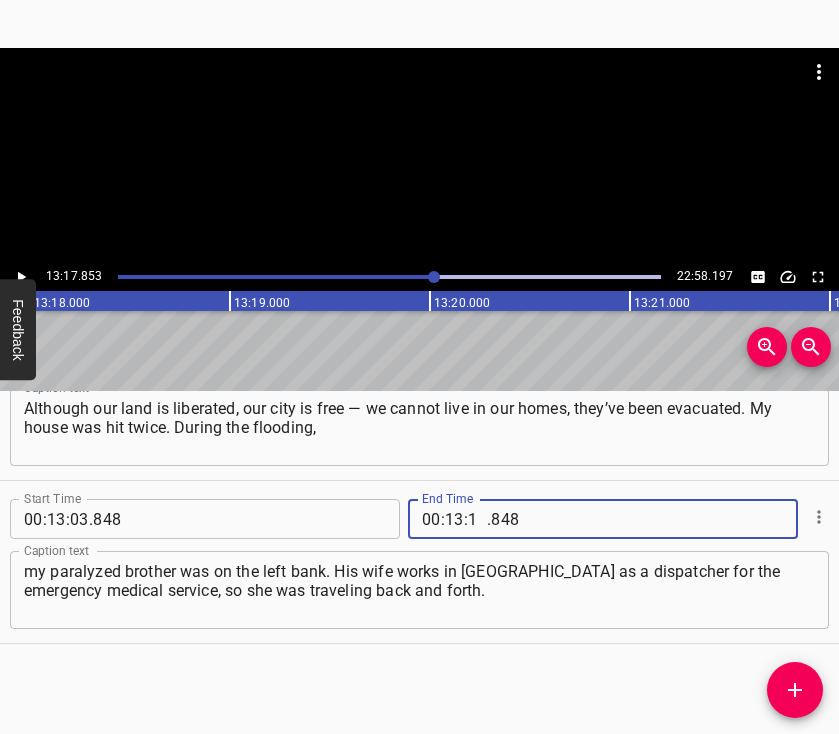 type on "17" 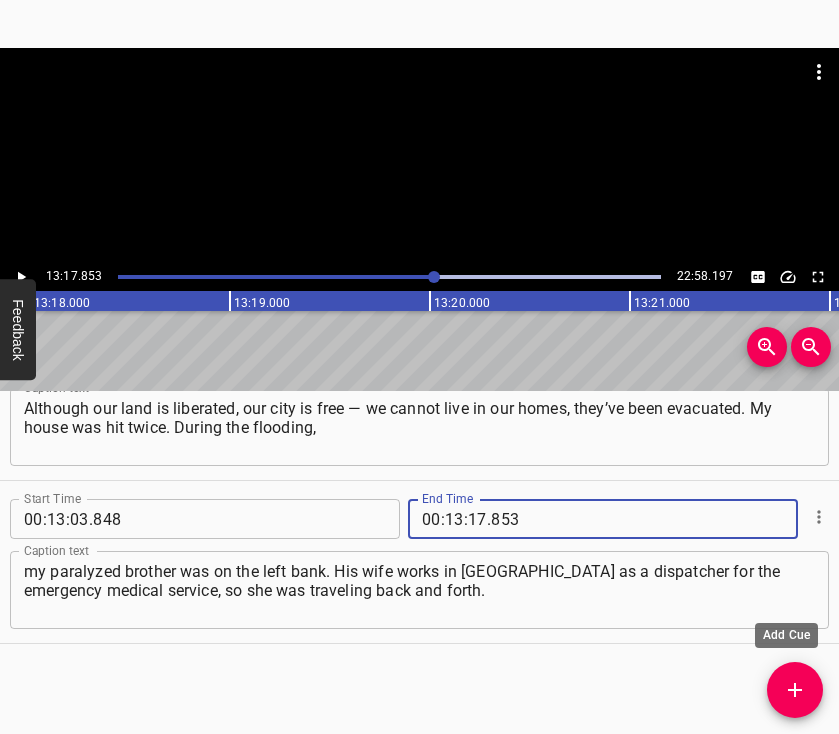 type on "853" 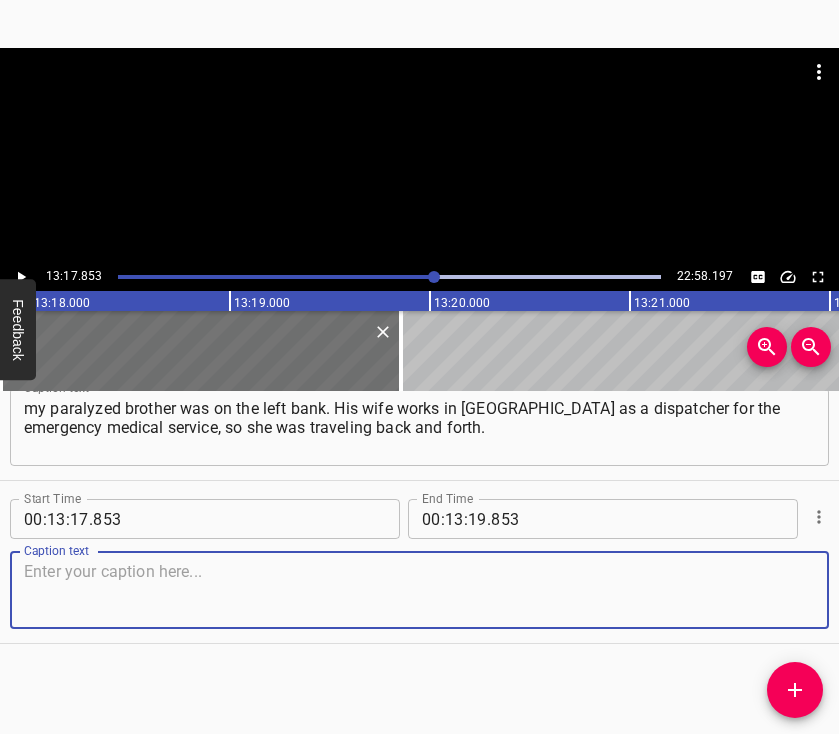 scroll, scrollTop: 9831, scrollLeft: 0, axis: vertical 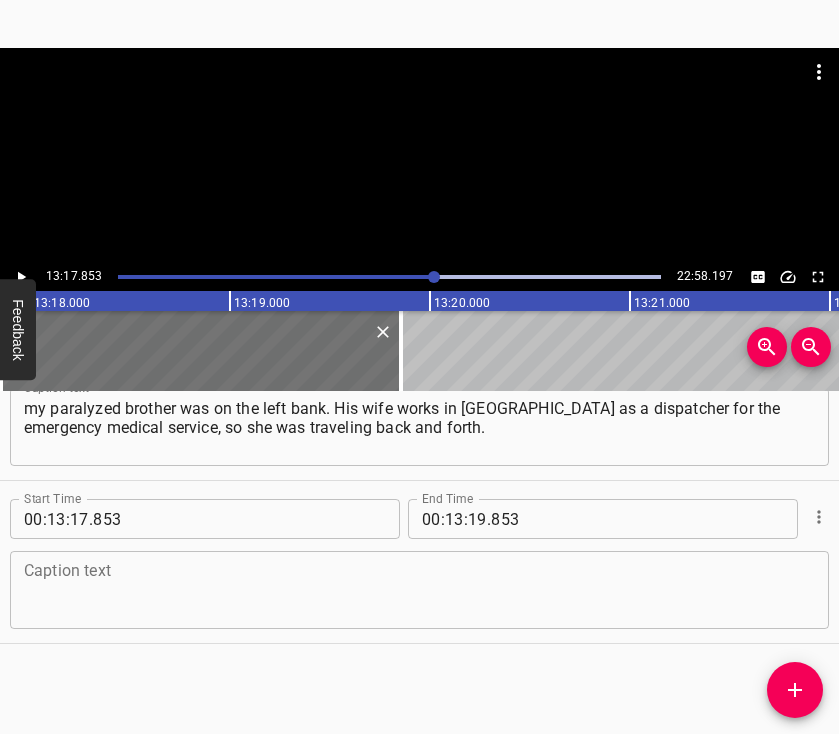 click at bounding box center (419, 590) 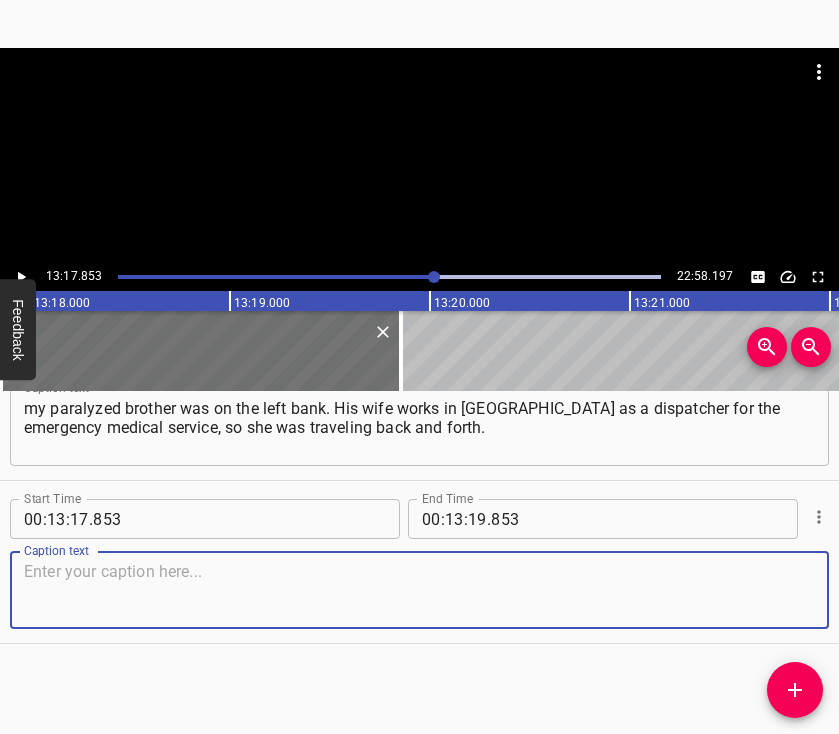 paste on "And on the 11th, she happened to be home — so my brother was very lucky: as a paralyzed man, he wasn’t left there alone. Until [DATE]," 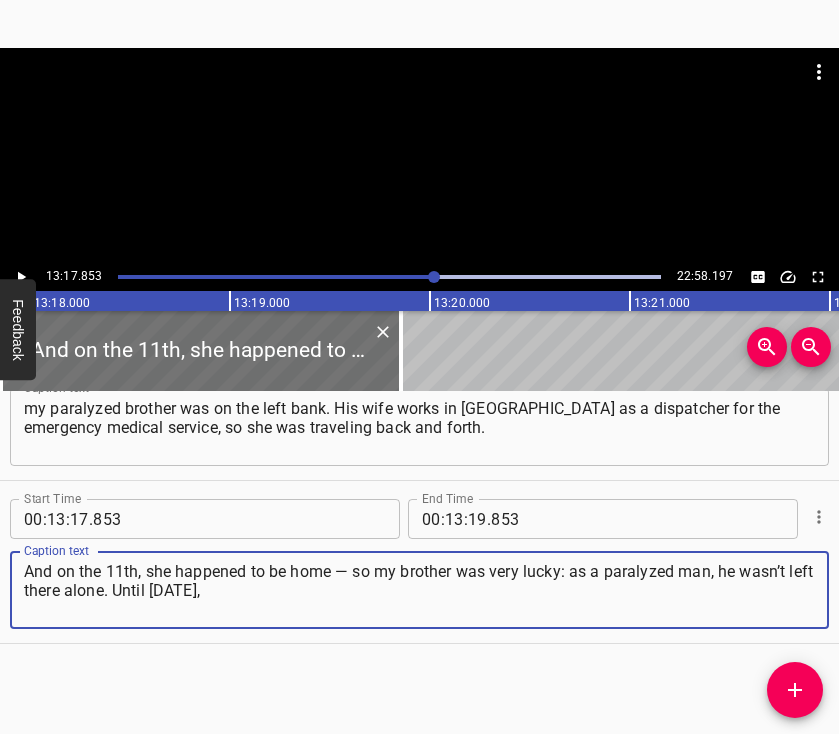 type on "And on the 11th, she happened to be home — so my brother was very lucky: as a paralyzed man, he wasn’t left there alone. Until [DATE]," 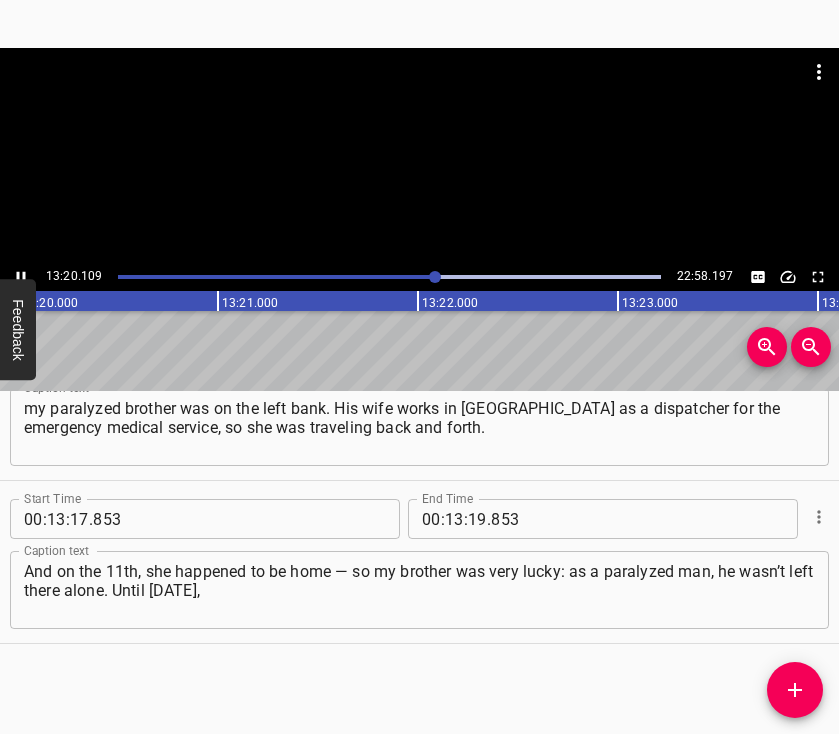 scroll, scrollTop: 0, scrollLeft: 160013, axis: horizontal 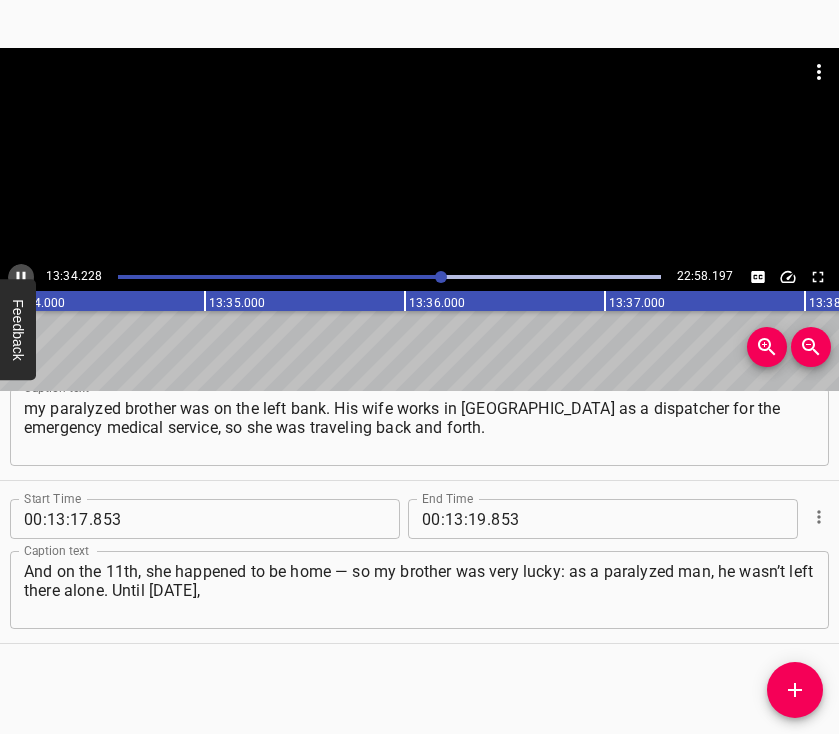 click 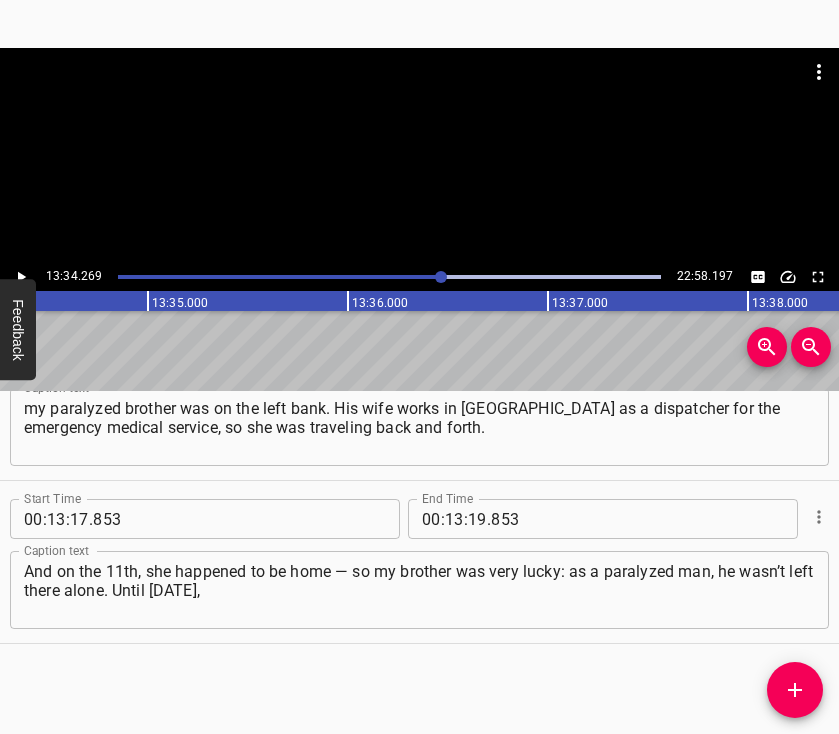 scroll, scrollTop: 0, scrollLeft: 162853, axis: horizontal 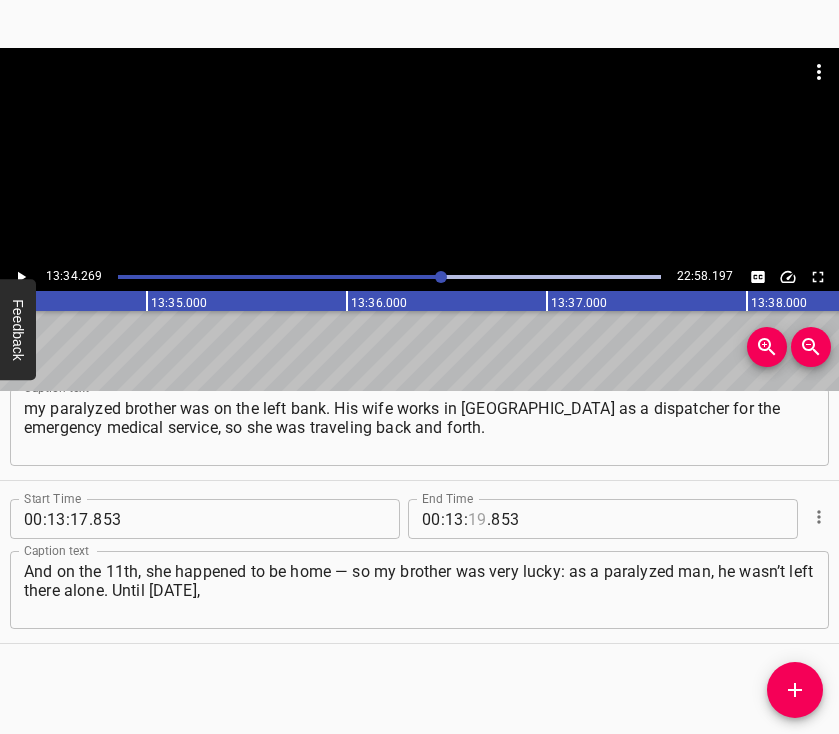 click at bounding box center [477, 519] 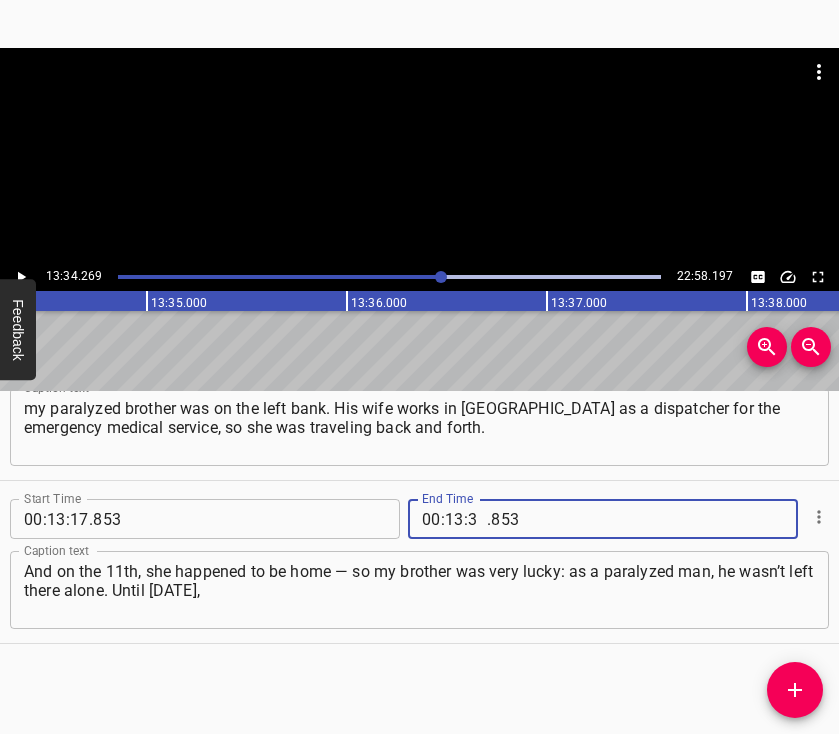 type on "34" 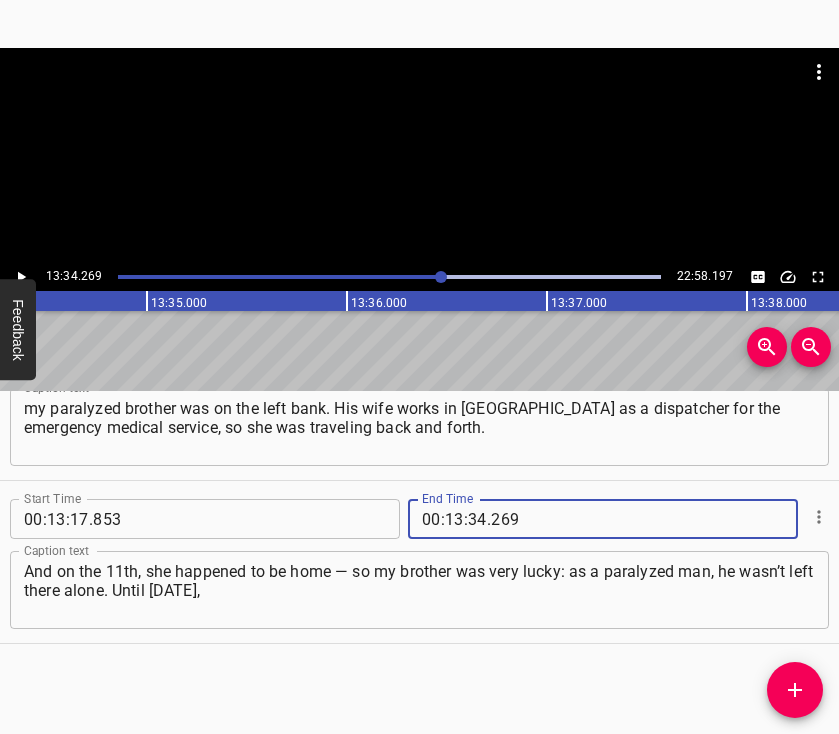 type on "269" 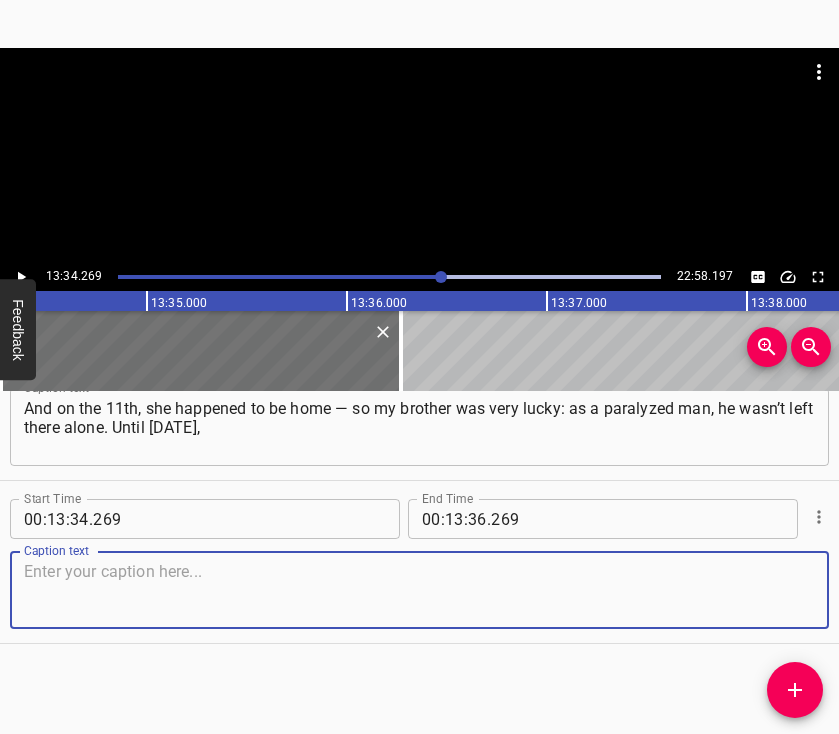 scroll, scrollTop: 10011, scrollLeft: 0, axis: vertical 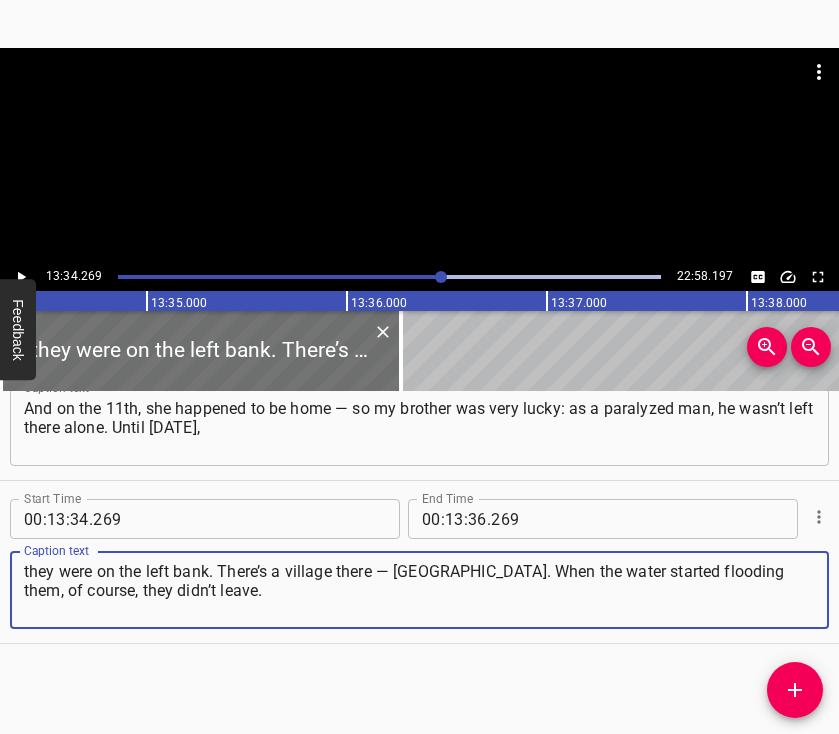 type on "they were on the left bank. There’s a village there — [GEOGRAPHIC_DATA]. When the water started flooding them, of course, they didn’t leave." 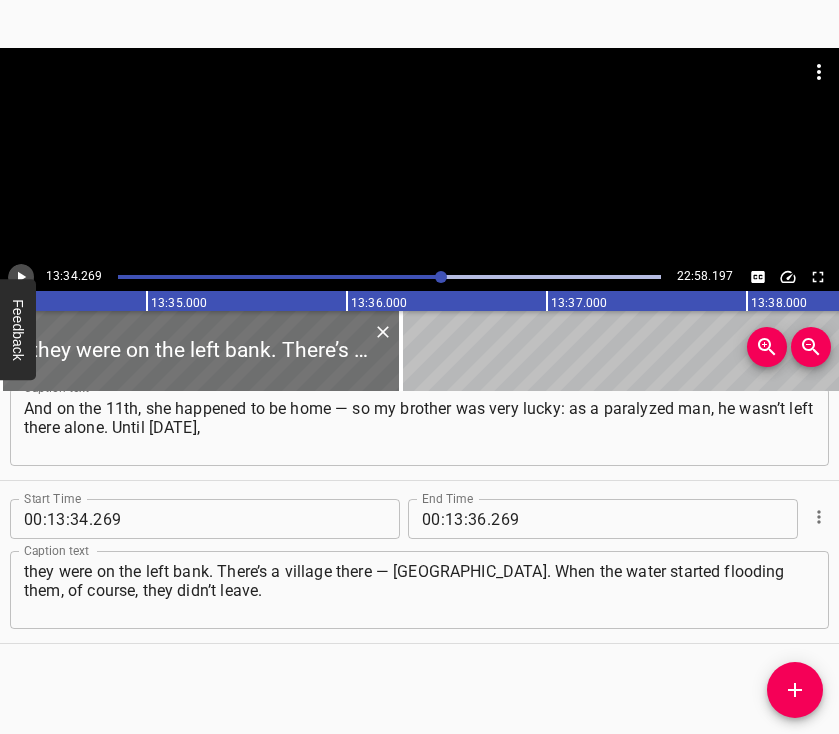 click 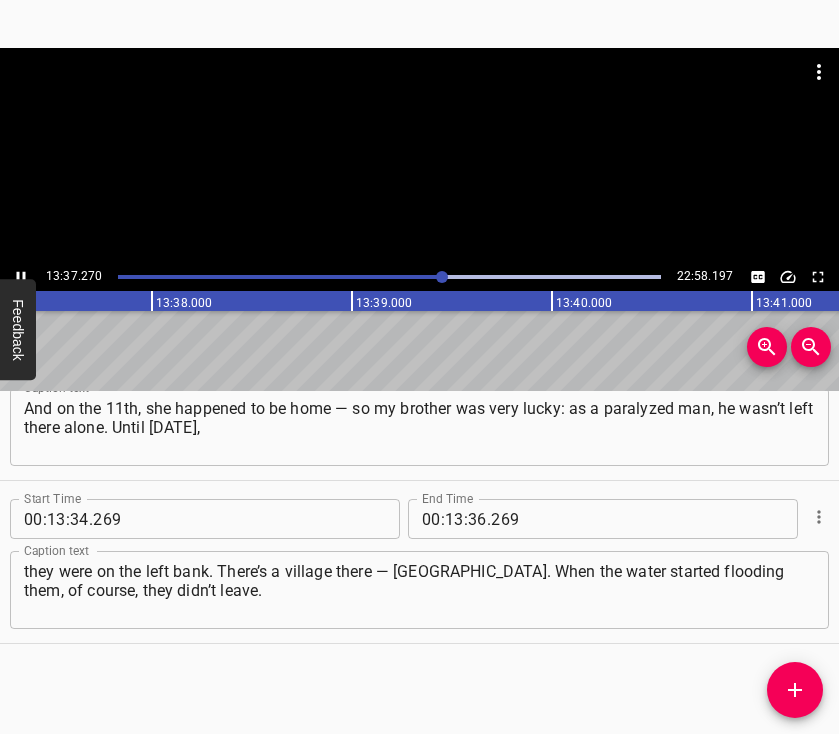 scroll, scrollTop: 0, scrollLeft: 163450, axis: horizontal 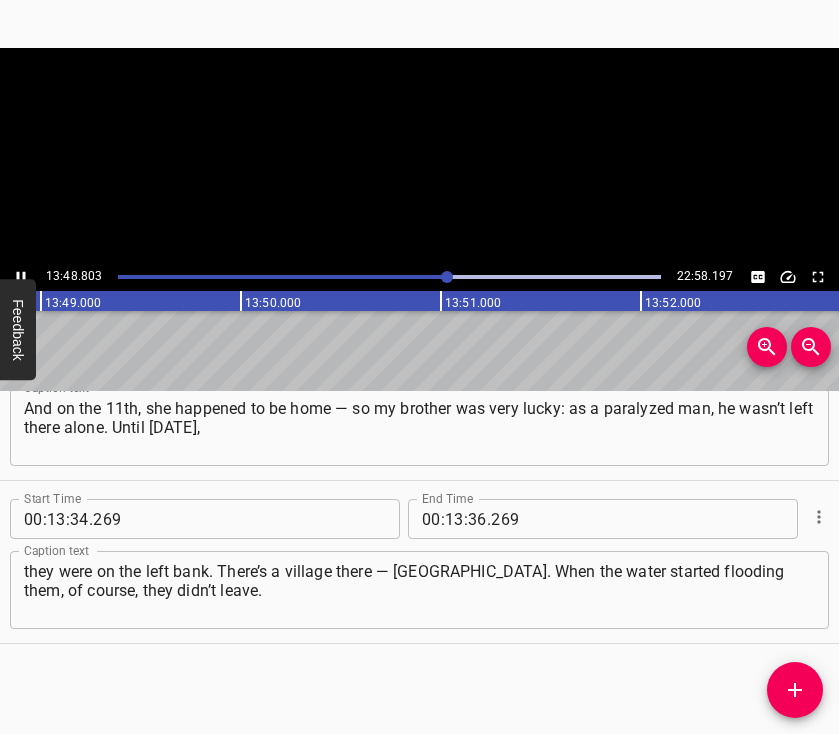 click 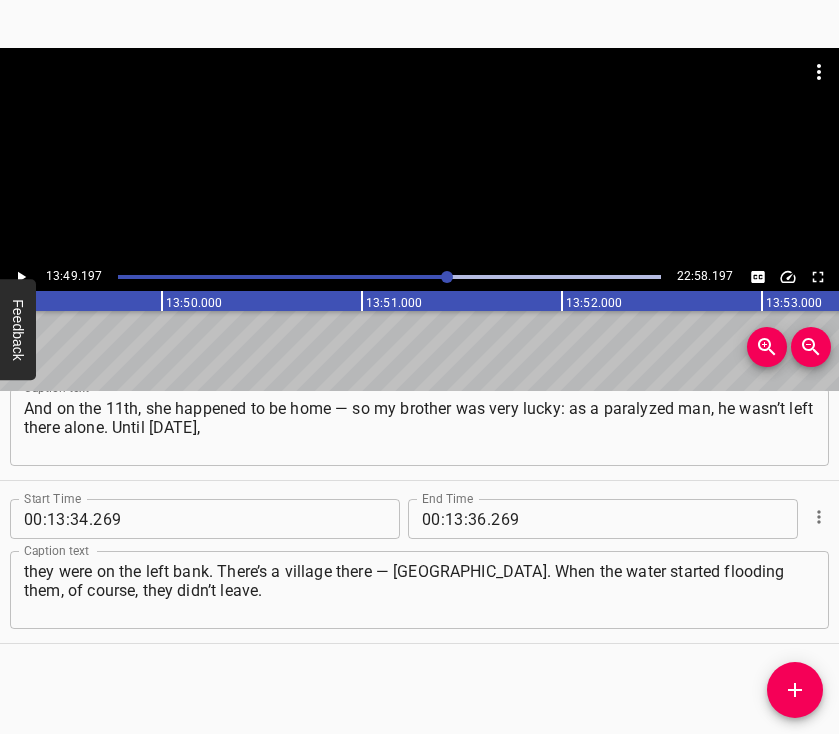 scroll, scrollTop: 0, scrollLeft: 165839, axis: horizontal 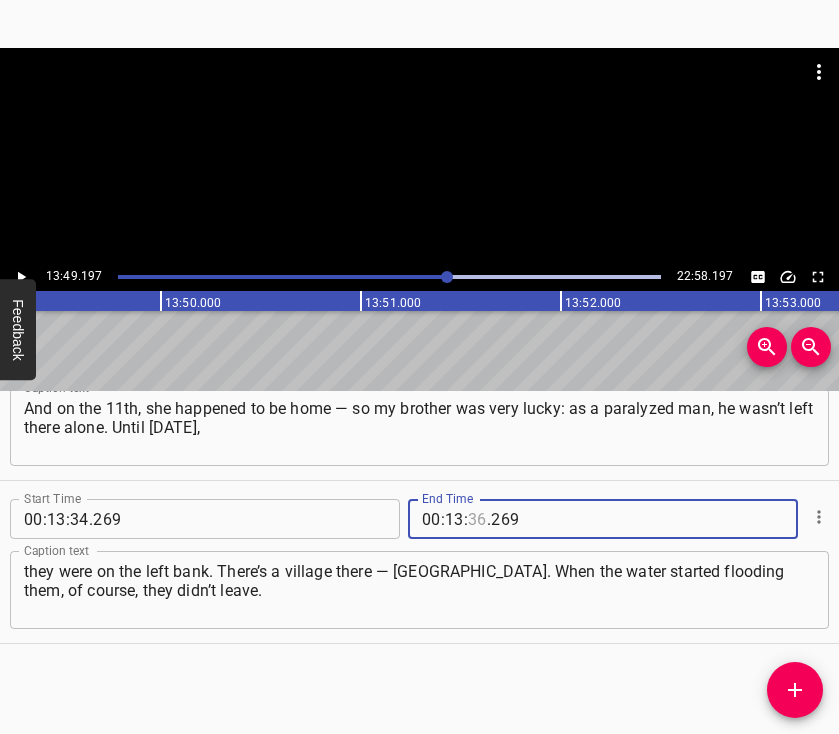 click at bounding box center [477, 519] 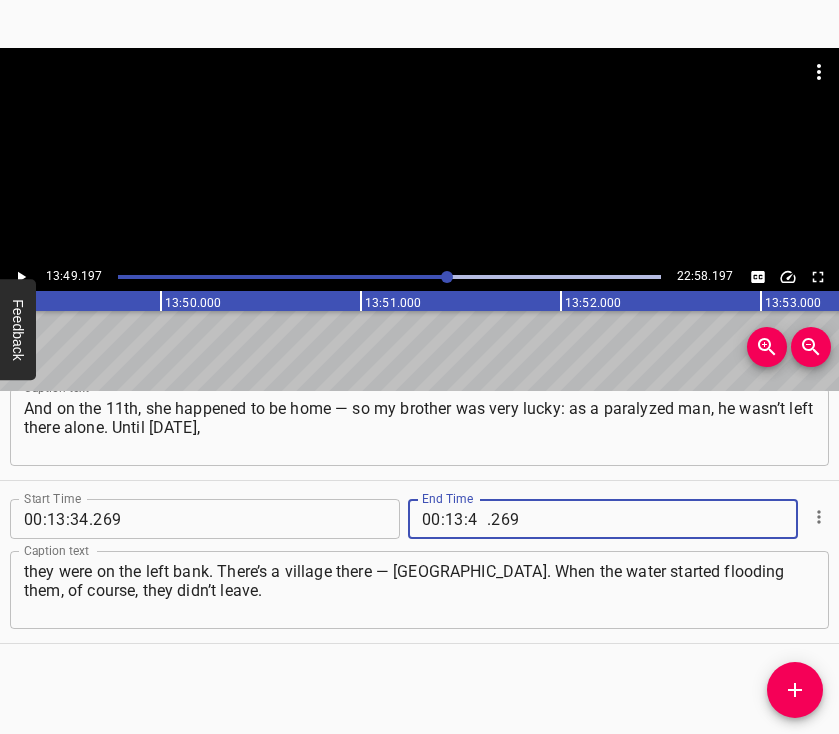 type on "49" 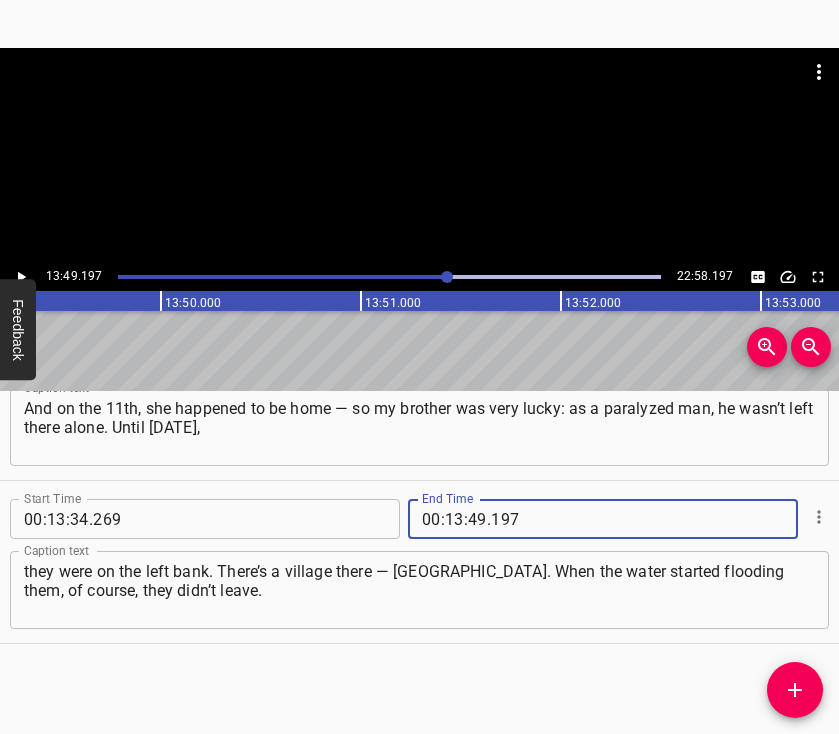 type on "197" 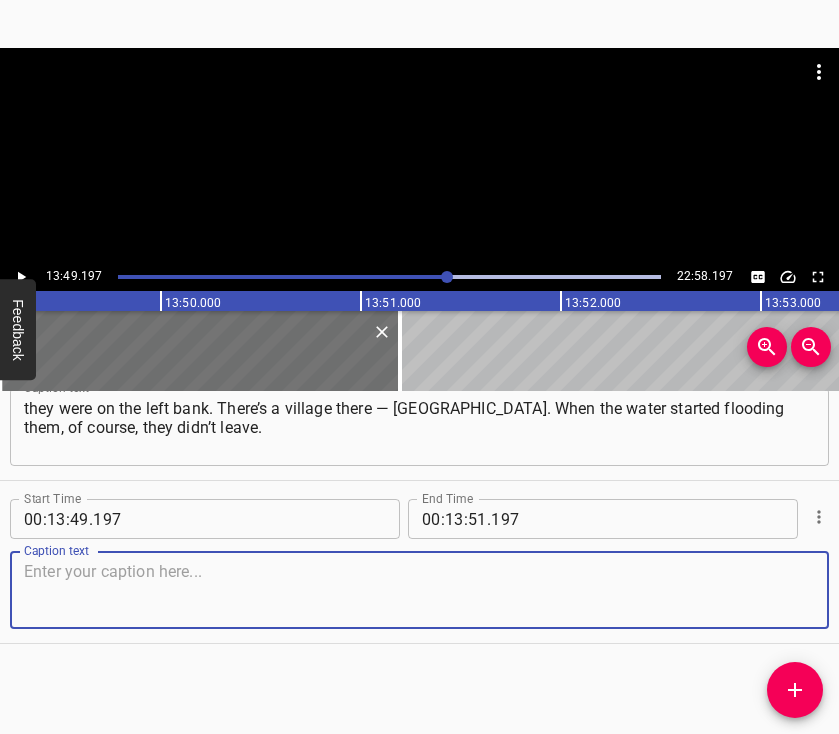 scroll, scrollTop: 10191, scrollLeft: 0, axis: vertical 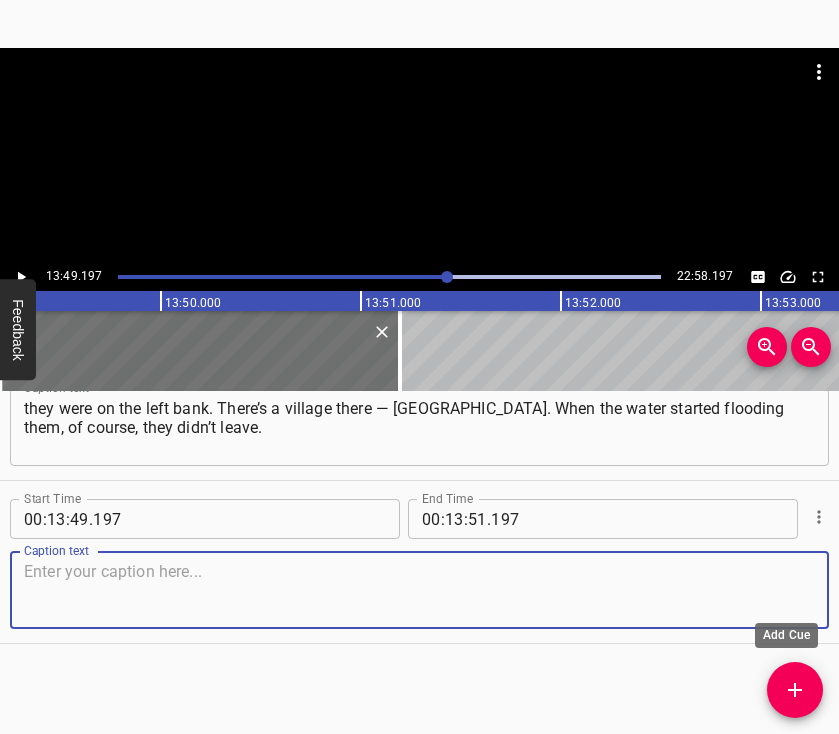 click at bounding box center [419, 590] 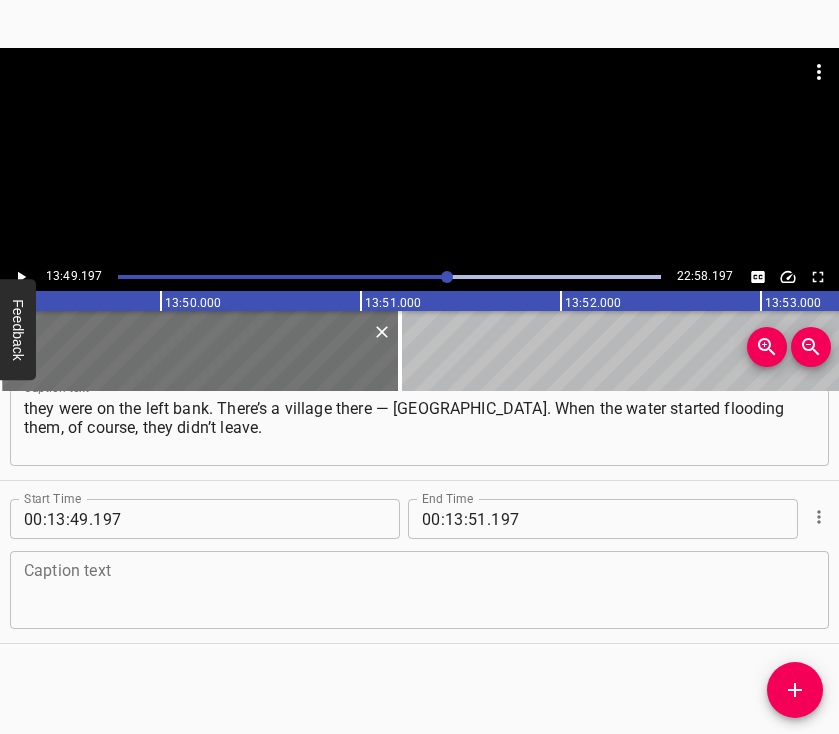 click at bounding box center [419, 590] 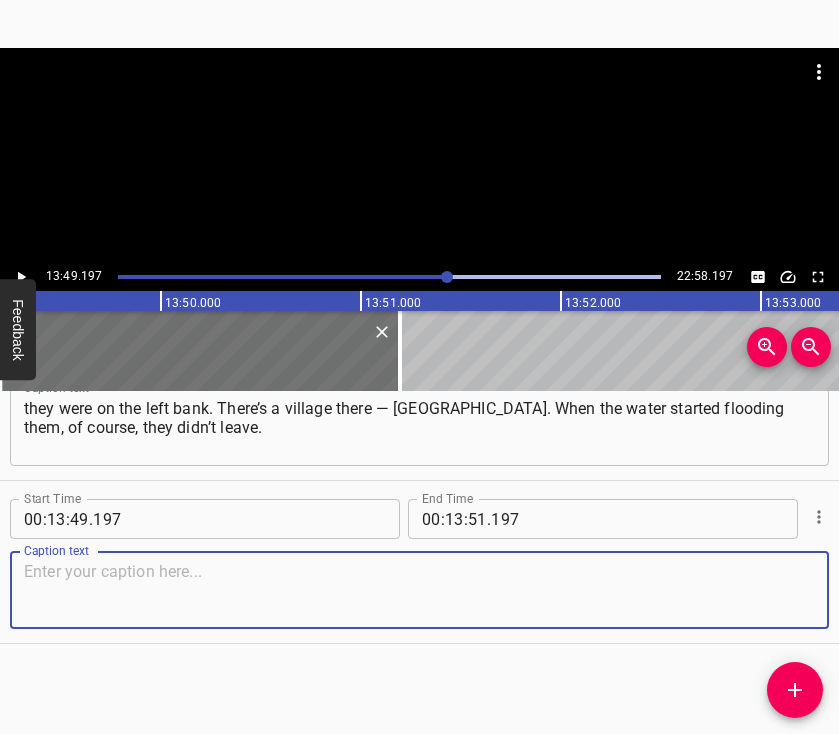 paste on "Many people stayed in the village, sitting up in [GEOGRAPHIC_DATA]. They also climbed into the attic of an old house. It was made of samann — a mix of clay, straw," 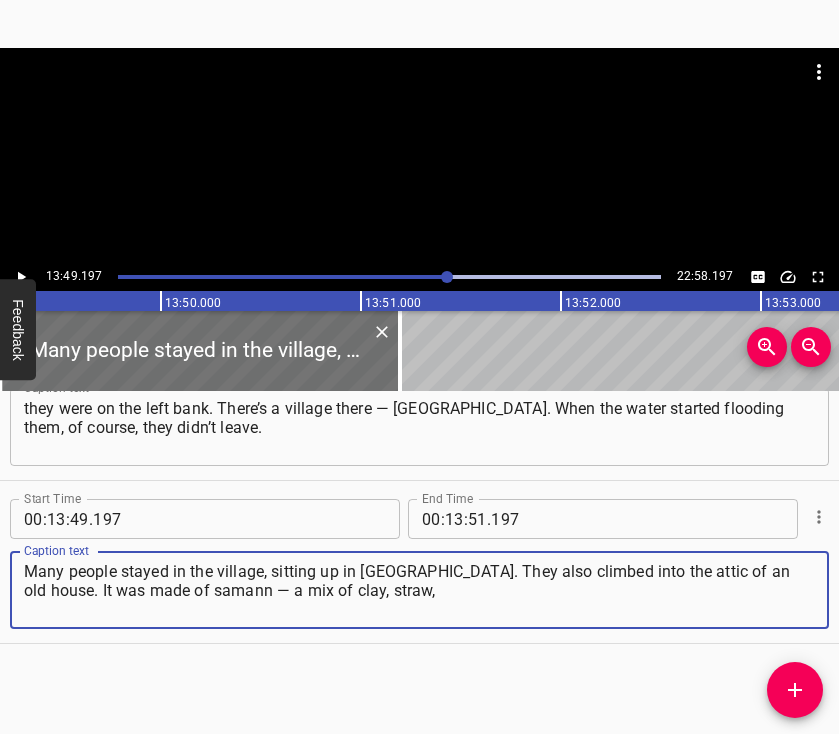 type on "Many people stayed in the village, sitting up in [GEOGRAPHIC_DATA]. They also climbed into the attic of an old house. It was made of samann — a mix of clay, straw," 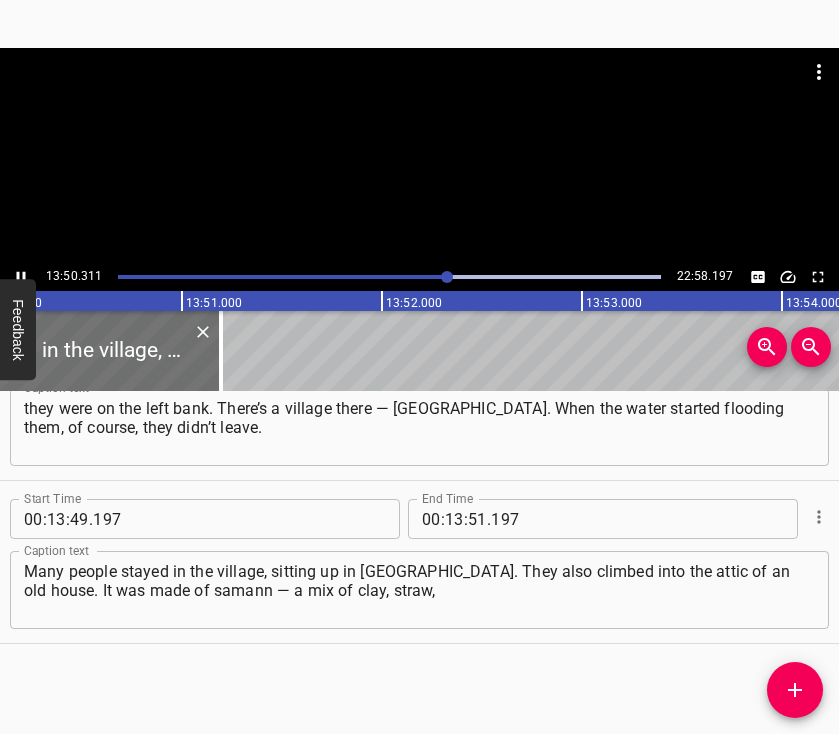 scroll, scrollTop: 0, scrollLeft: 166034, axis: horizontal 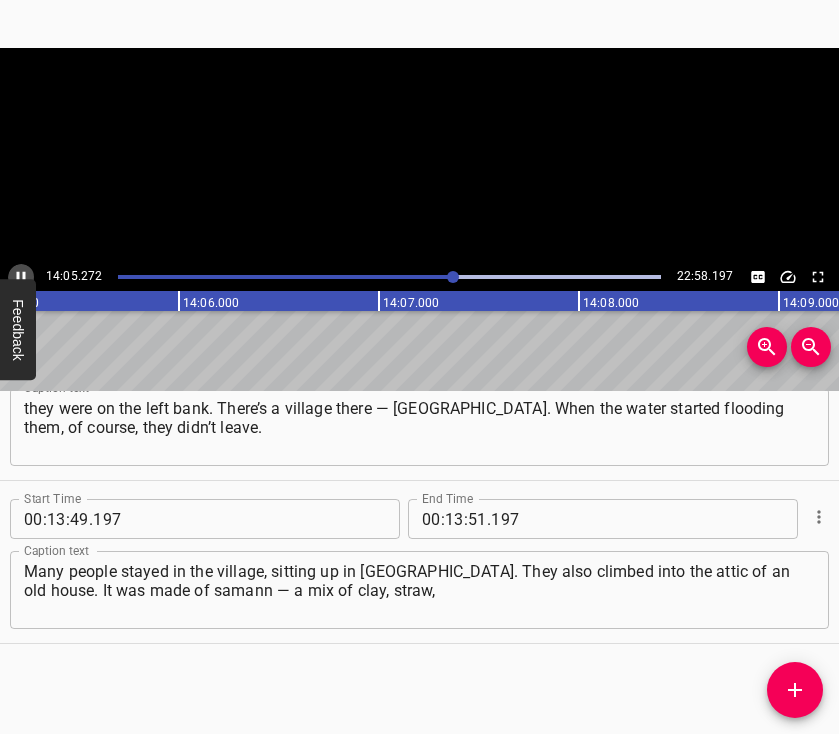 click 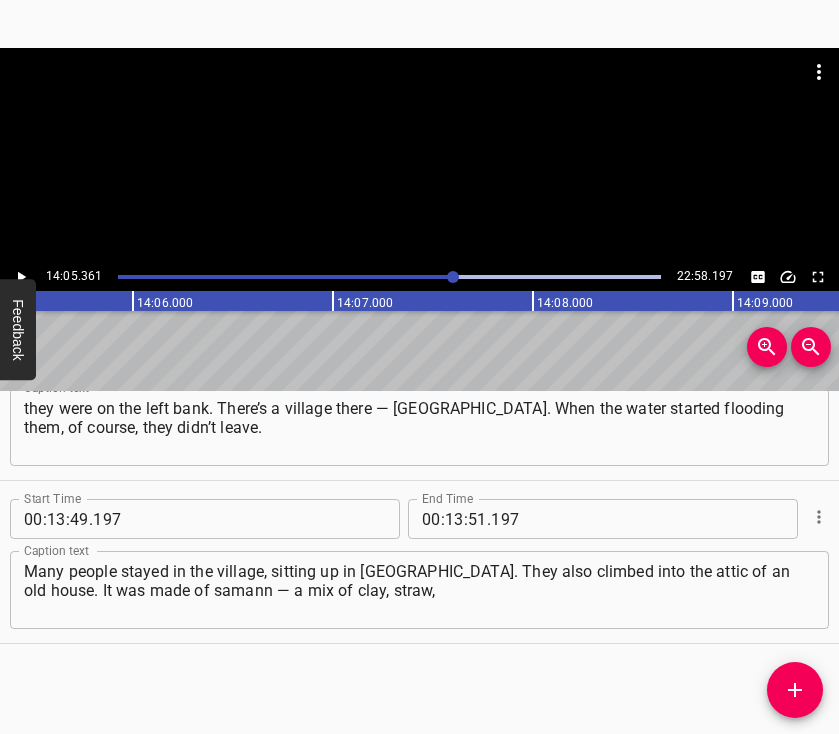 scroll, scrollTop: 0, scrollLeft: 169072, axis: horizontal 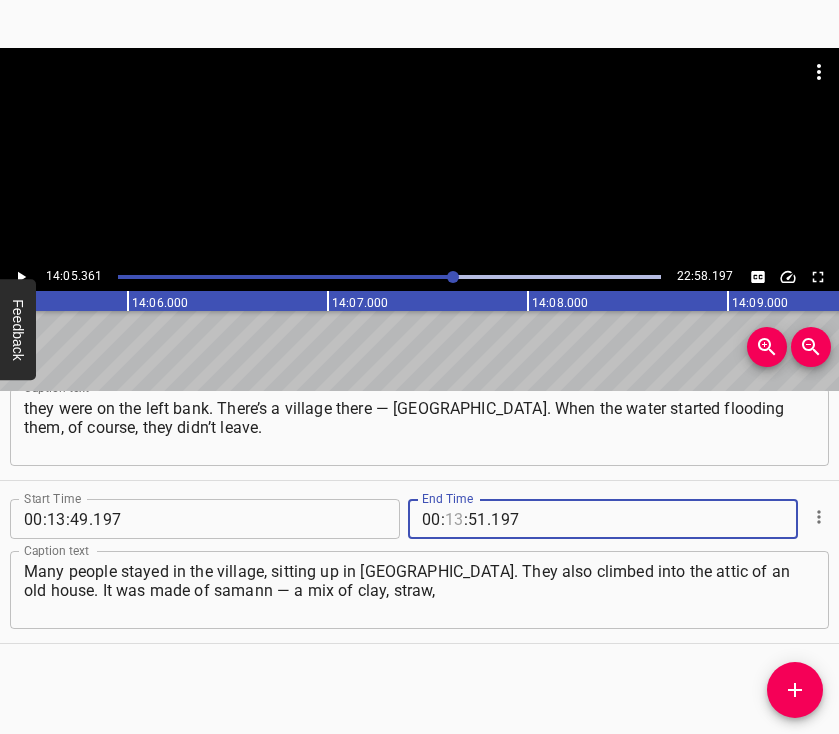 click at bounding box center [454, 519] 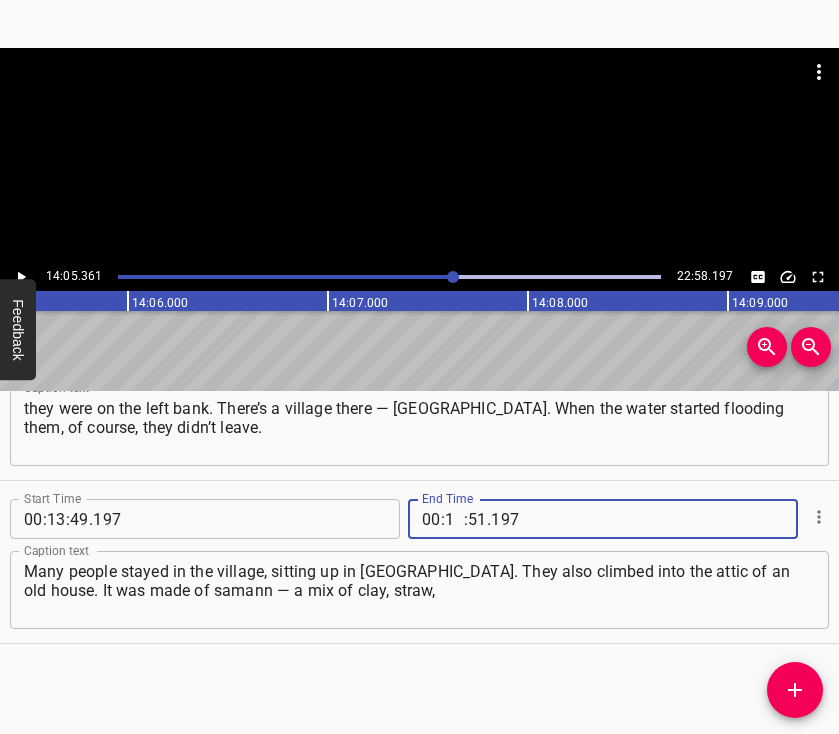 type on "14" 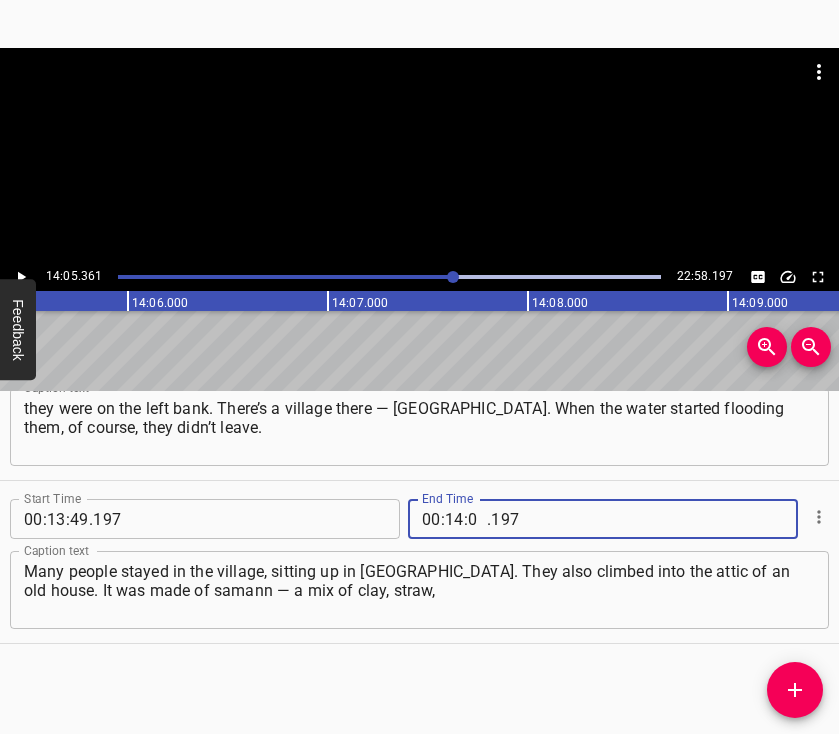 type on "05" 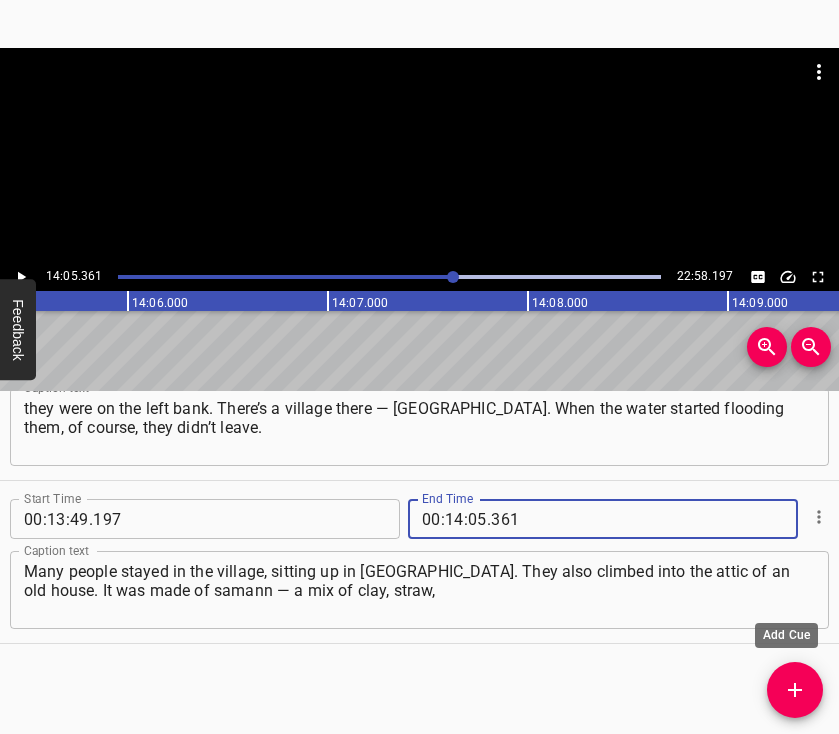 type on "361" 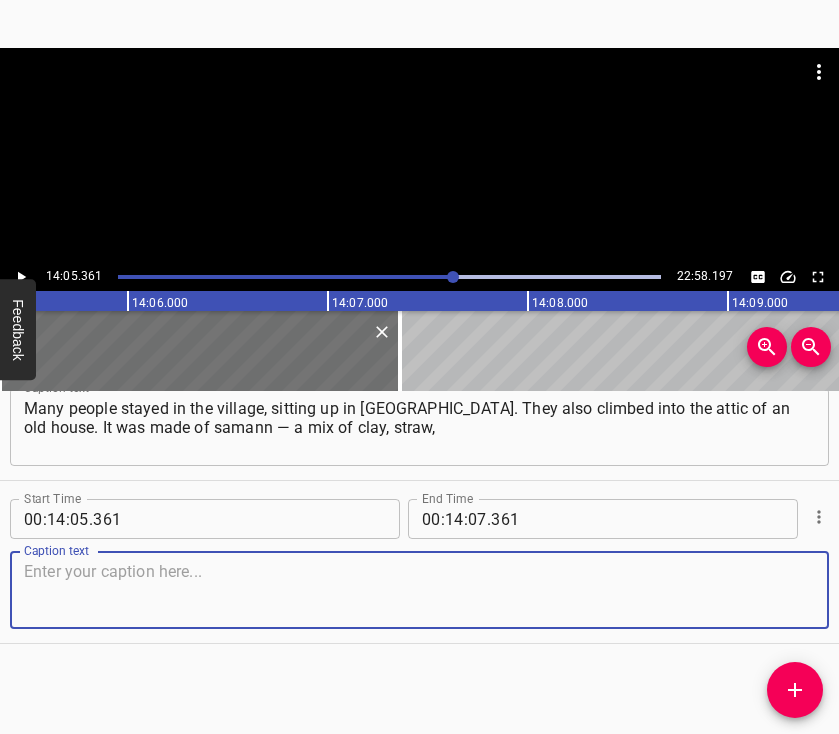 scroll, scrollTop: 10371, scrollLeft: 0, axis: vertical 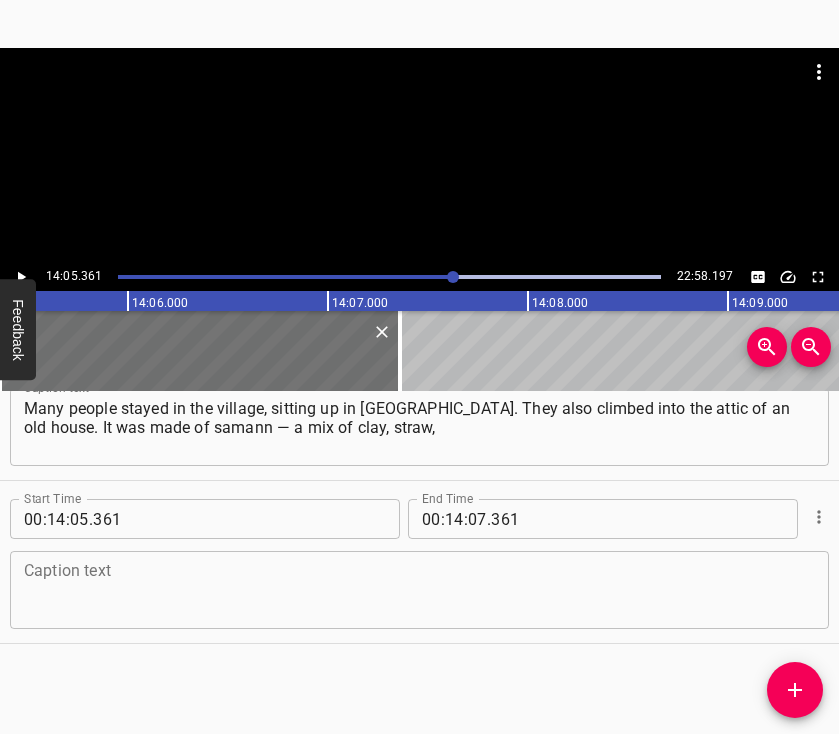 click at bounding box center [419, 590] 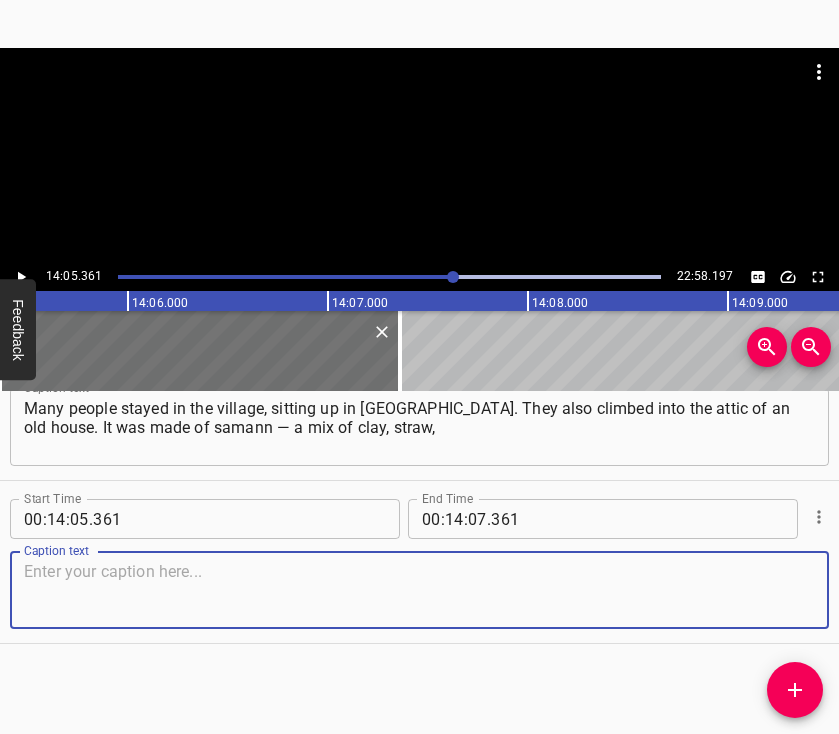 paste on "and sand used for building. Even as they were climbing up… and you understand how hard it is for a paralyzed person to climb upward. My brother told his wife:" 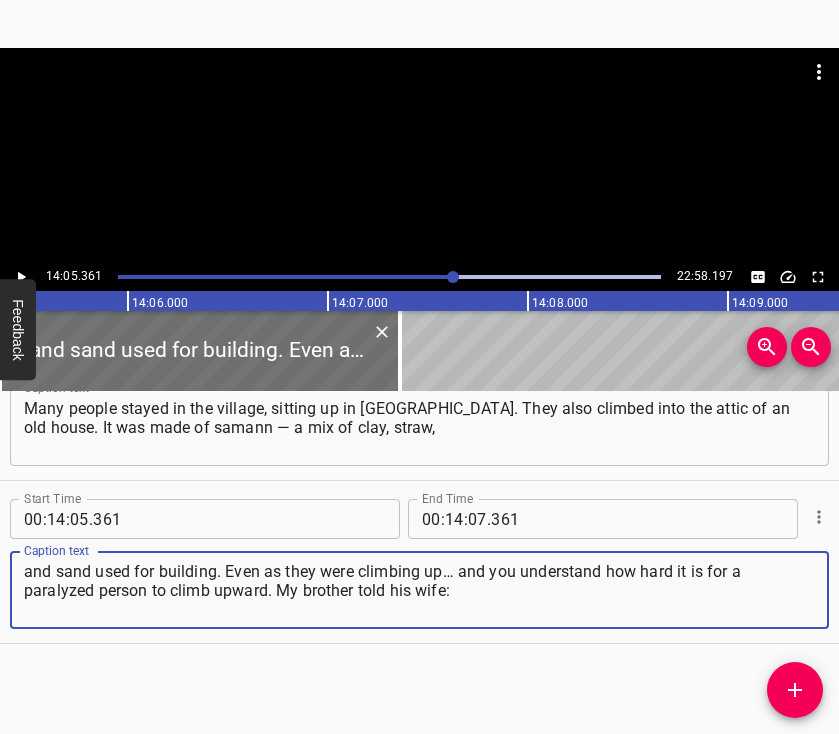type on "and sand used for building. Even as they were climbing up… and you understand how hard it is for a paralyzed person to climb upward. My brother told his wife:" 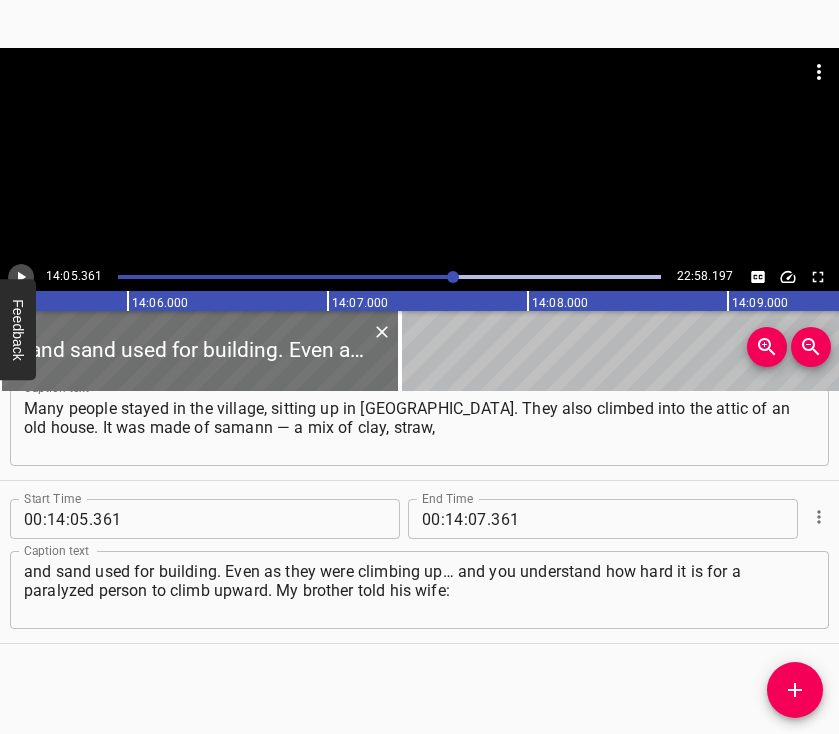 click 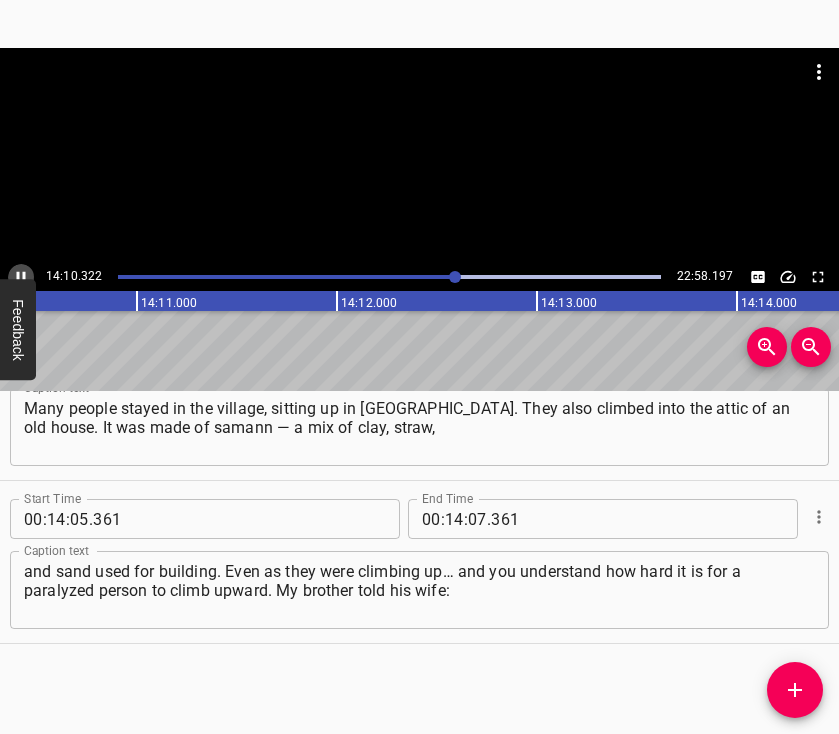 click 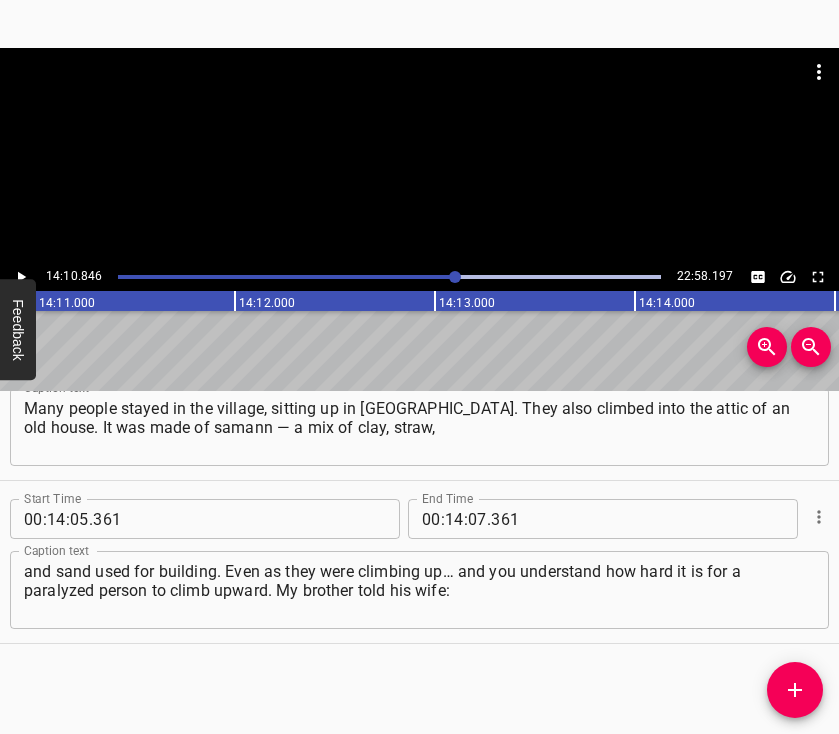 scroll, scrollTop: 0, scrollLeft: 170169, axis: horizontal 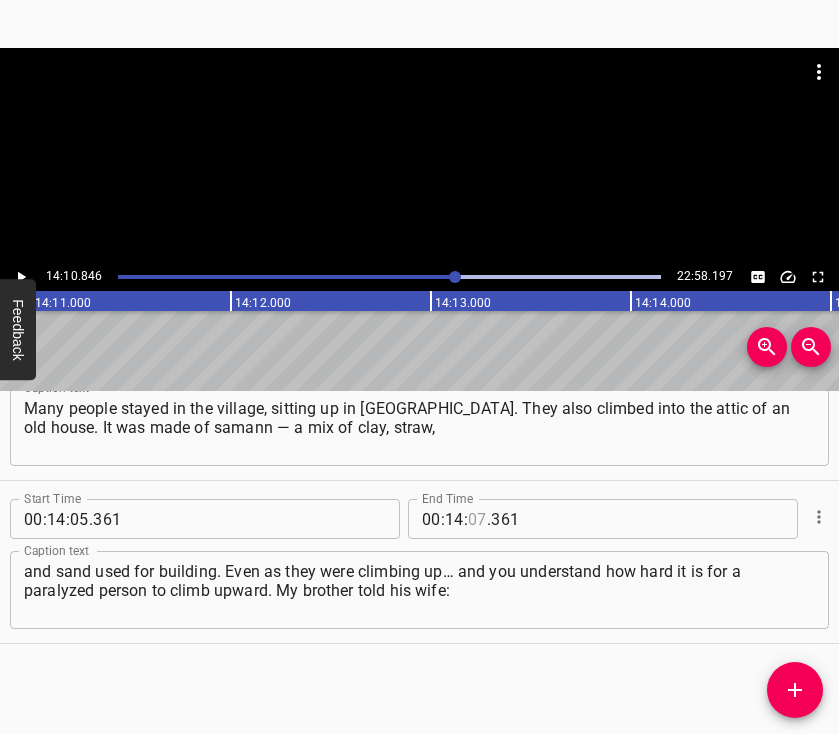 click at bounding box center [477, 519] 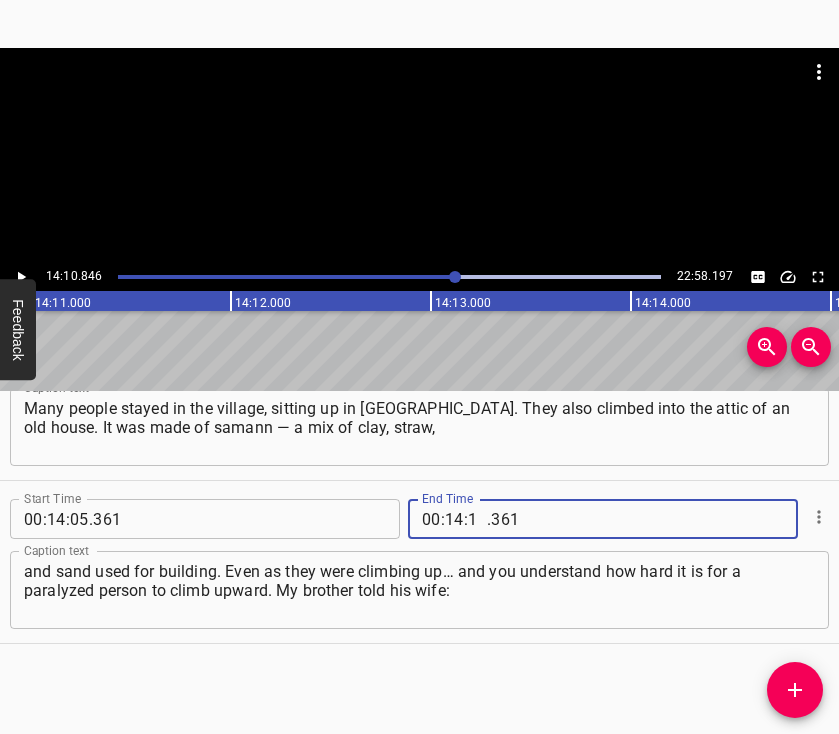 type on "10" 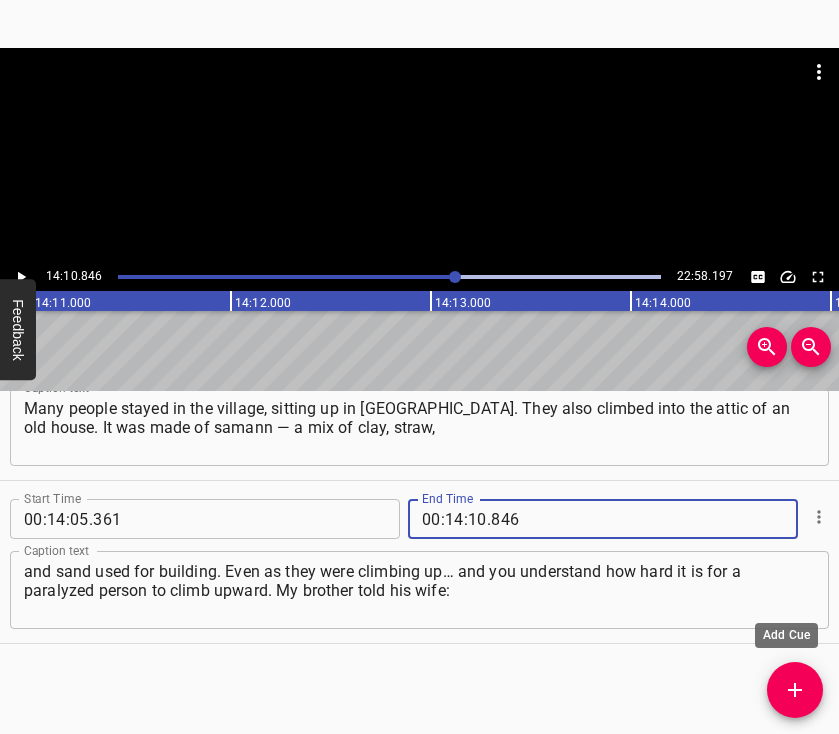 type on "846" 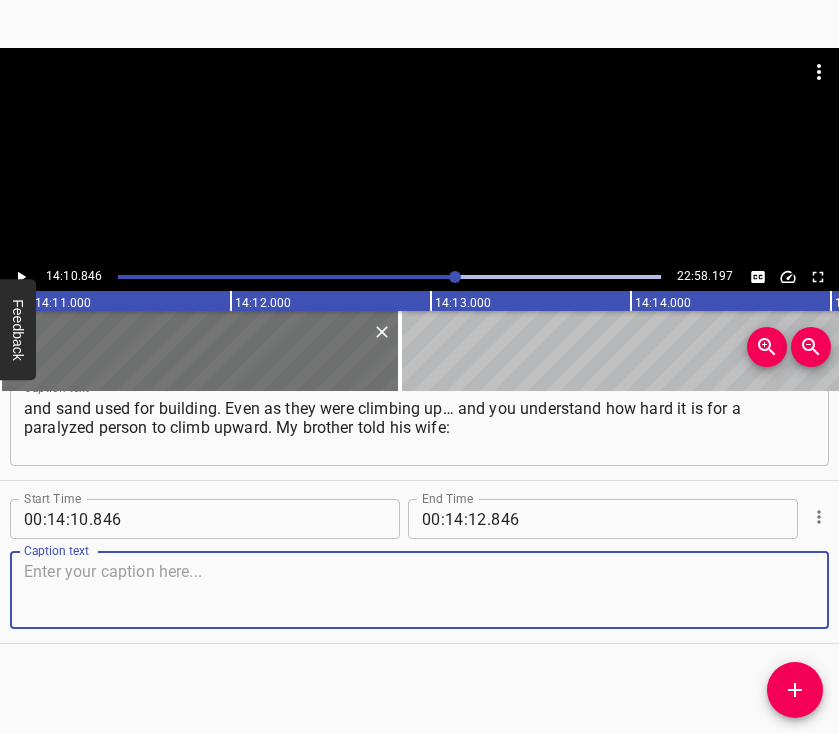 scroll, scrollTop: 10551, scrollLeft: 0, axis: vertical 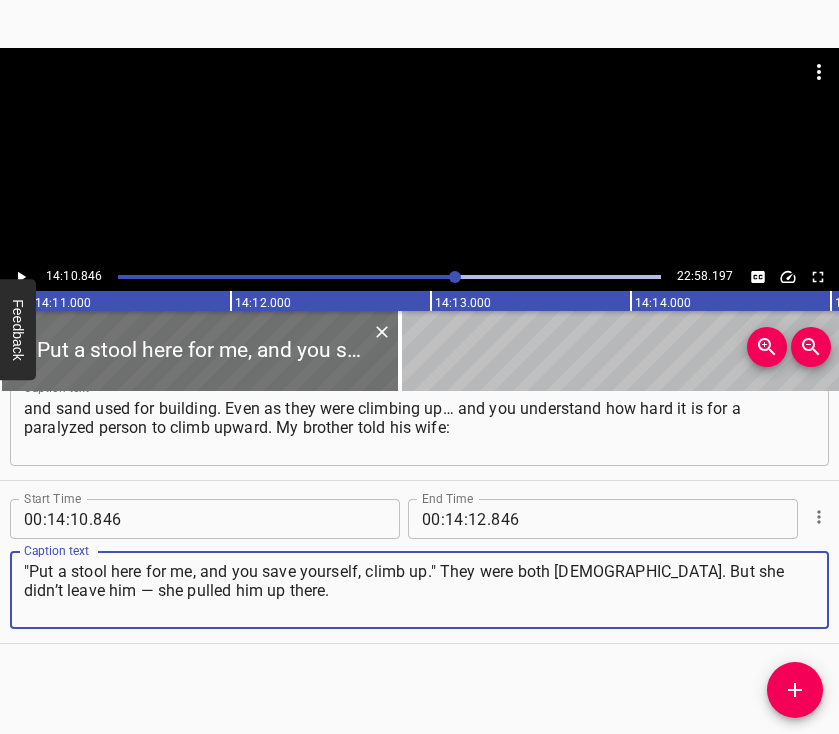 type on ""Put a stool here for me, and you save yourself, climb up." They were both [DEMOGRAPHIC_DATA]. But she didn’t leave him — she pulled him up there." 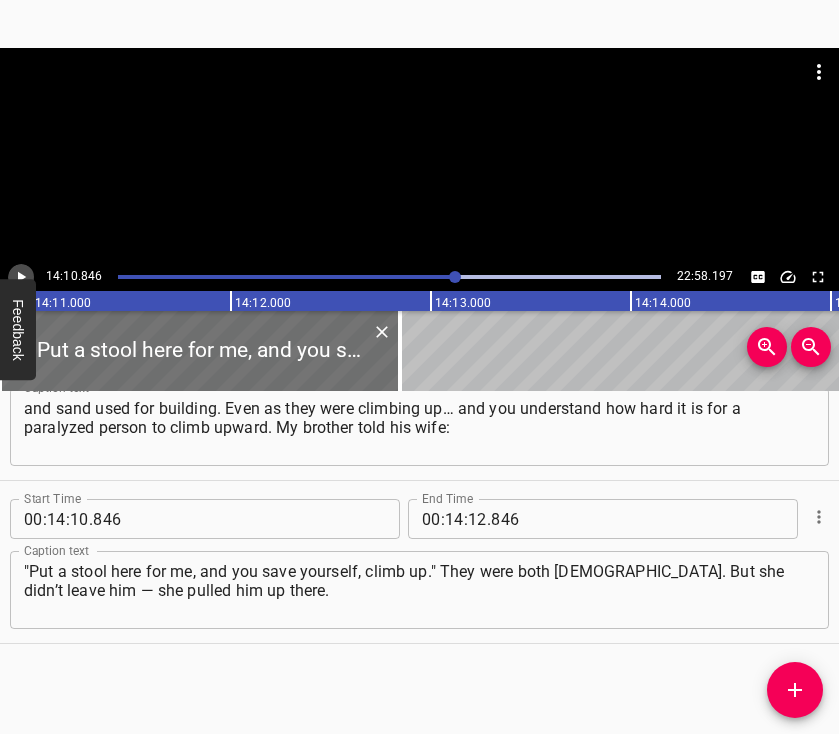 click 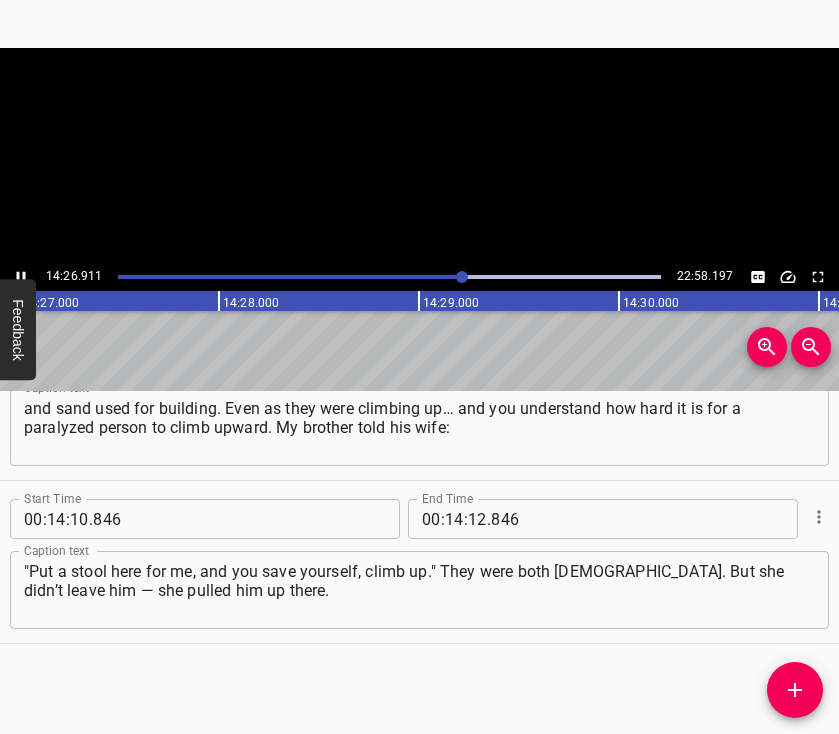 click 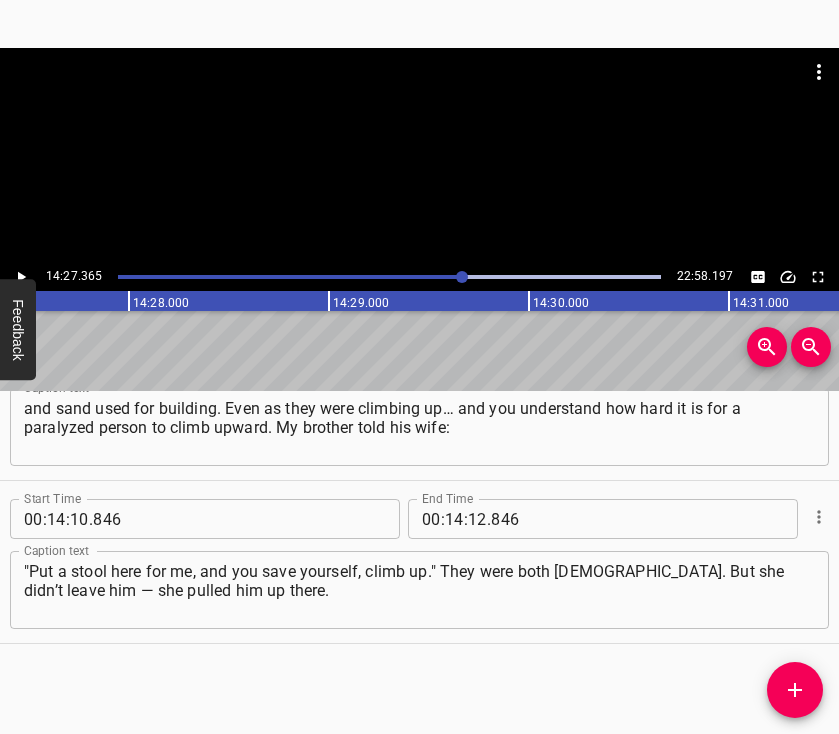 scroll, scrollTop: 0, scrollLeft: 173473, axis: horizontal 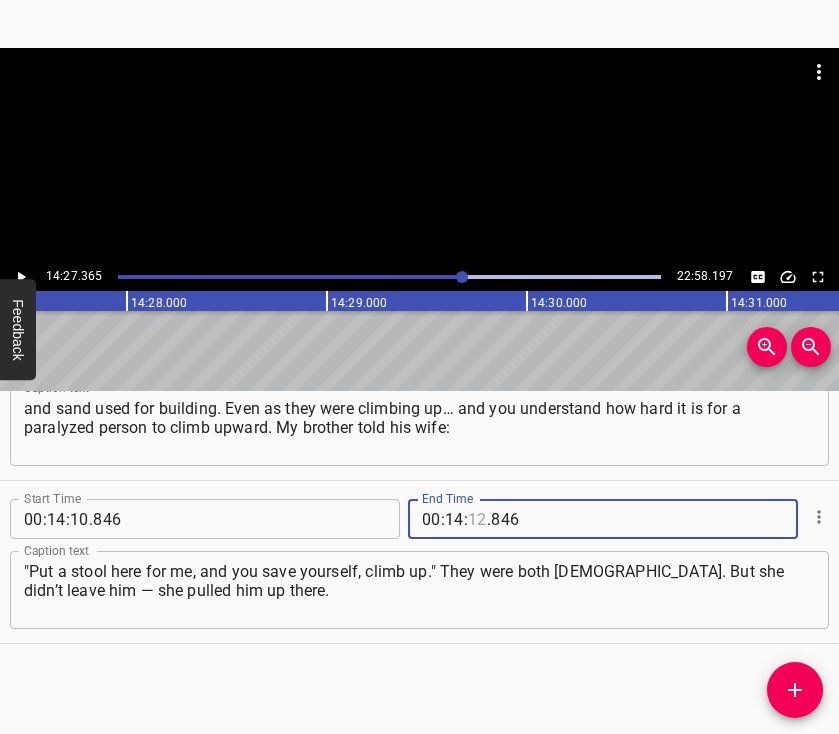 click at bounding box center (477, 519) 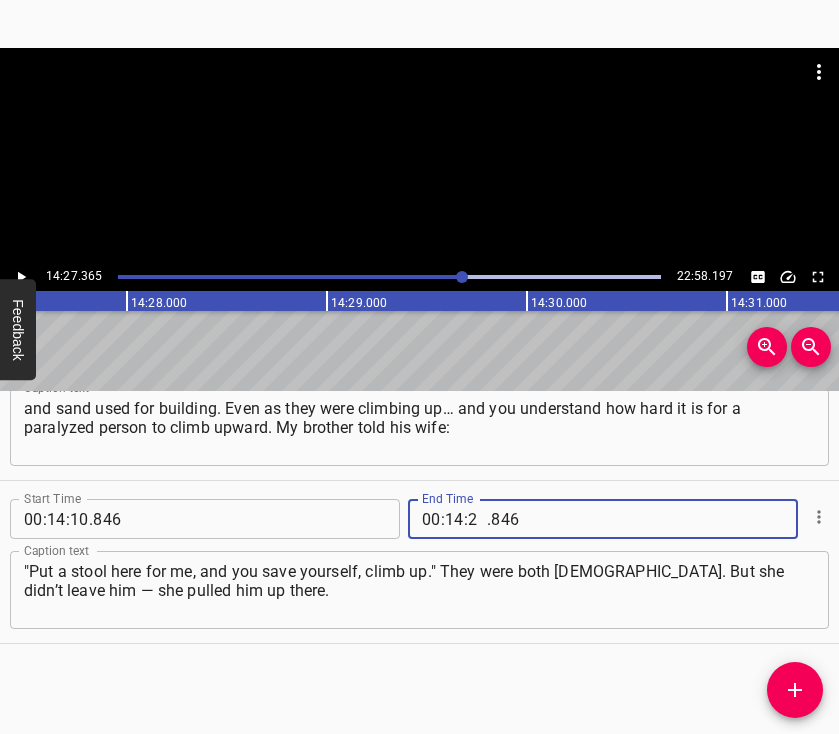 type on "27" 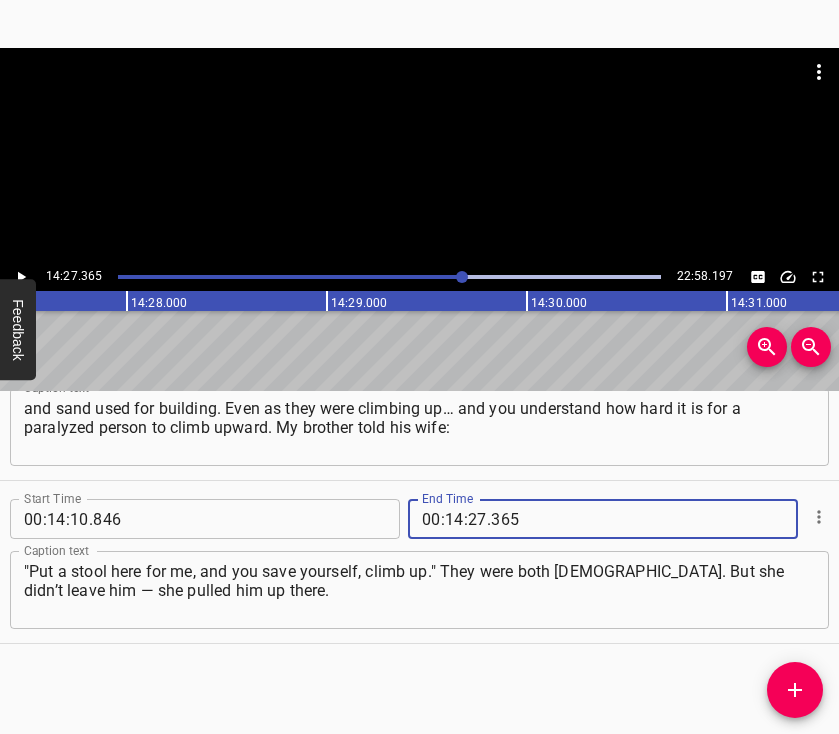 type on "365" 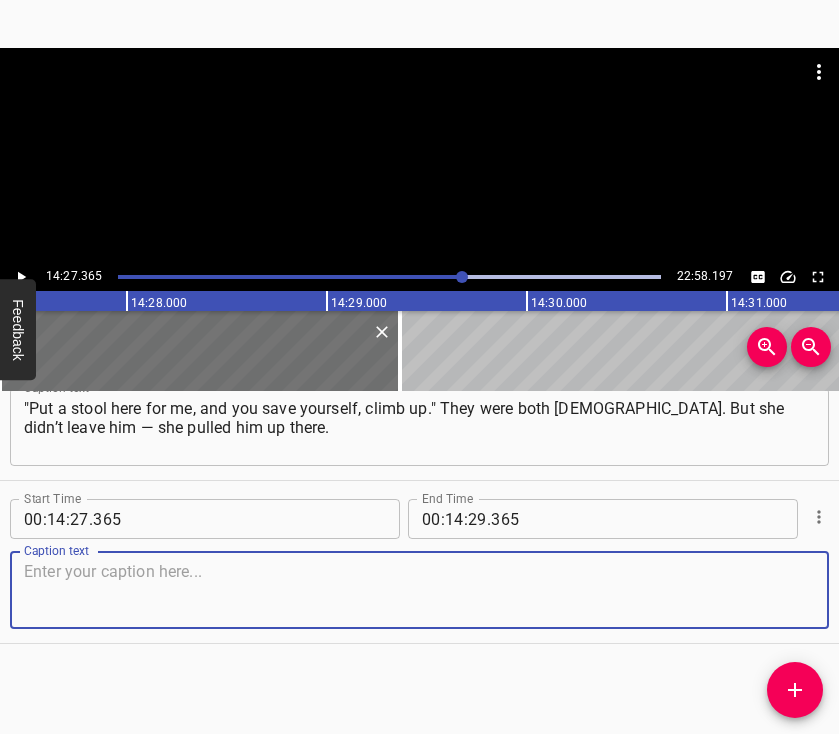 scroll, scrollTop: 10731, scrollLeft: 0, axis: vertical 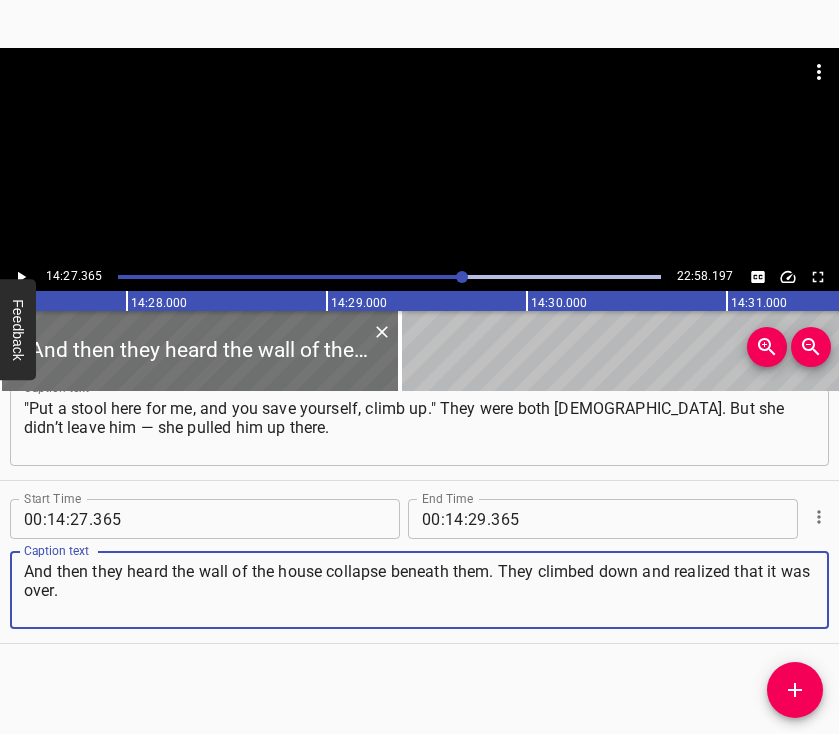 type on "And then they heard the wall of the house collapse beneath them. They climbed down and realized that it was over." 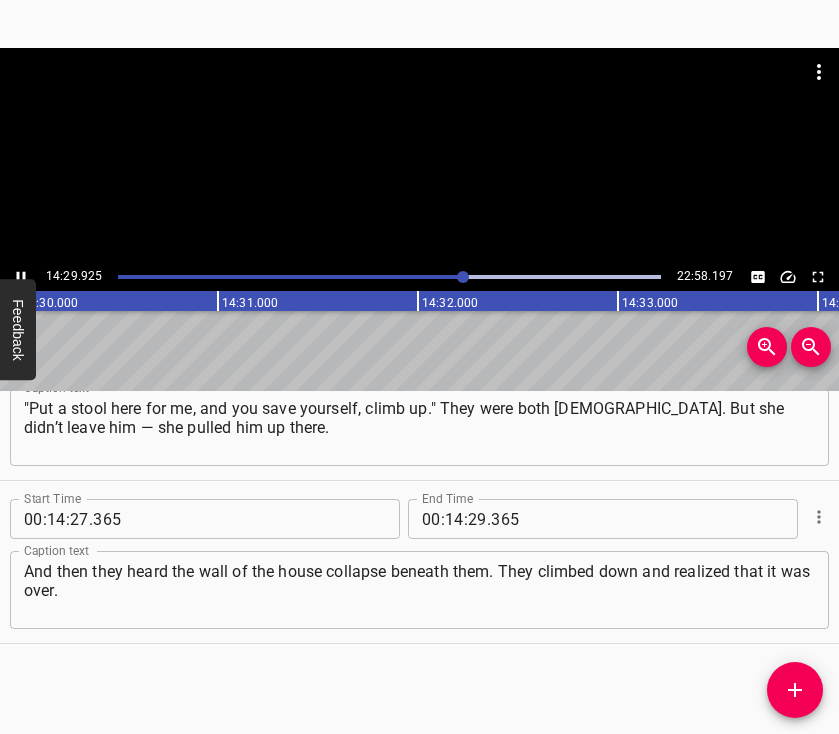scroll, scrollTop: 0, scrollLeft: 173984, axis: horizontal 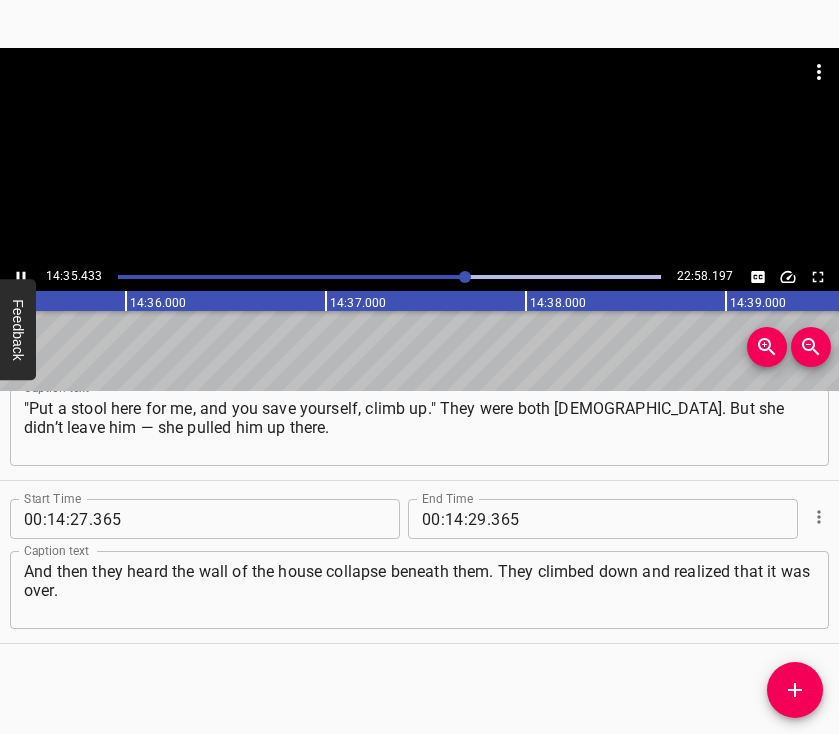 click 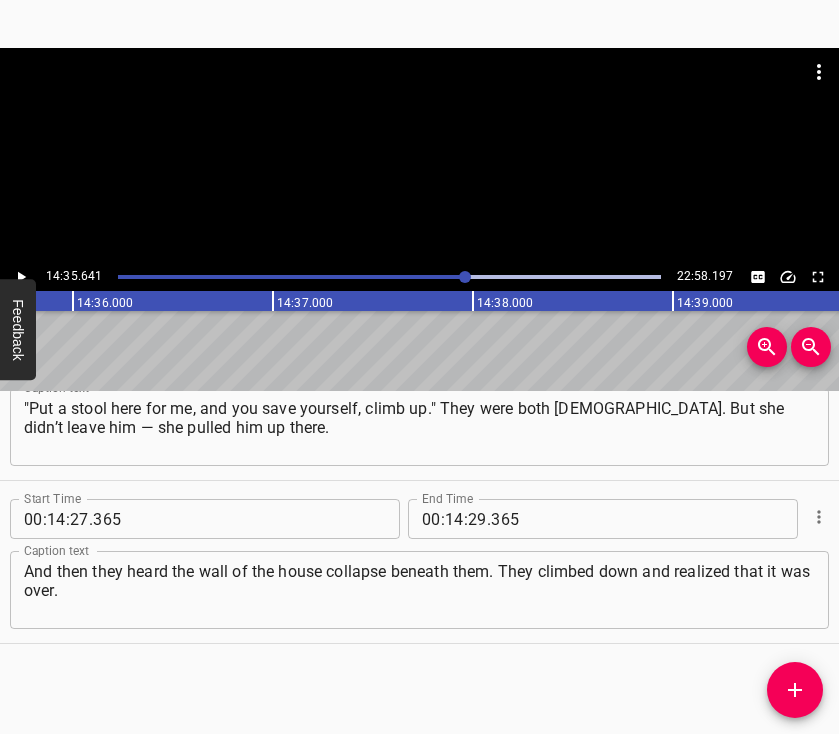scroll, scrollTop: 0, scrollLeft: 175128, axis: horizontal 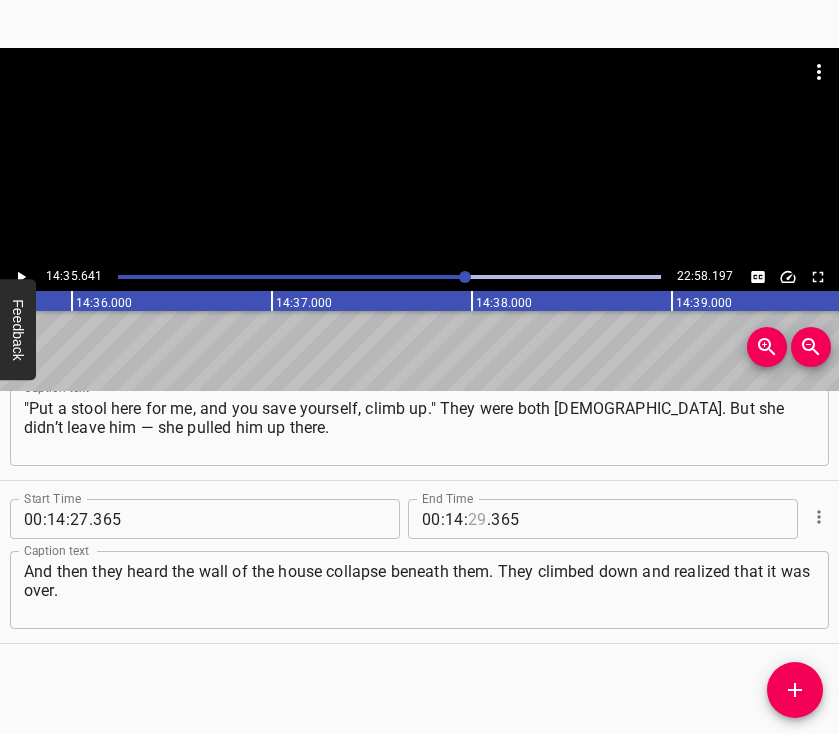 click at bounding box center [477, 519] 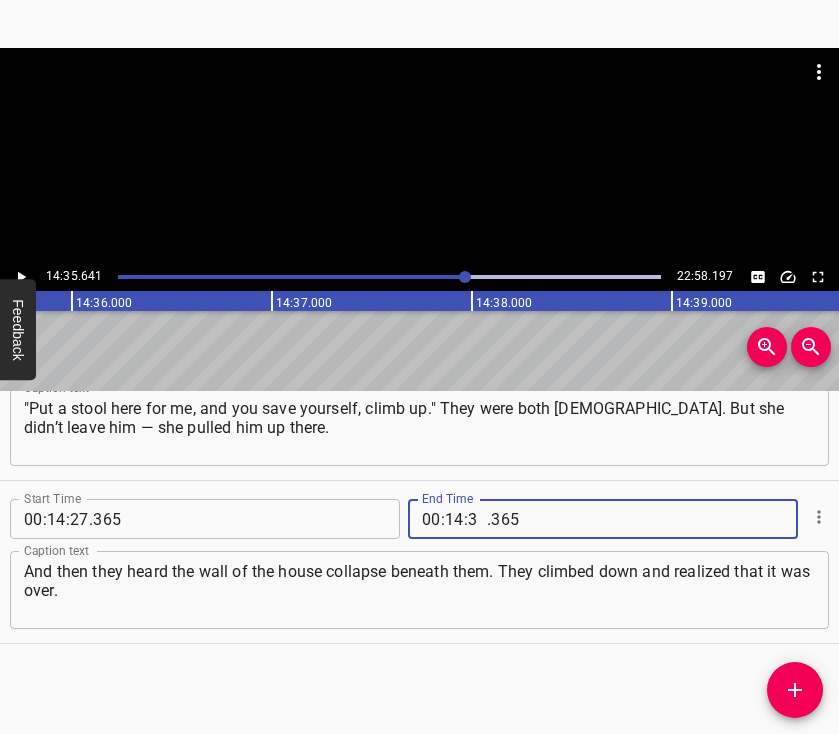 type on "35" 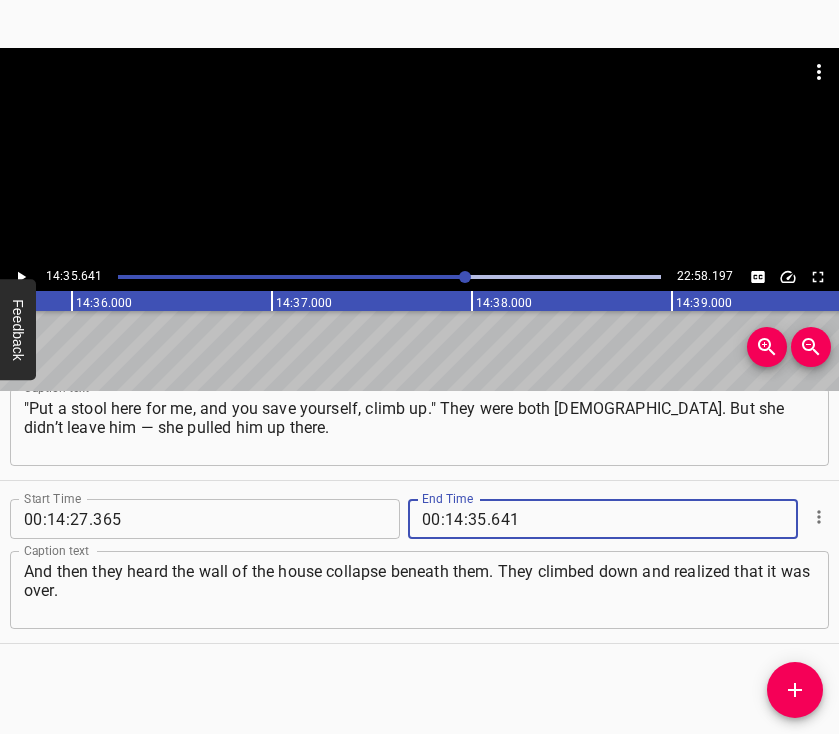 type on "641" 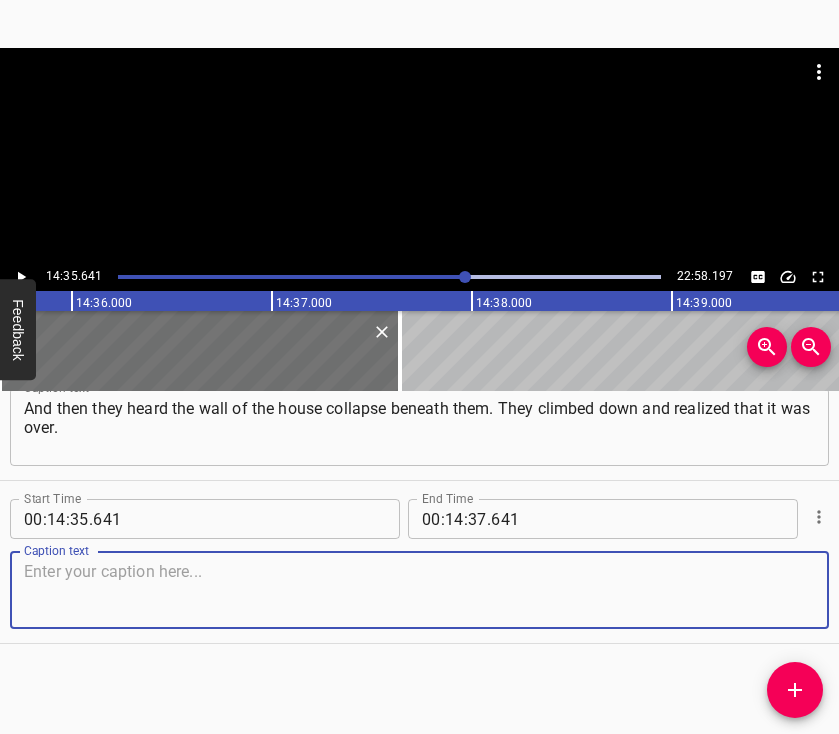scroll, scrollTop: 10911, scrollLeft: 0, axis: vertical 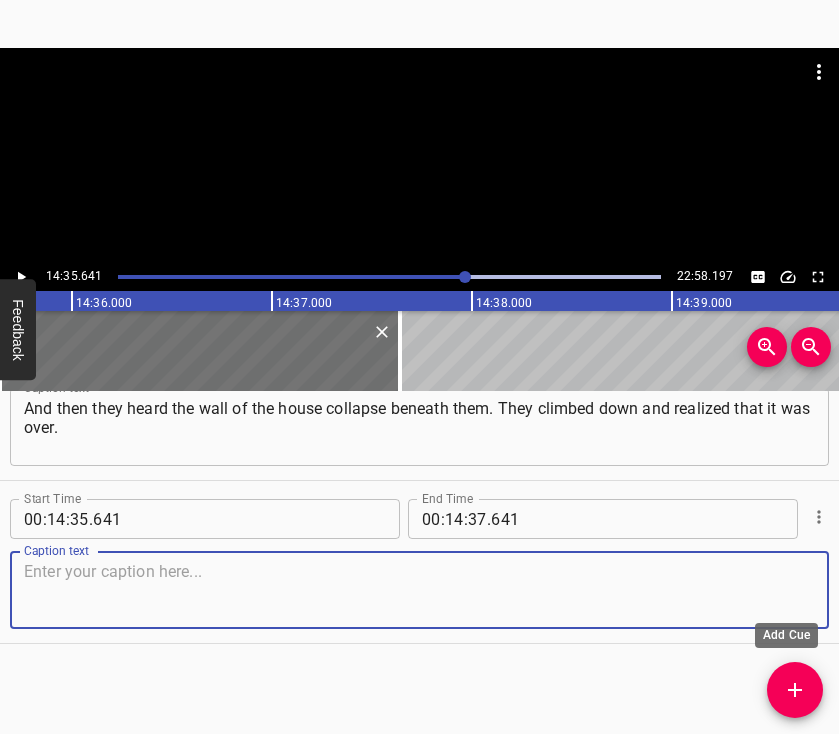 drag, startPoint x: 774, startPoint y: 583, endPoint x: 808, endPoint y: 575, distance: 34.928497 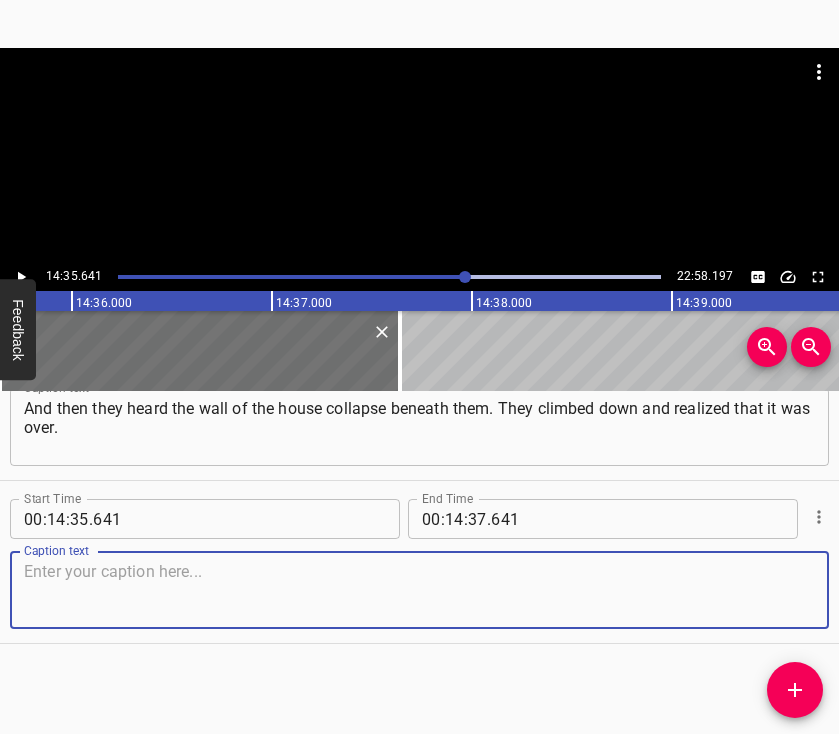 click at bounding box center [419, 590] 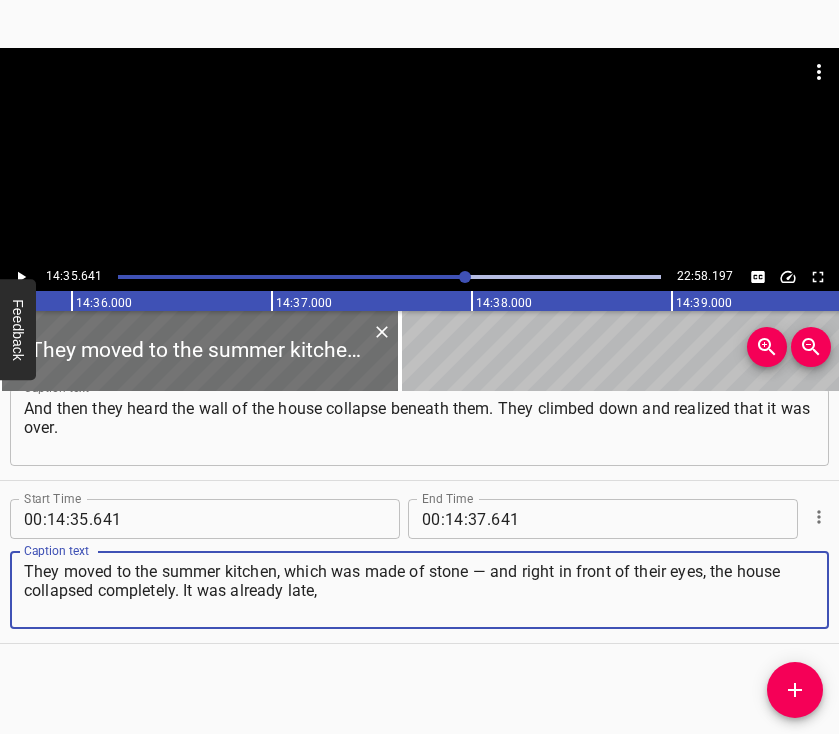 type on "They moved to the summer kitchen, which was made of stone — and right in front of their eyes, the house collapsed completely. It was already late," 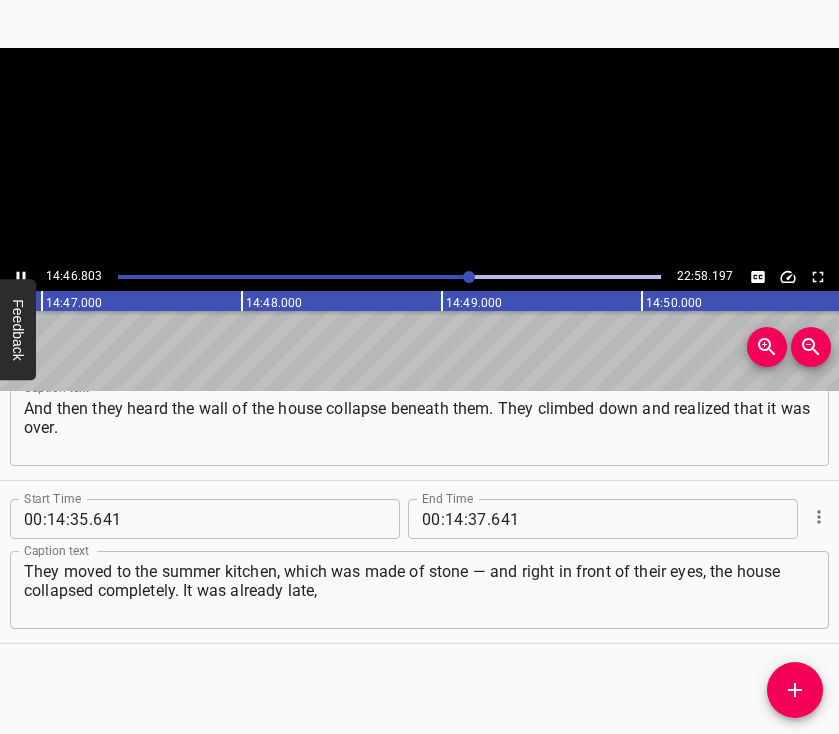 click 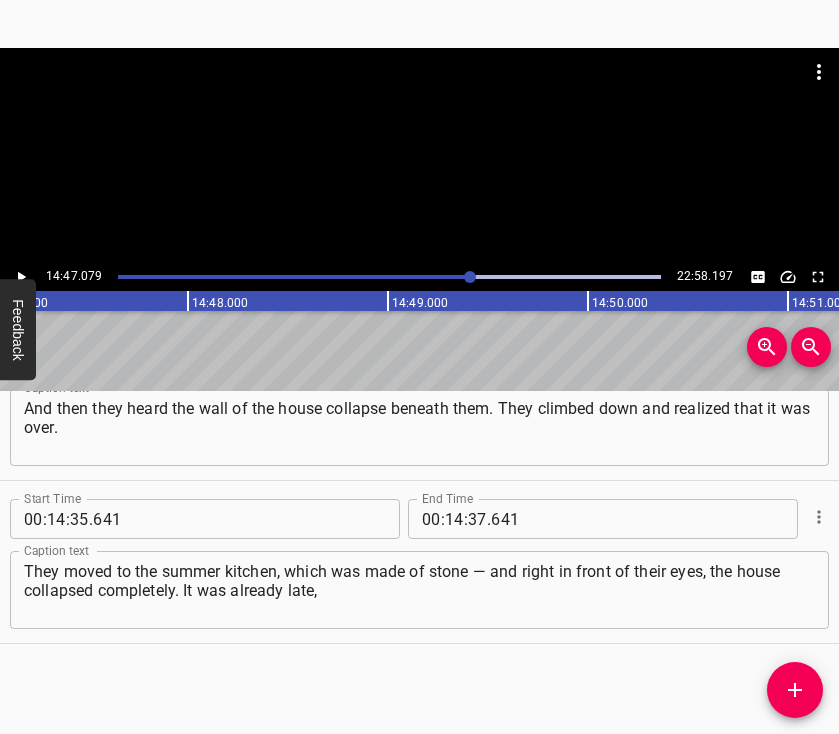 scroll, scrollTop: 0, scrollLeft: 177415, axis: horizontal 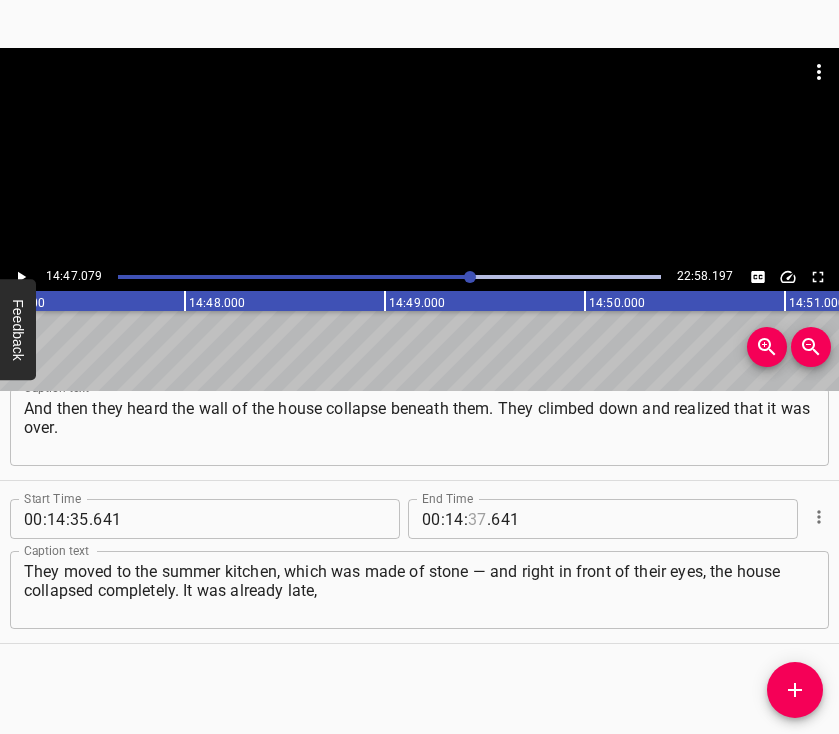 click at bounding box center (477, 519) 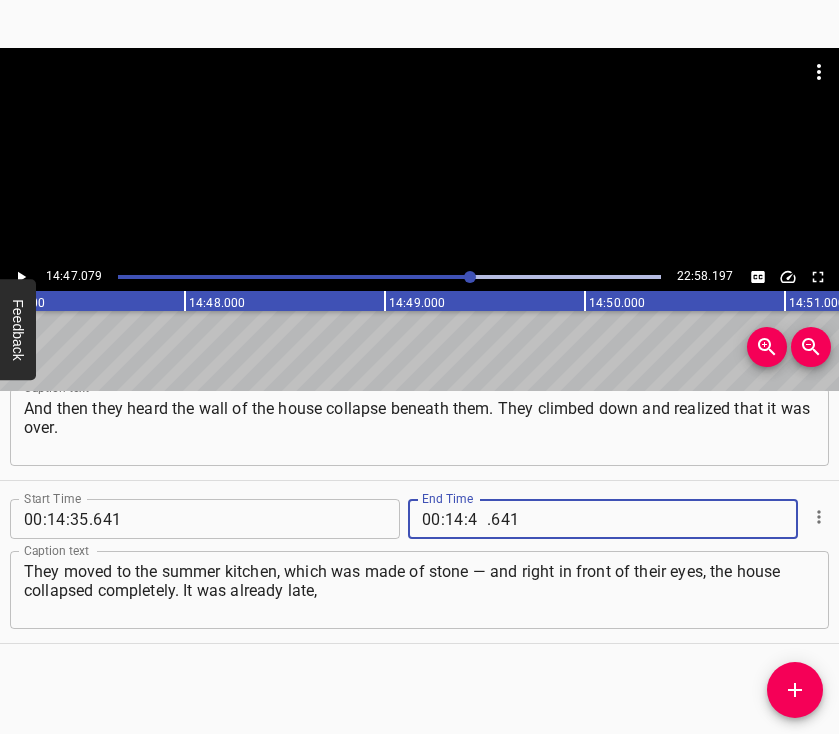 type on "47" 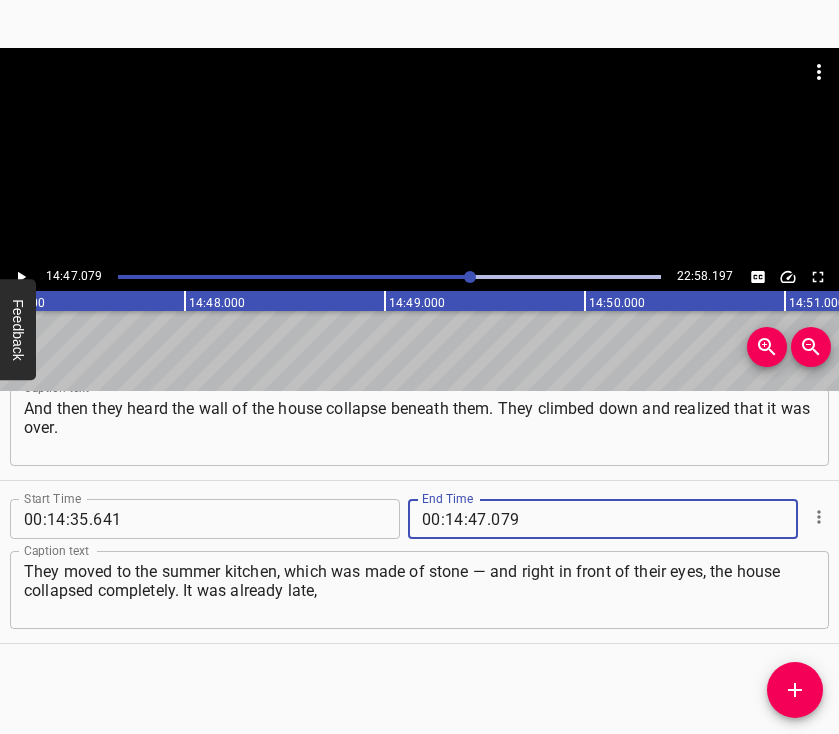type on "079" 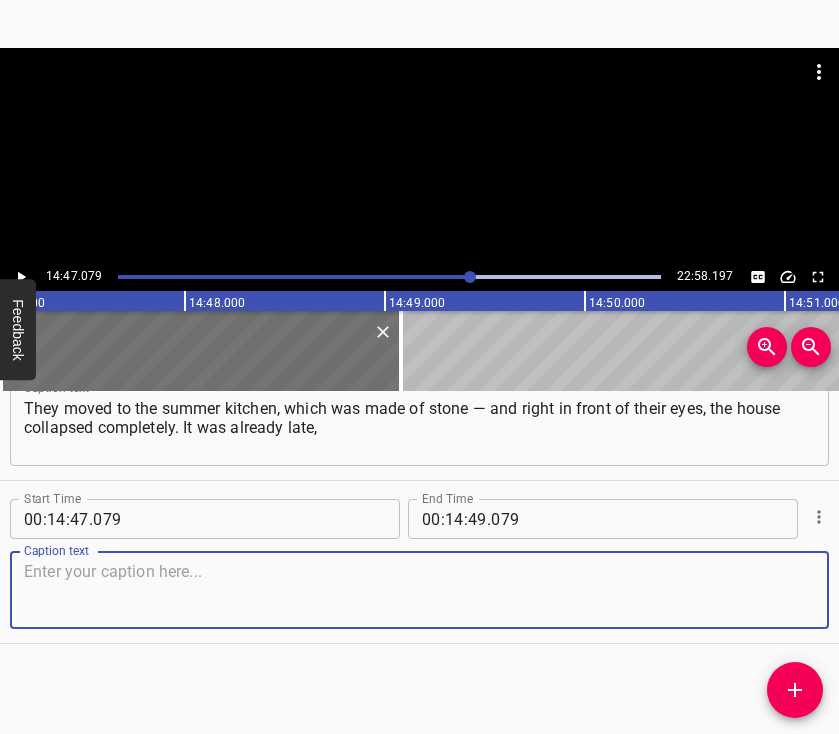 scroll, scrollTop: 11091, scrollLeft: 0, axis: vertical 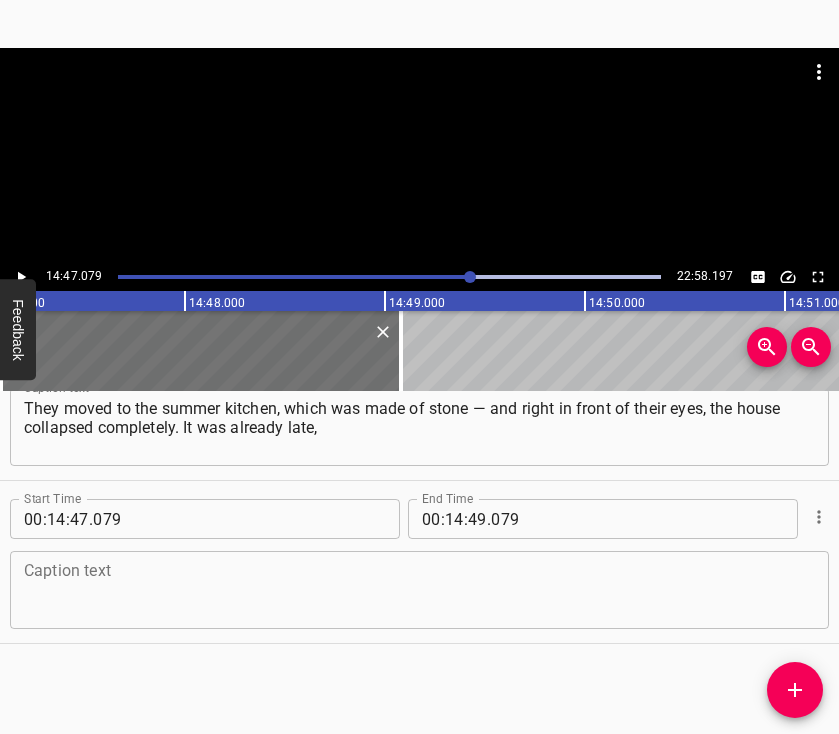 click at bounding box center (419, 590) 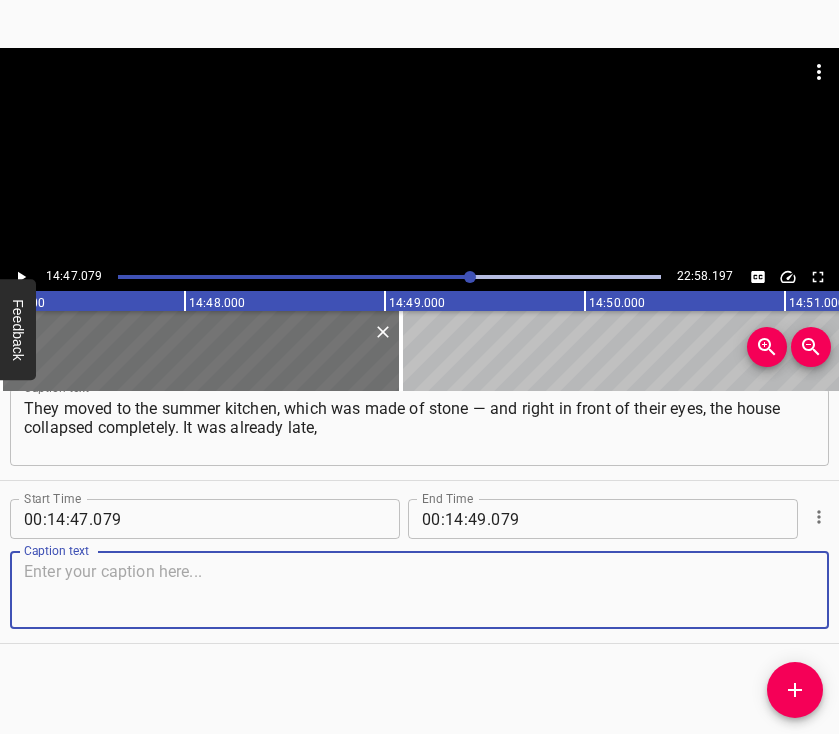 paste on "already getting dark, and only two bricks worth of space remained before the water would reach them. They waited for just a little bit of light so they" 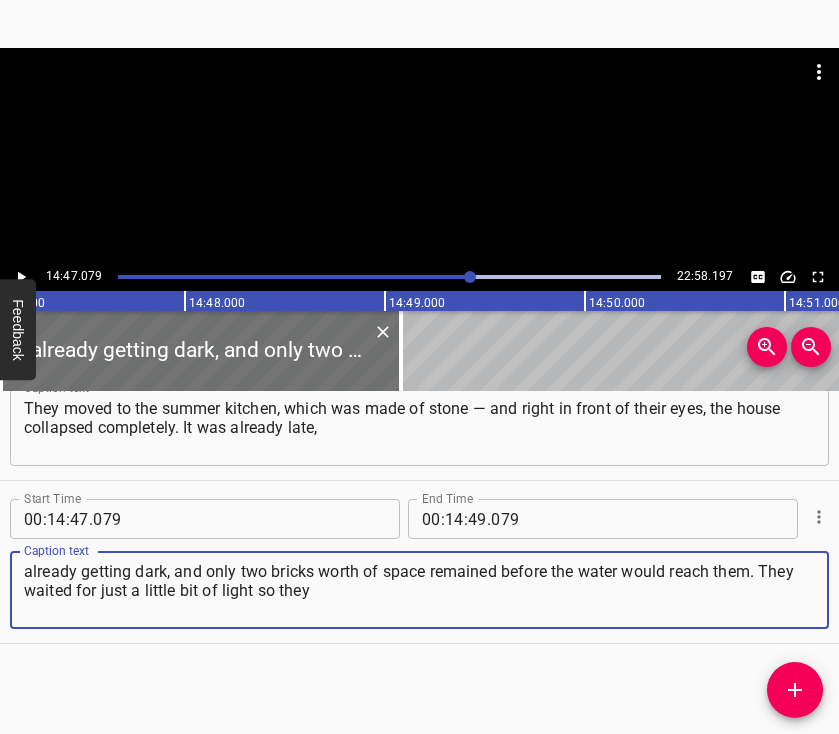 type on "already getting dark, and only two bricks worth of space remained before the water would reach them. They waited for just a little bit of light so they" 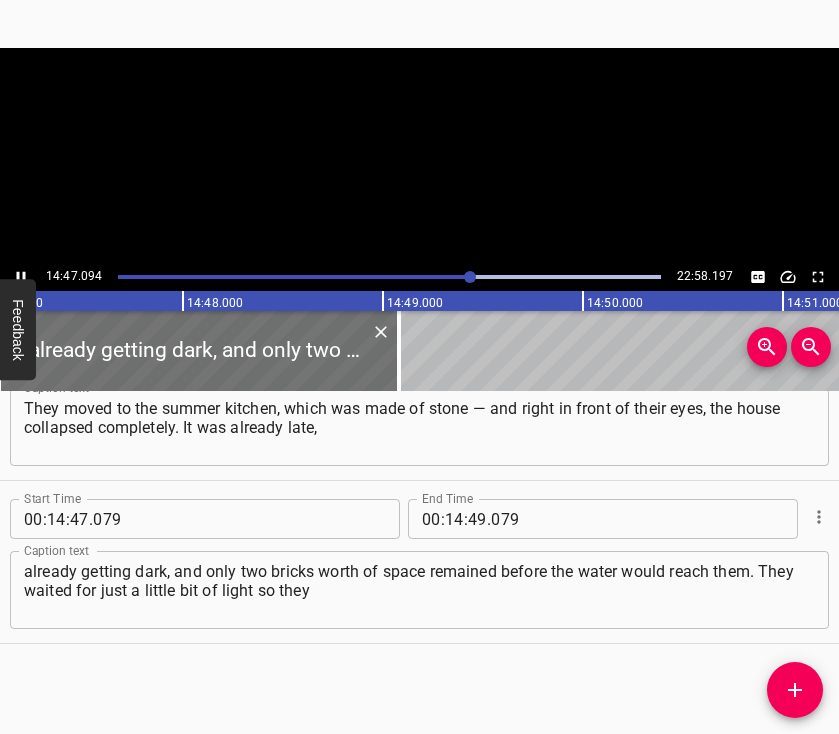 scroll, scrollTop: 0, scrollLeft: 177418, axis: horizontal 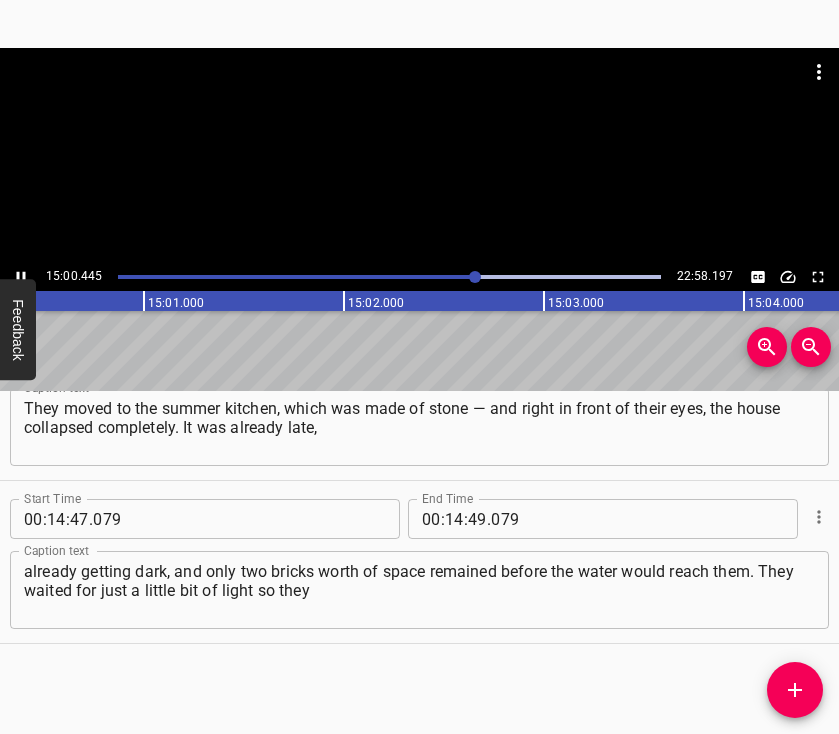click at bounding box center [201, 277] 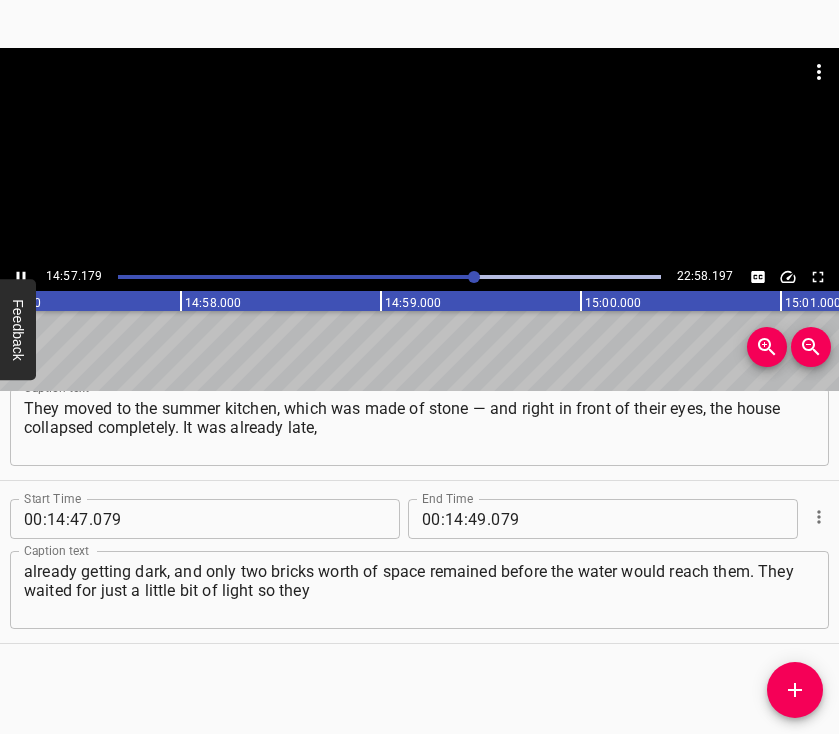 click 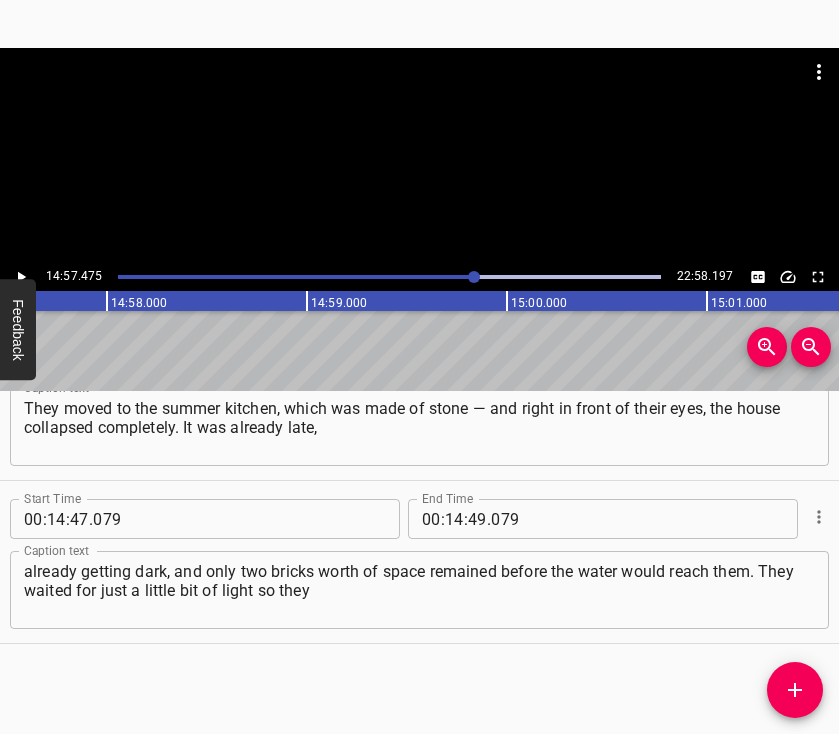 scroll, scrollTop: 0, scrollLeft: 179494, axis: horizontal 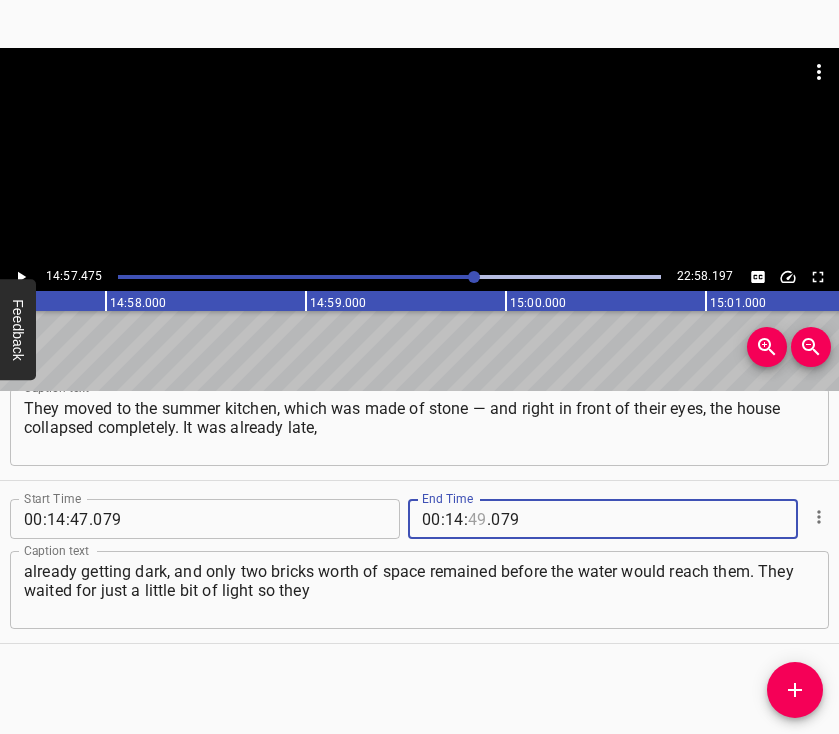 click at bounding box center [477, 519] 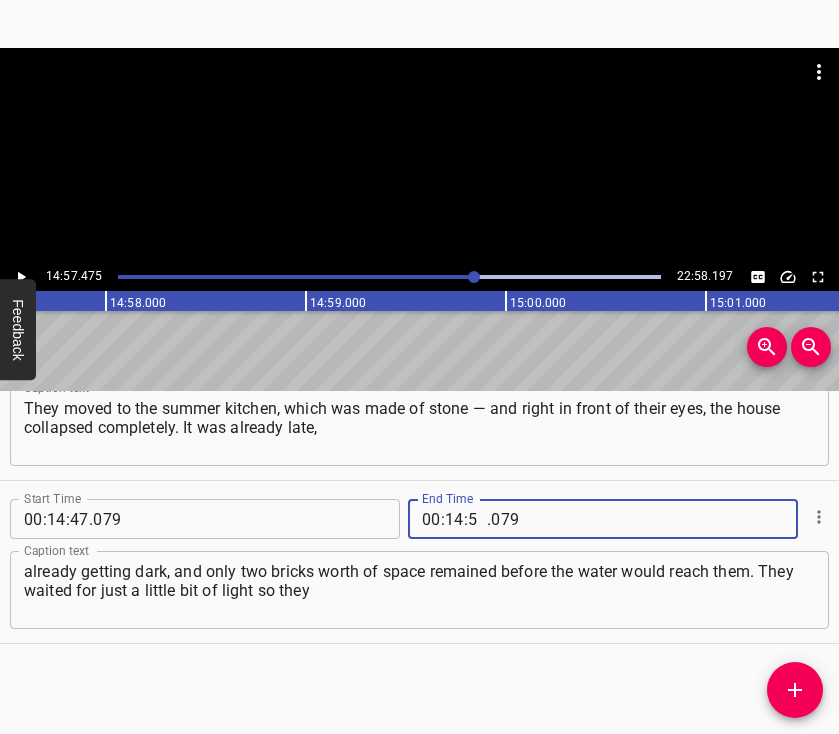 type on "57" 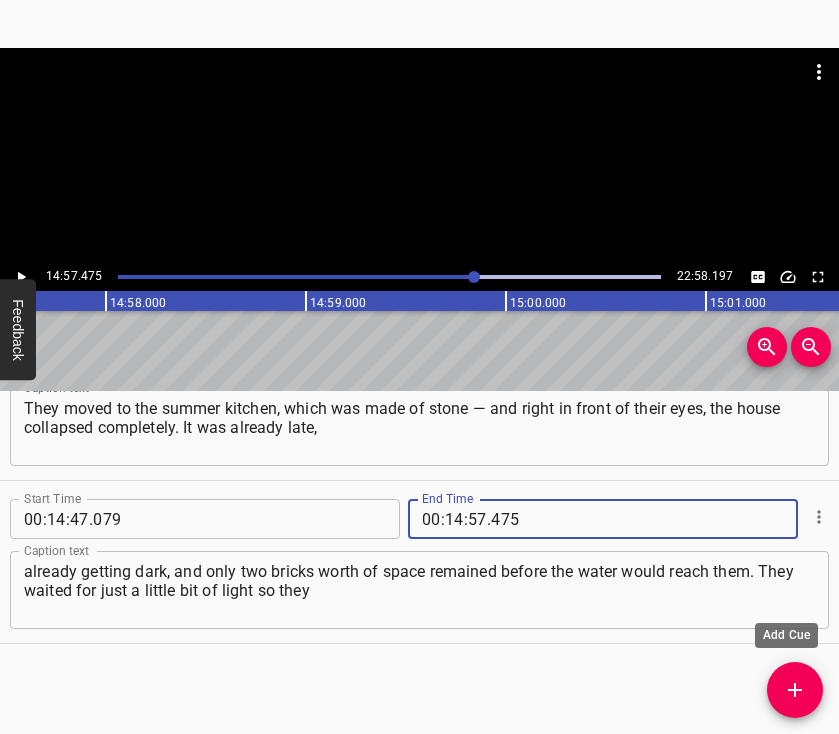 type on "475" 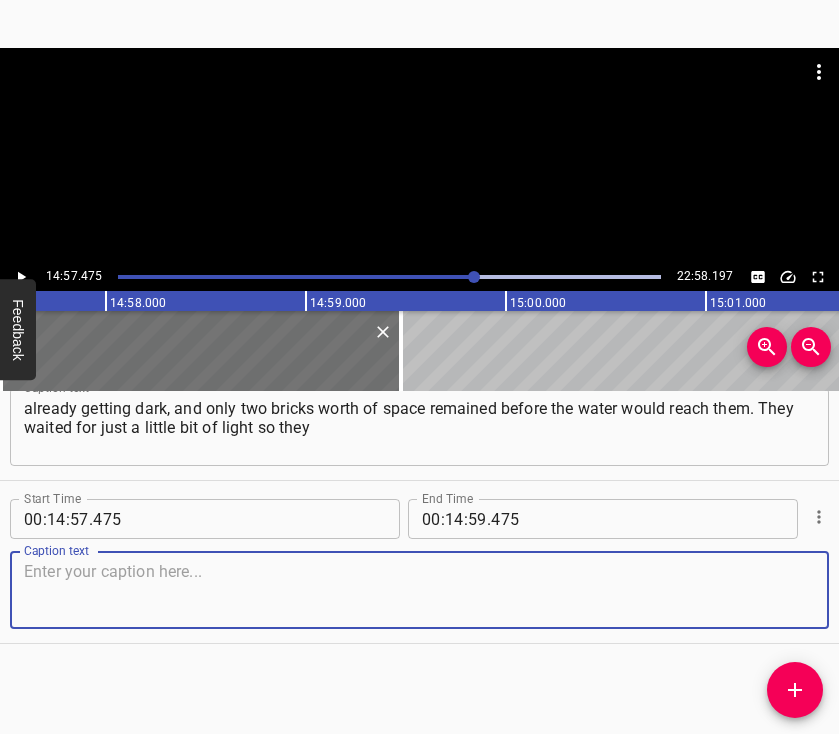scroll, scrollTop: 11271, scrollLeft: 0, axis: vertical 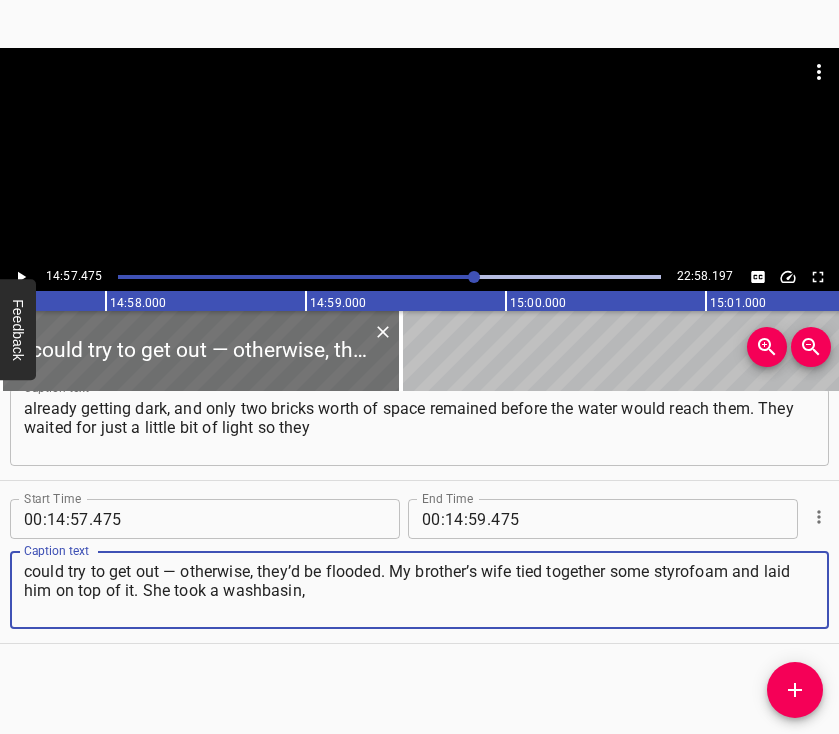 type on "could try to get out — otherwise, they’d be flooded. My brother’s wife tied together some styrofoam and laid him on top of it. She took a washbasin," 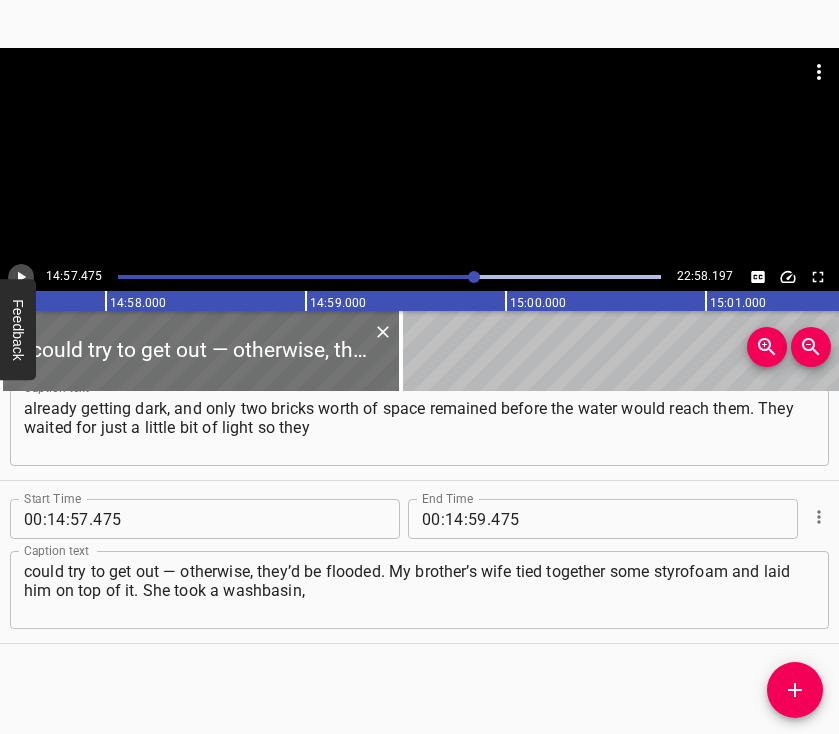 click 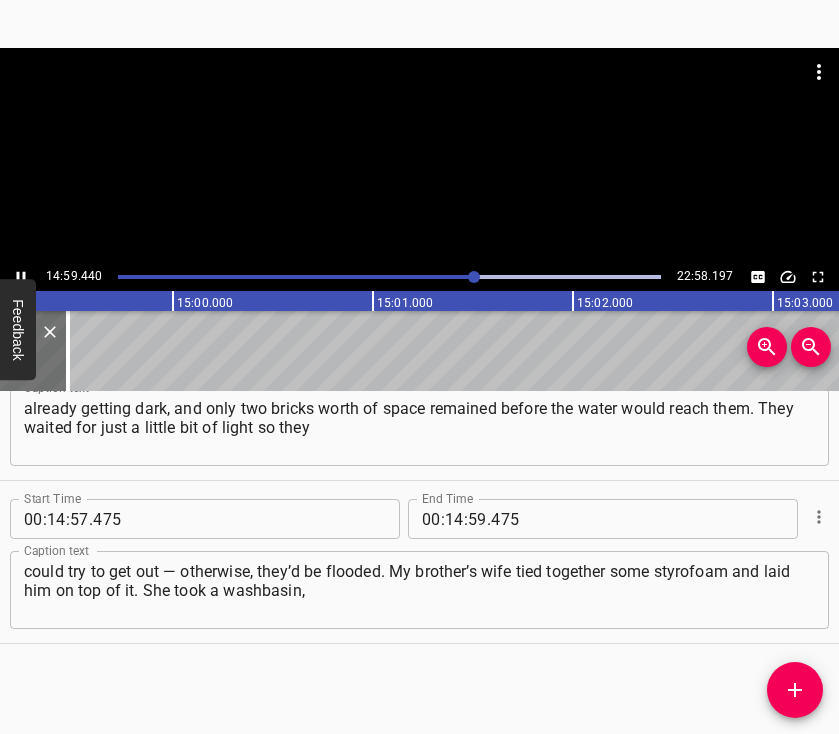 scroll, scrollTop: 0, scrollLeft: 179870, axis: horizontal 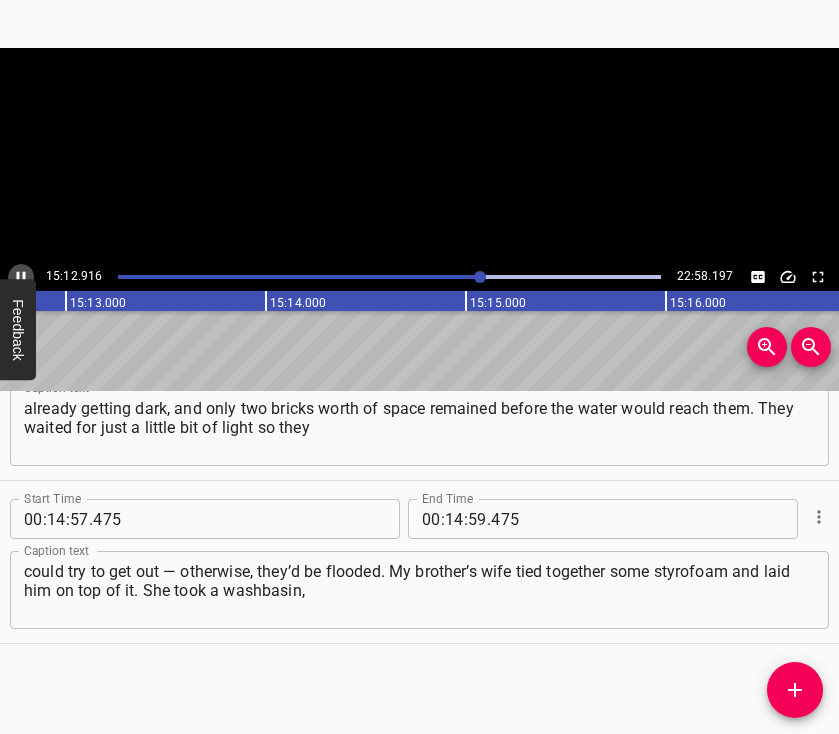click 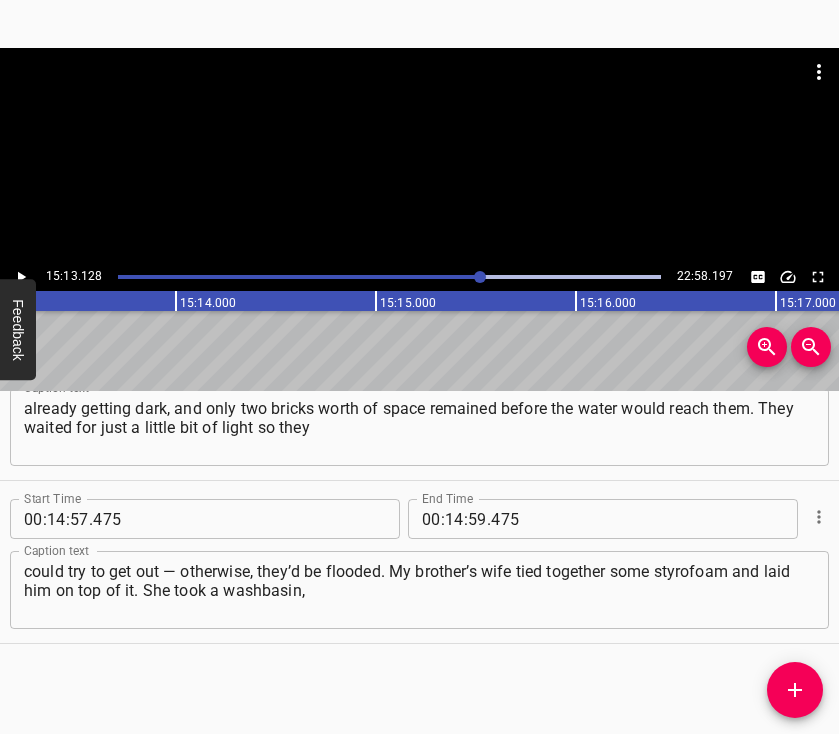 scroll, scrollTop: 0, scrollLeft: 182625, axis: horizontal 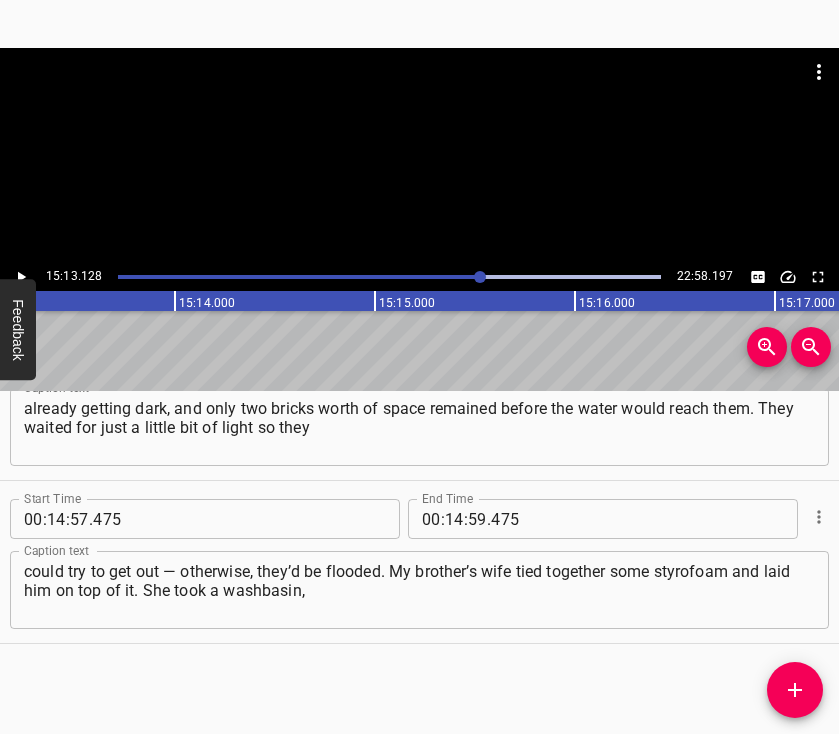 type 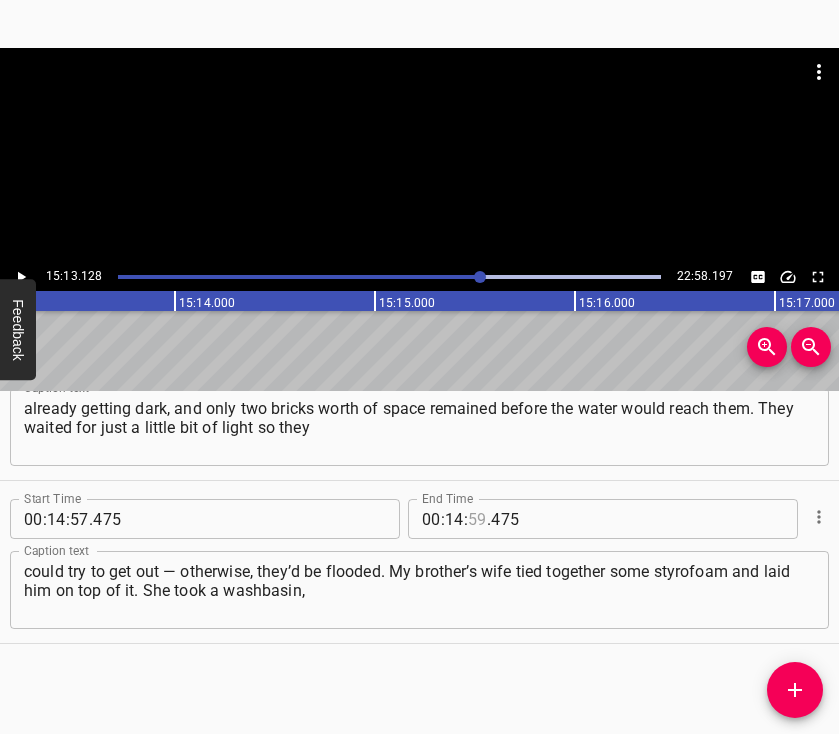 click at bounding box center (477, 519) 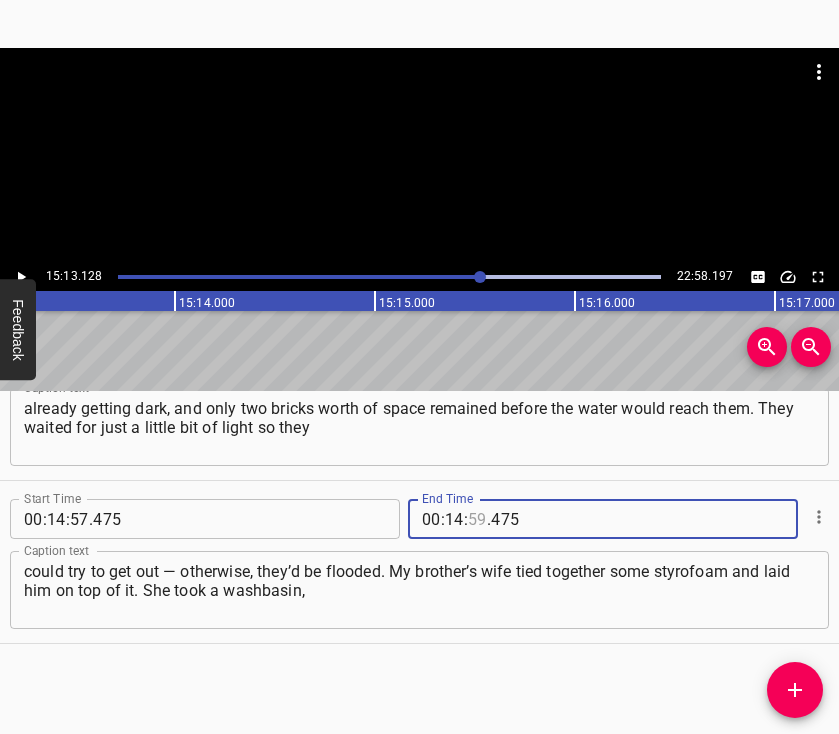 type 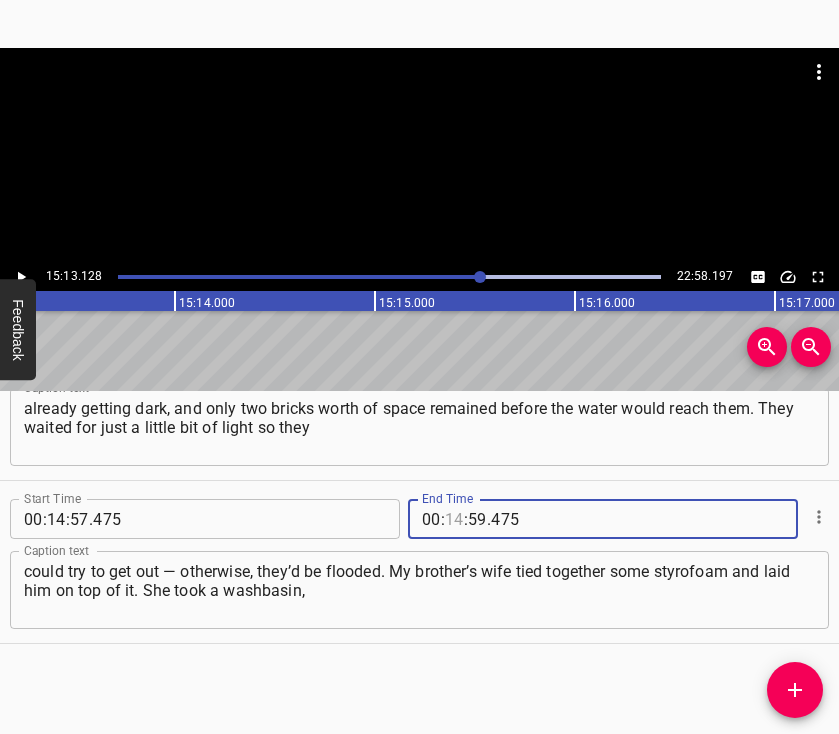 click at bounding box center (454, 519) 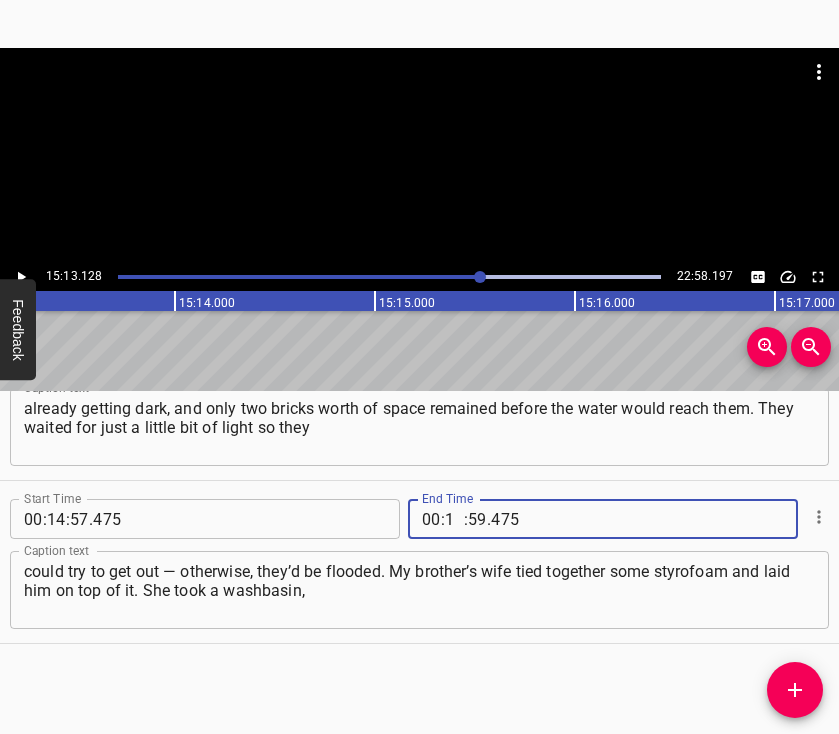 type on "15" 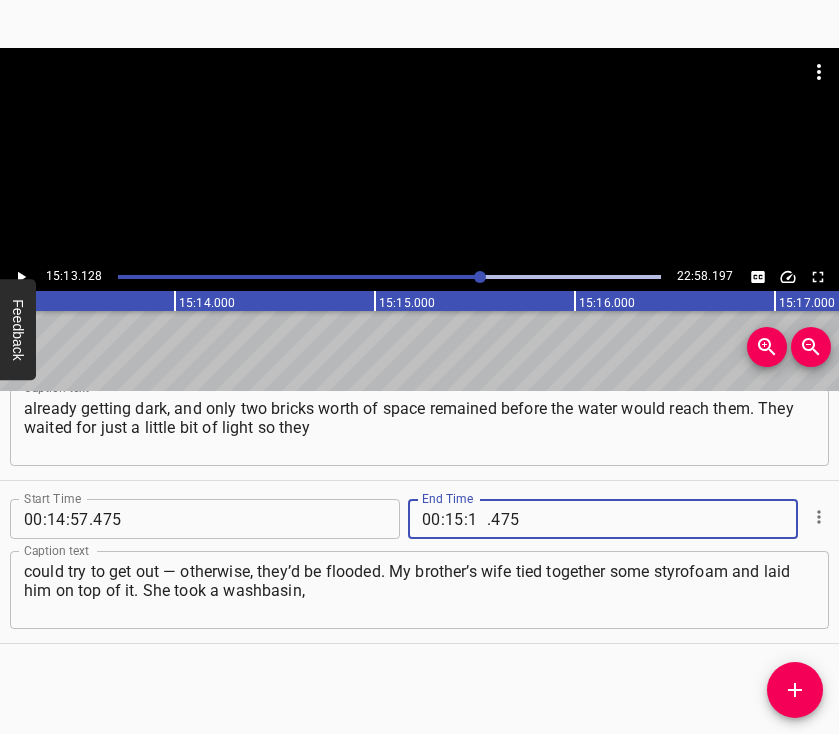 type on "13" 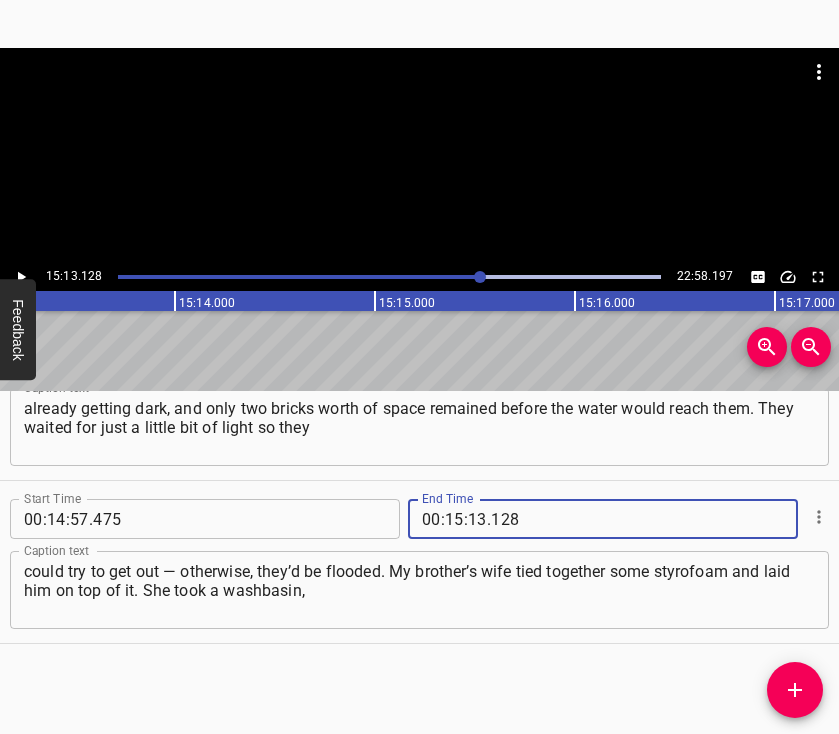 type on "128" 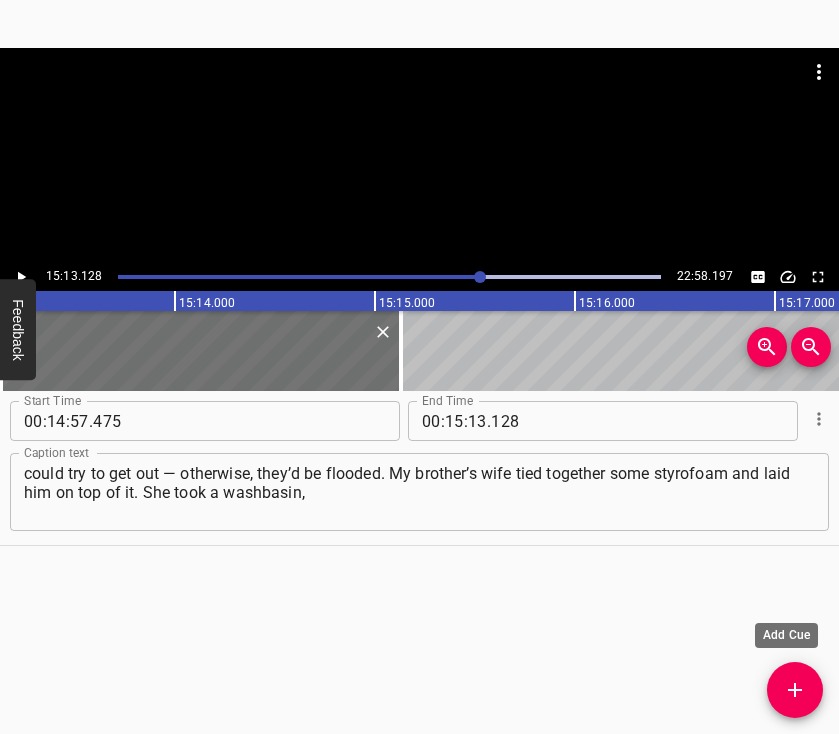 scroll, scrollTop: 11336, scrollLeft: 0, axis: vertical 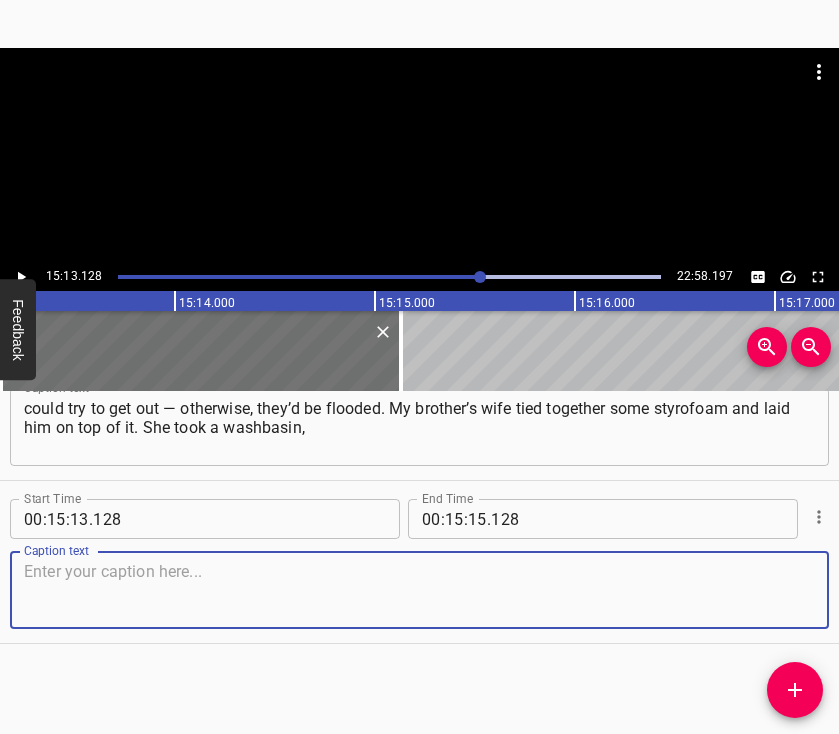 drag, startPoint x: 776, startPoint y: 594, endPoint x: 832, endPoint y: 574, distance: 59.464275 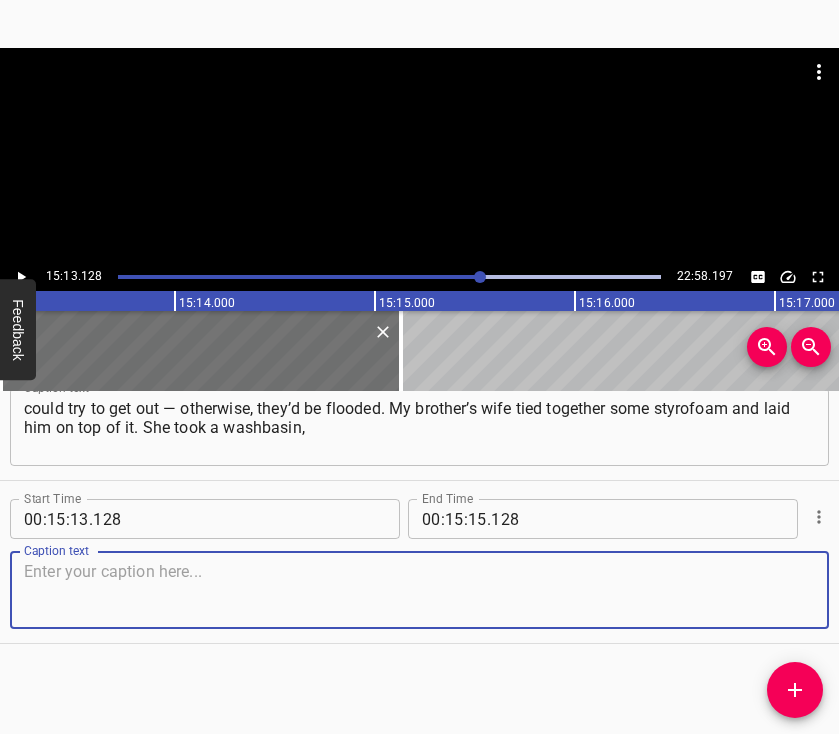 click at bounding box center (419, 590) 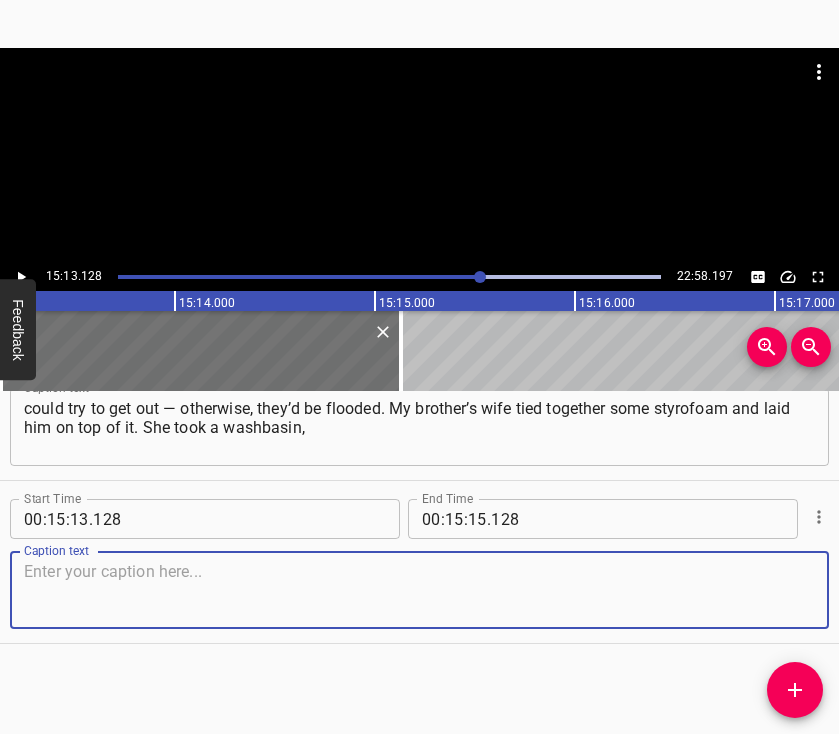 paste on "placed inside it a five-liter bottle of water, two cans of stewed meat, and two jars of jam. Of course, also their documents and medicine." 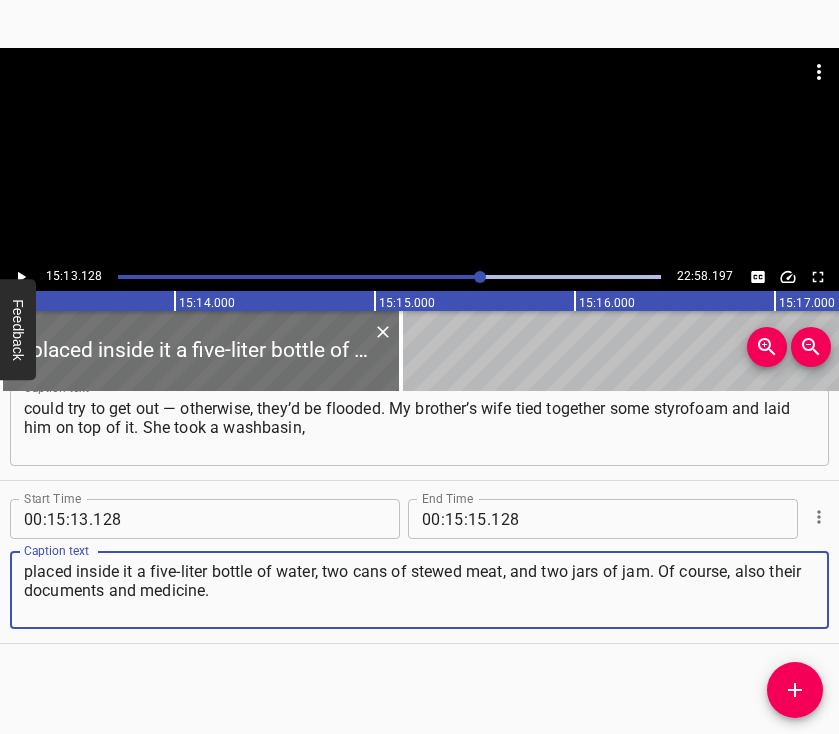 type on "placed inside it a five-liter bottle of water, two cans of stewed meat, and two jars of jam. Of course, also their documents and medicine." 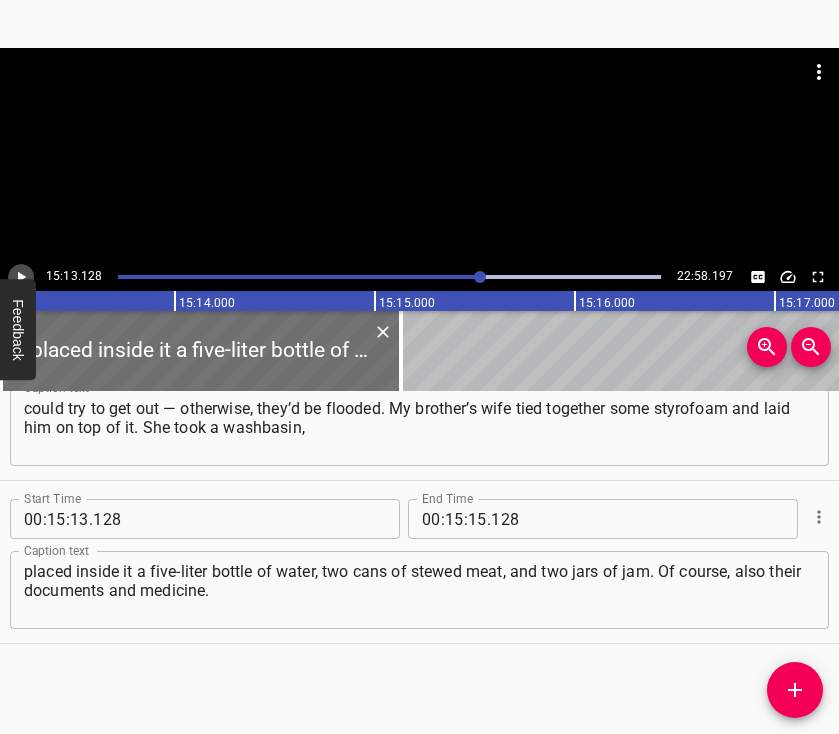 click 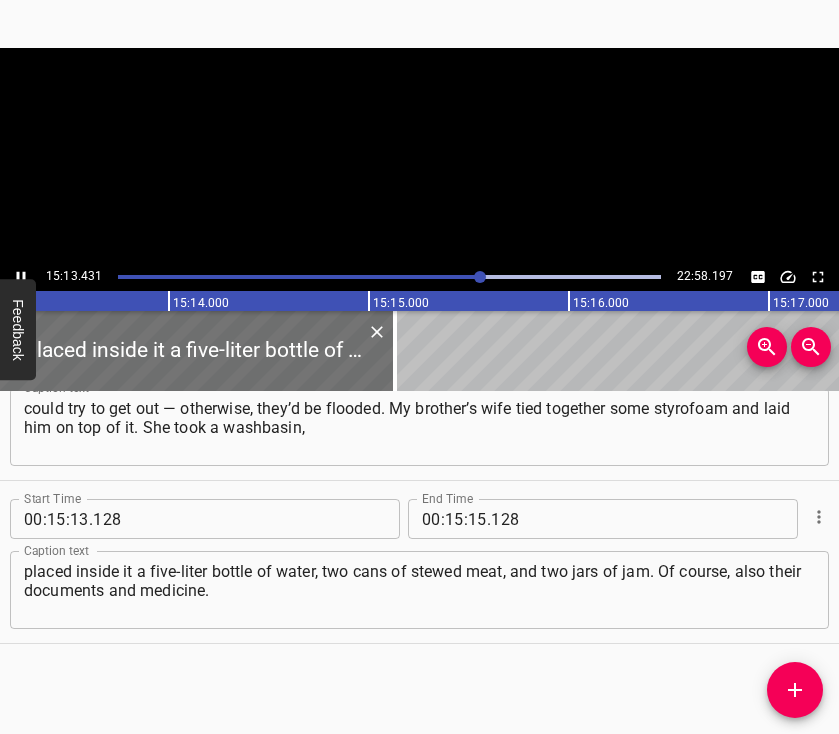 scroll, scrollTop: 0, scrollLeft: 182636, axis: horizontal 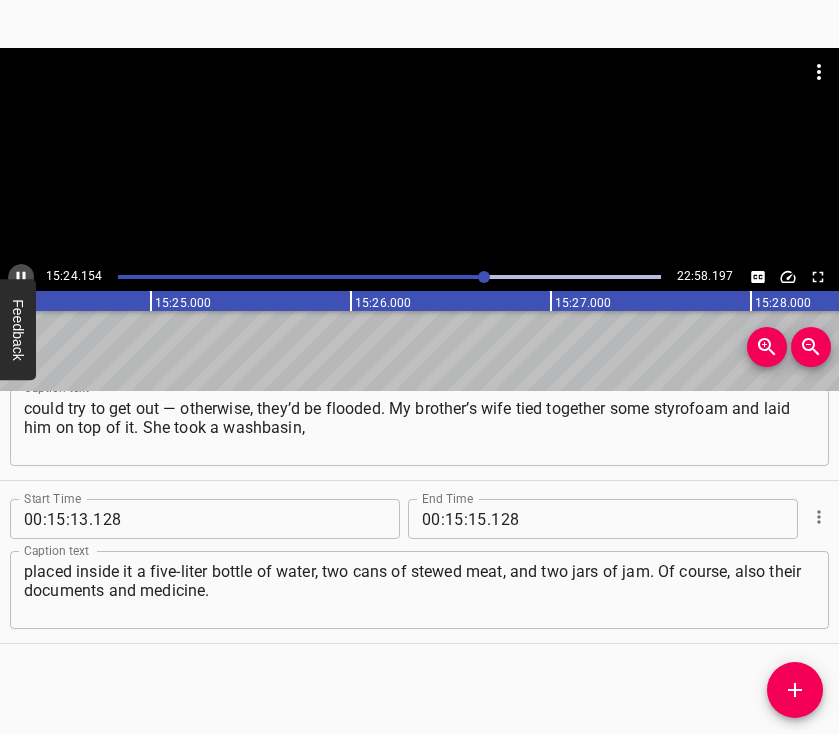 click 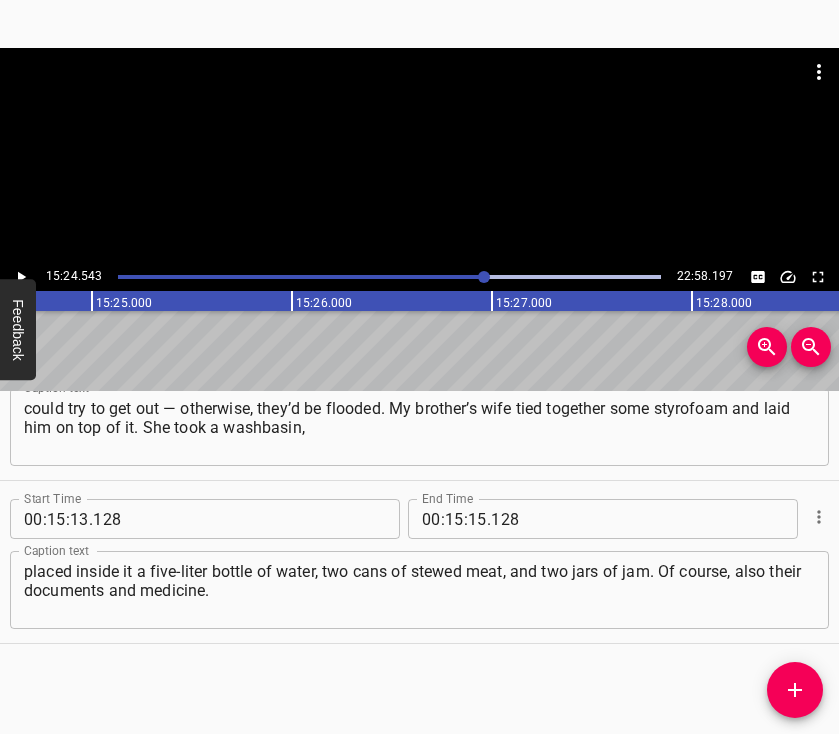 click 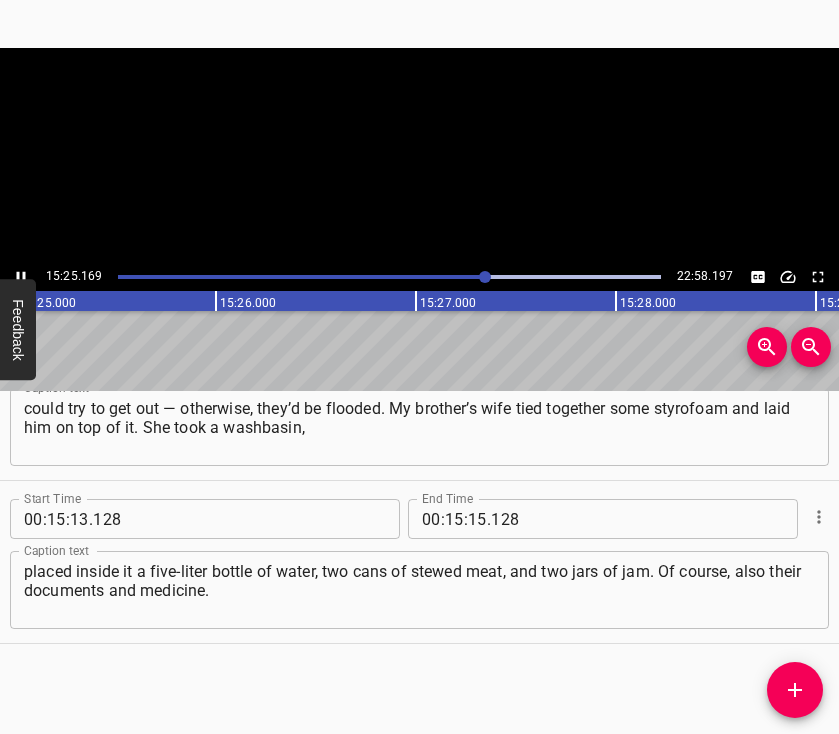 click 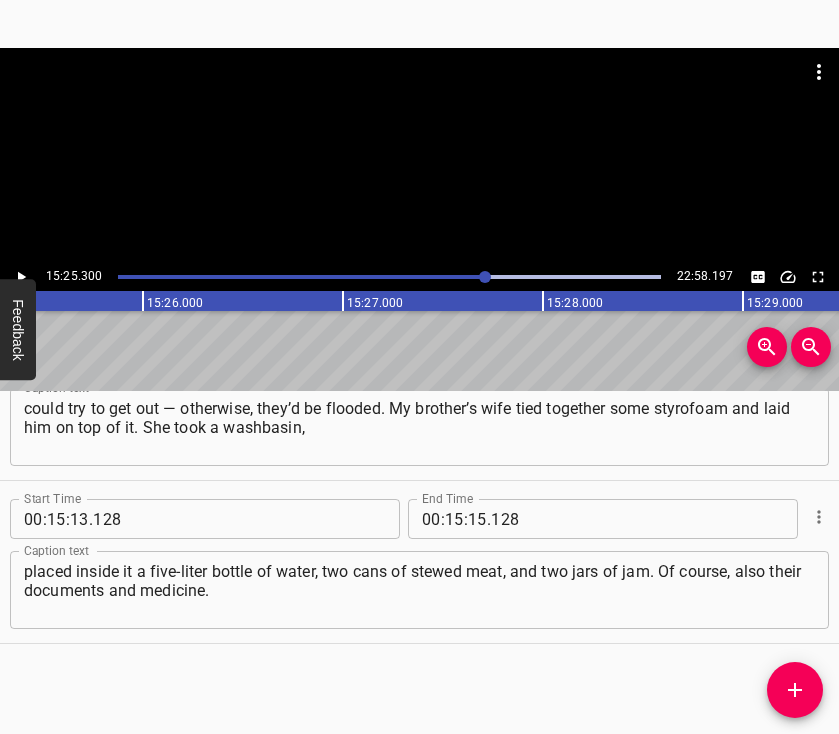 scroll, scrollTop: 0, scrollLeft: 185059, axis: horizontal 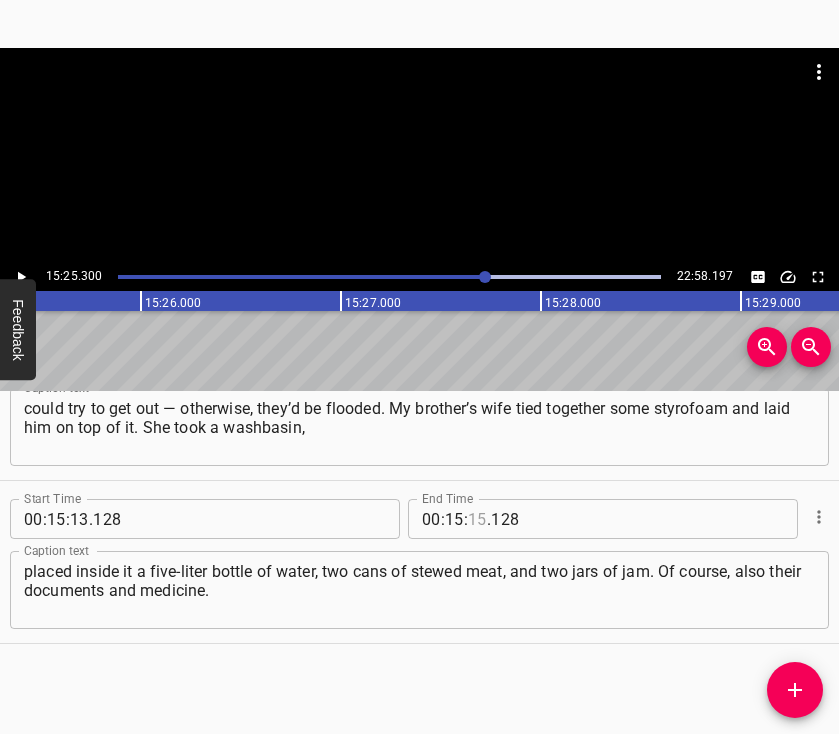 click at bounding box center [477, 519] 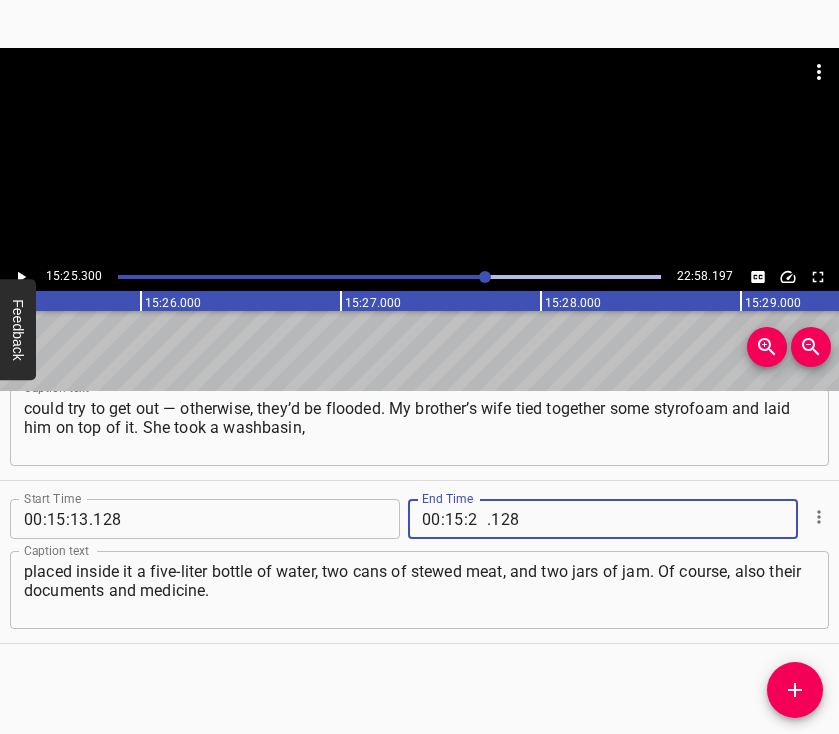 type on "25" 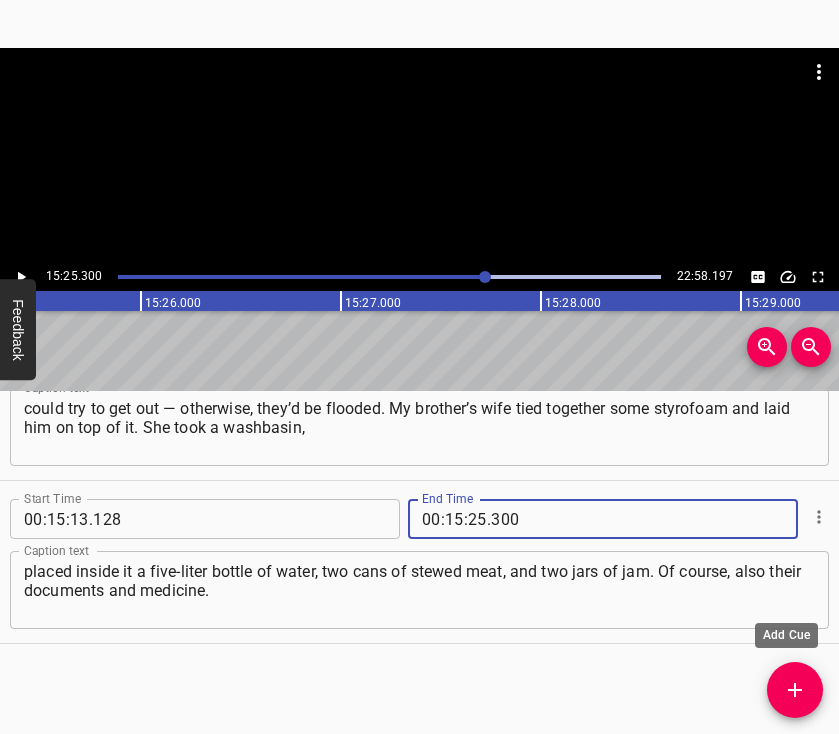 type on "300" 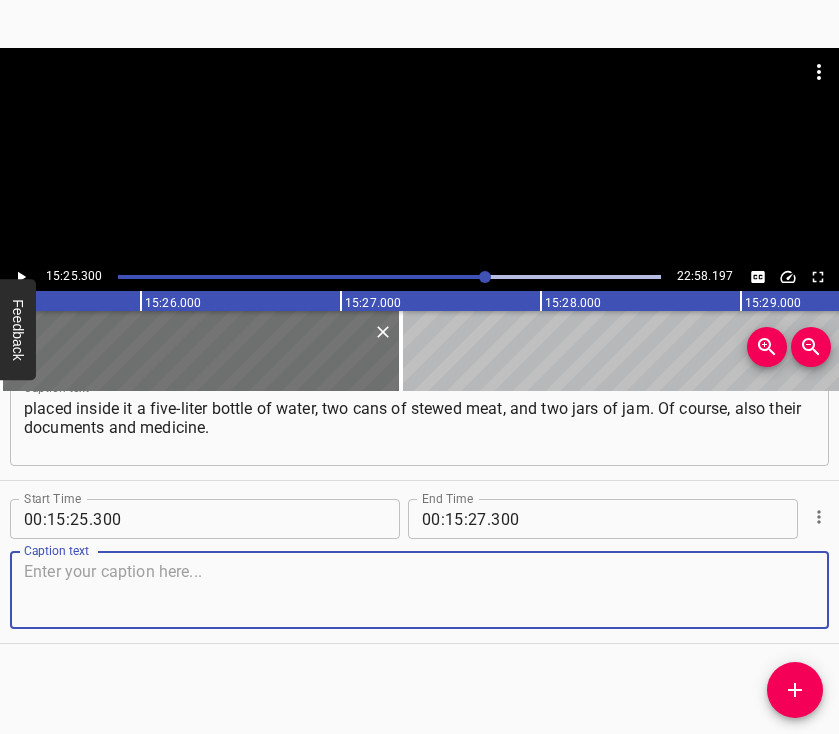 scroll, scrollTop: 11631, scrollLeft: 0, axis: vertical 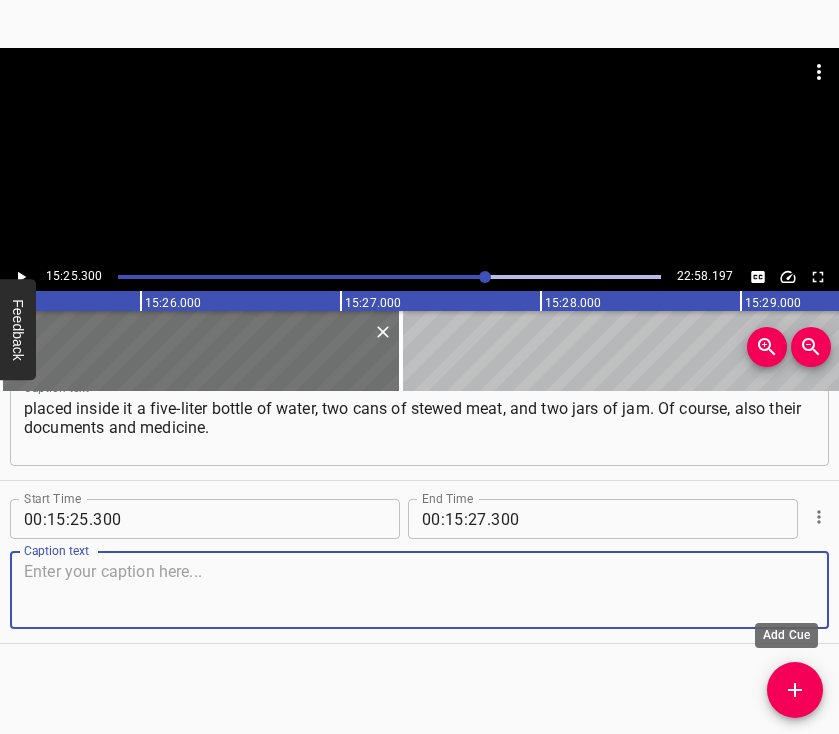 click at bounding box center [419, 590] 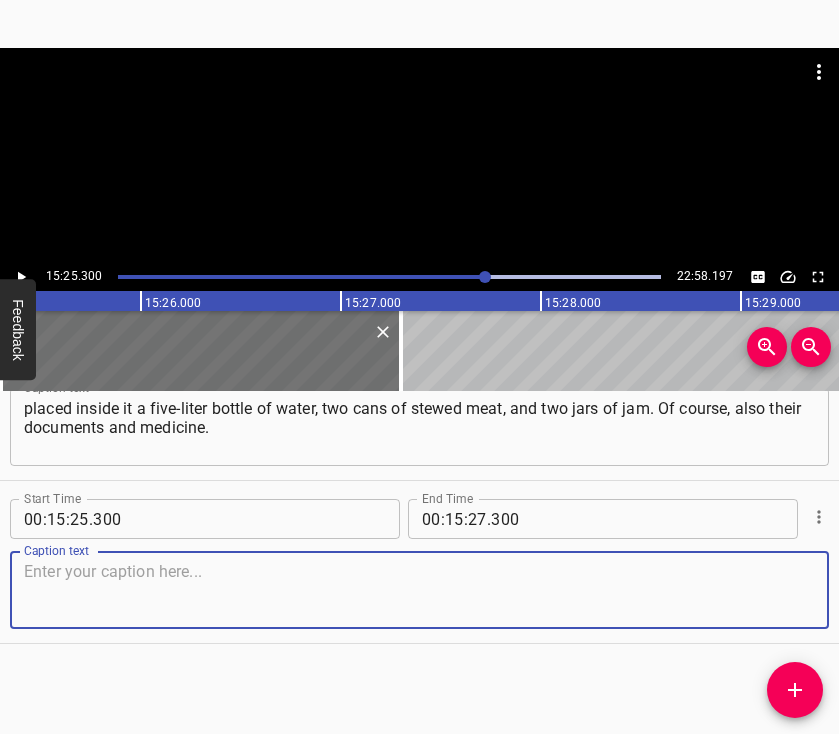 click at bounding box center (419, 590) 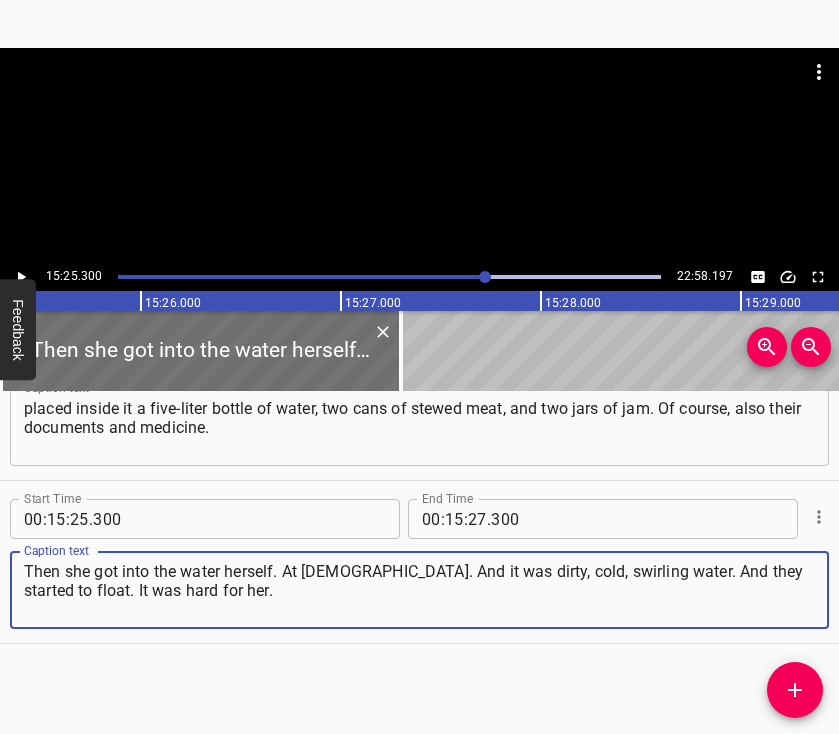 type on "Then she got into the water herself. At [DEMOGRAPHIC_DATA]. And it was dirty, cold, swirling water. And they started to float. It was hard for her." 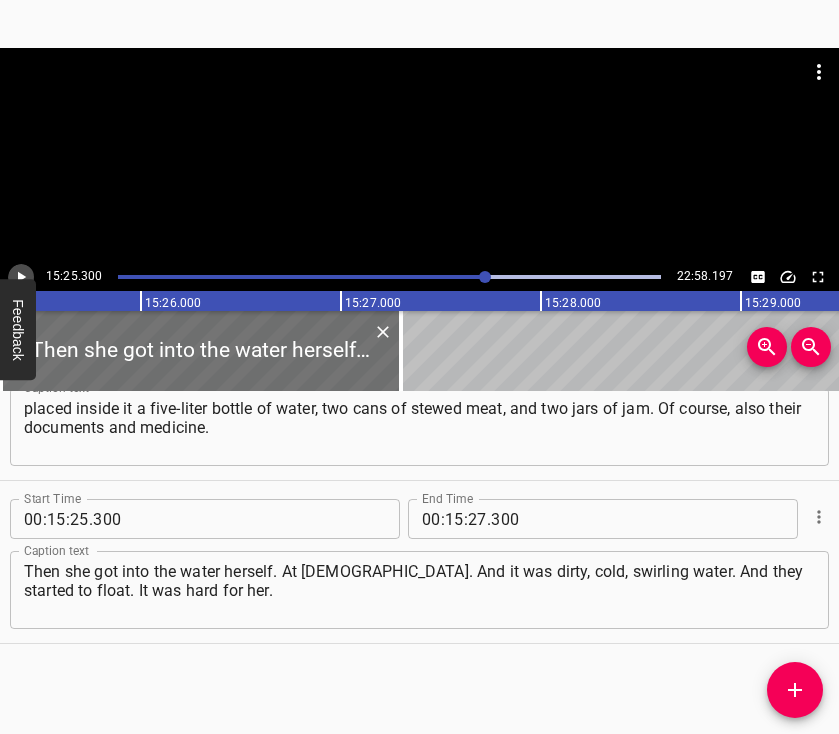 click 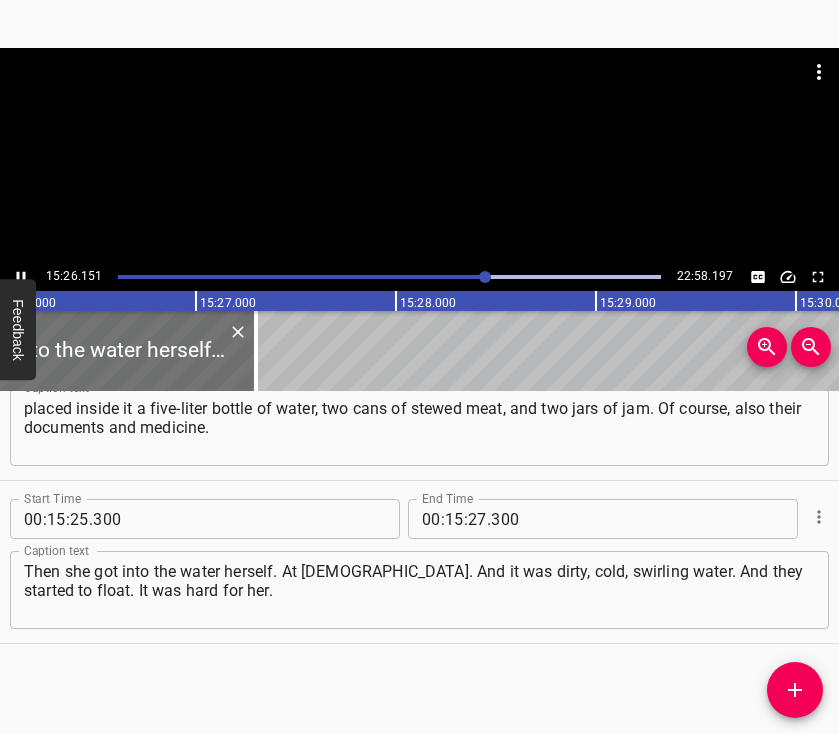 scroll, scrollTop: 0, scrollLeft: 185215, axis: horizontal 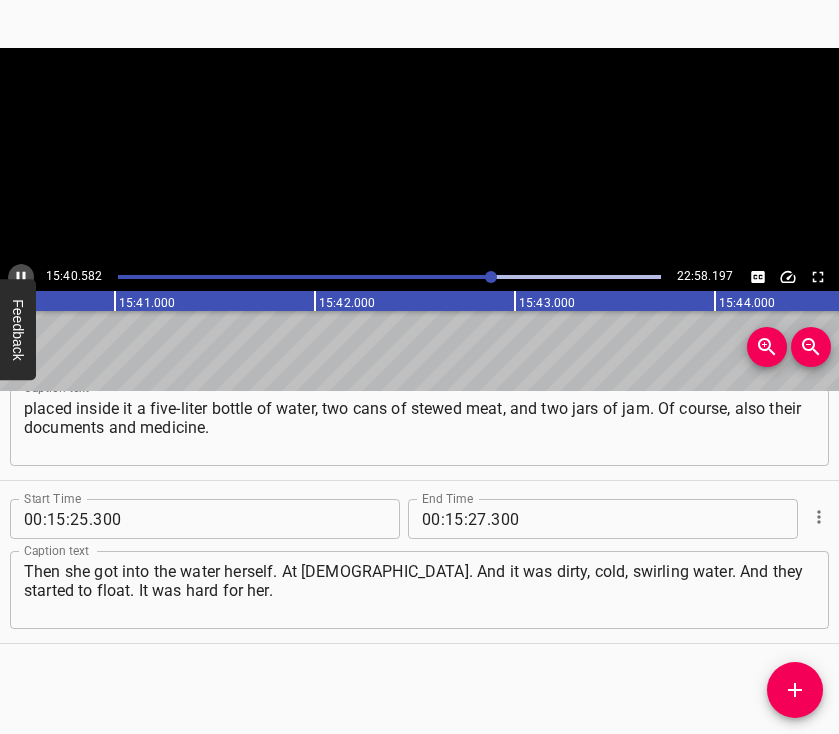 click 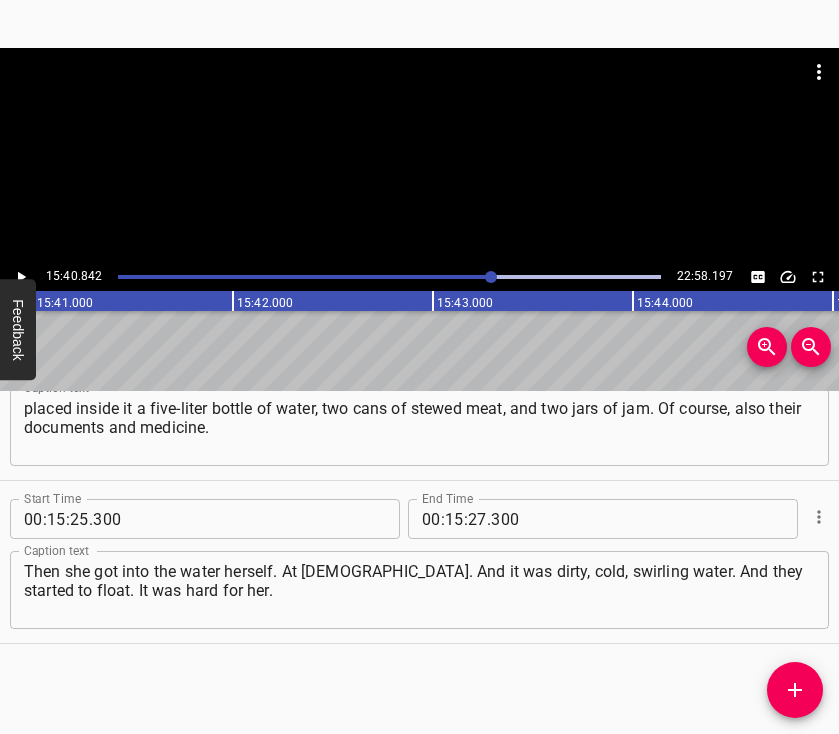 scroll, scrollTop: 0, scrollLeft: 188168, axis: horizontal 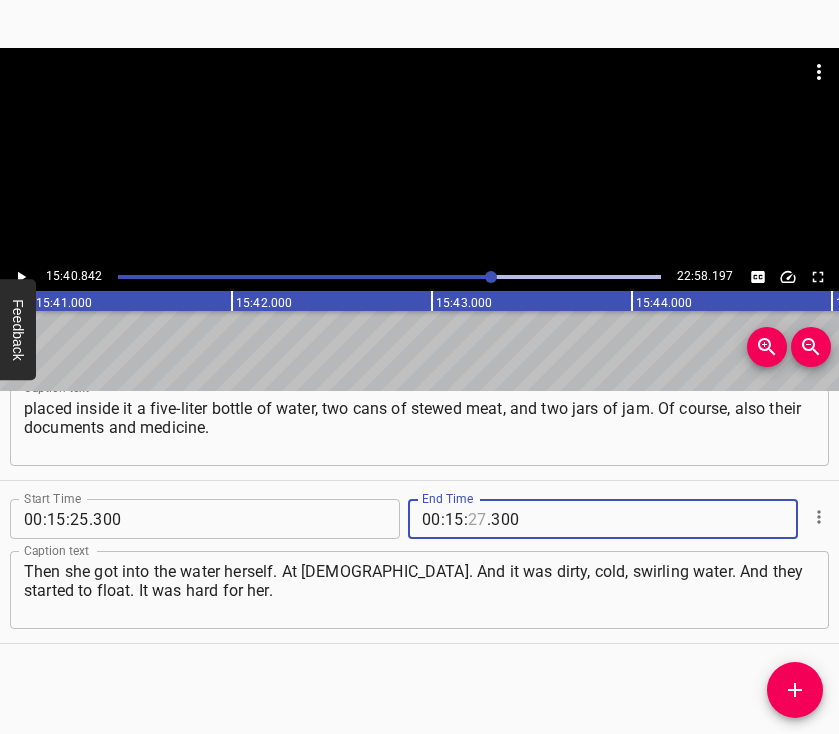 click at bounding box center [477, 519] 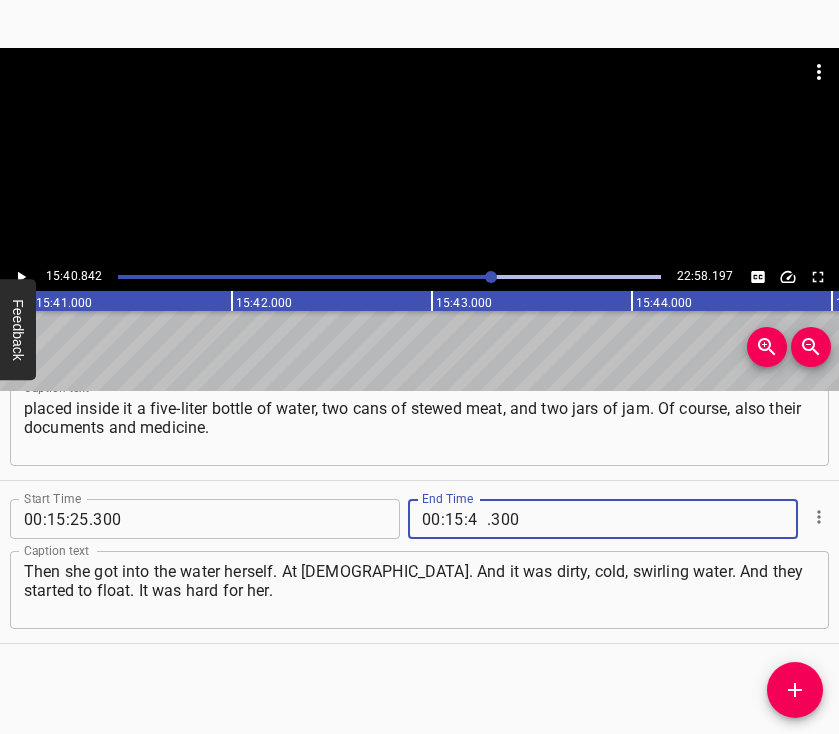 type on "40" 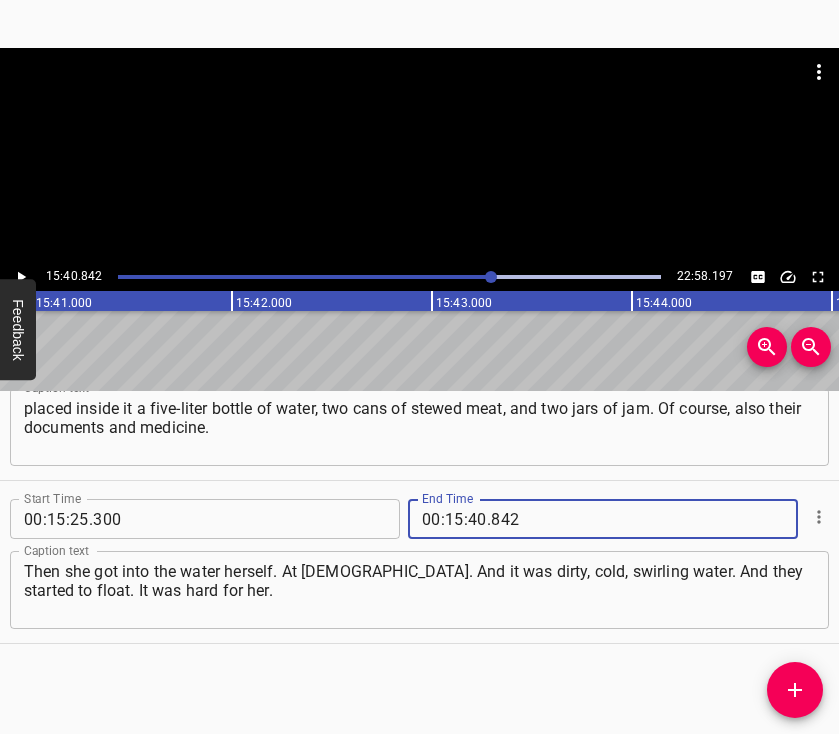 type on "842" 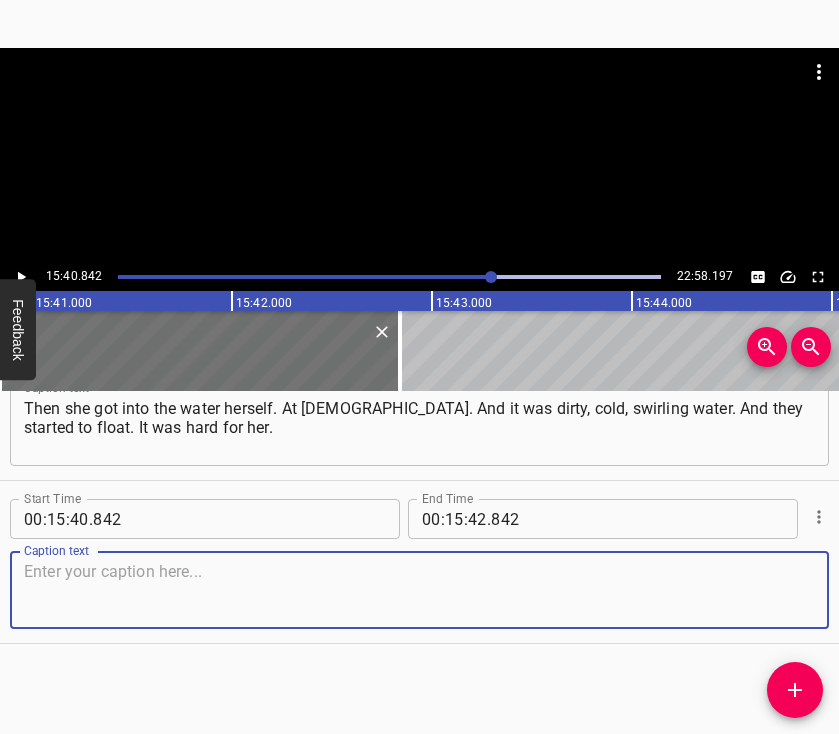 scroll, scrollTop: 11811, scrollLeft: 0, axis: vertical 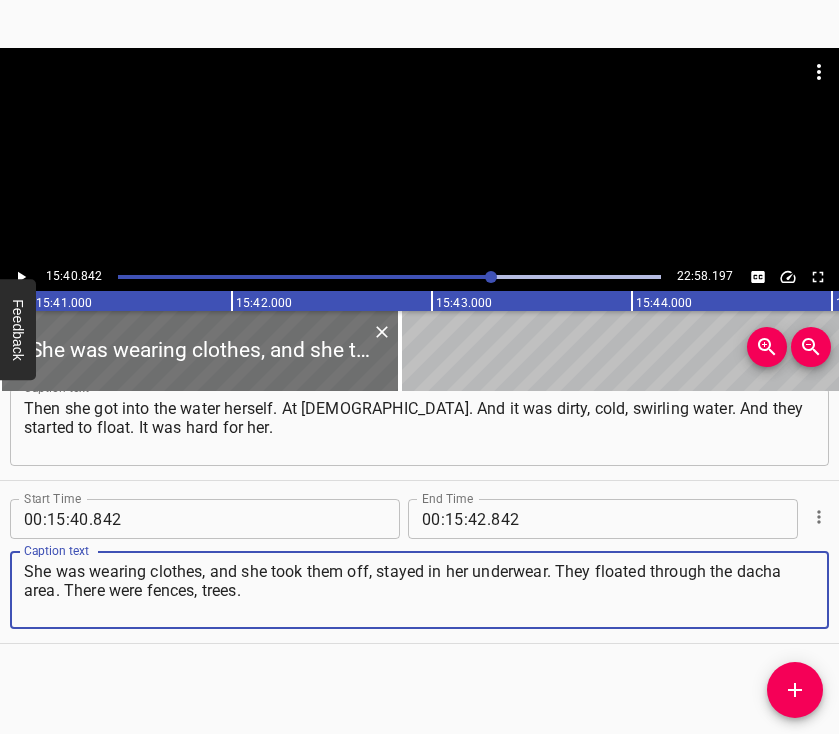 type on "She was wearing clothes, and she took them off, stayed in her underwear. They floated through the dacha area. There were fences, trees." 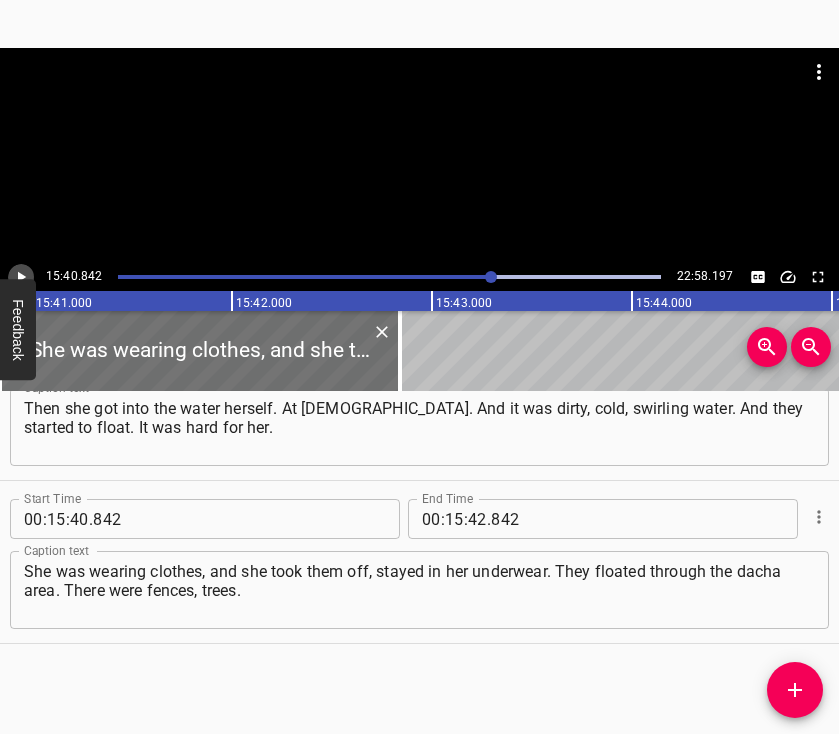 click at bounding box center (21, 277) 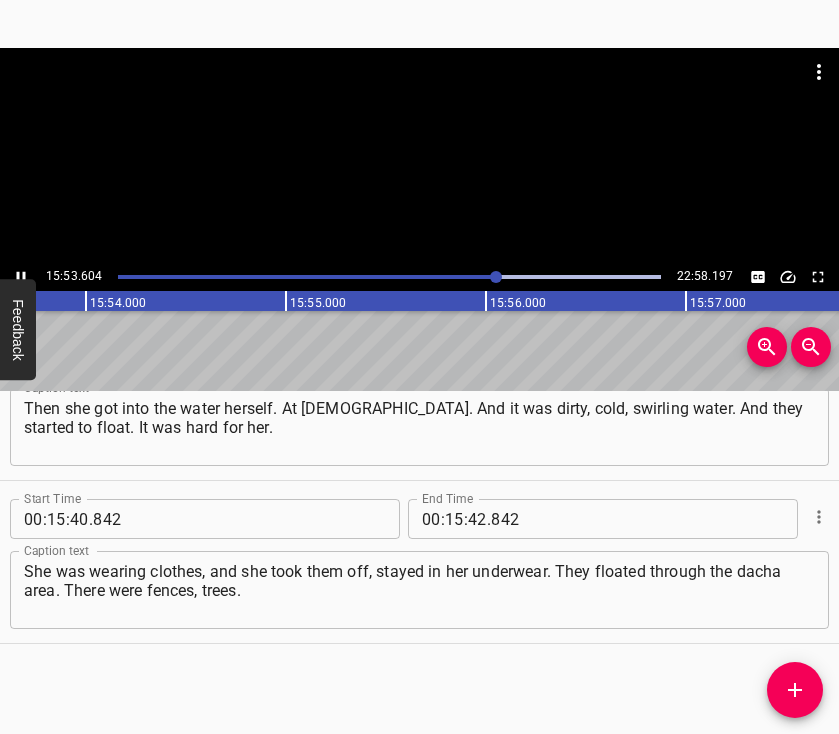 click 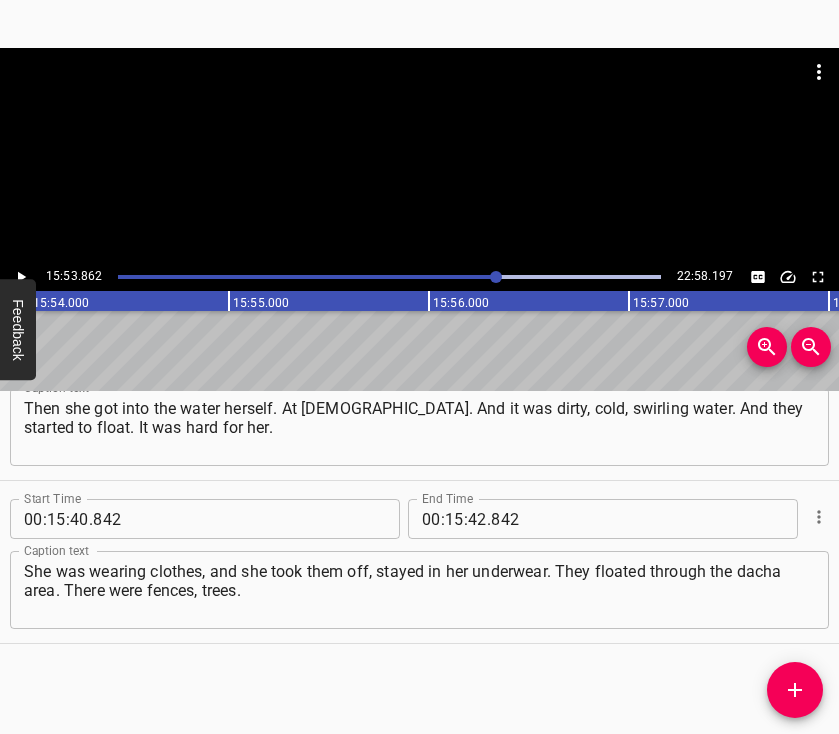 scroll, scrollTop: 0, scrollLeft: 190772, axis: horizontal 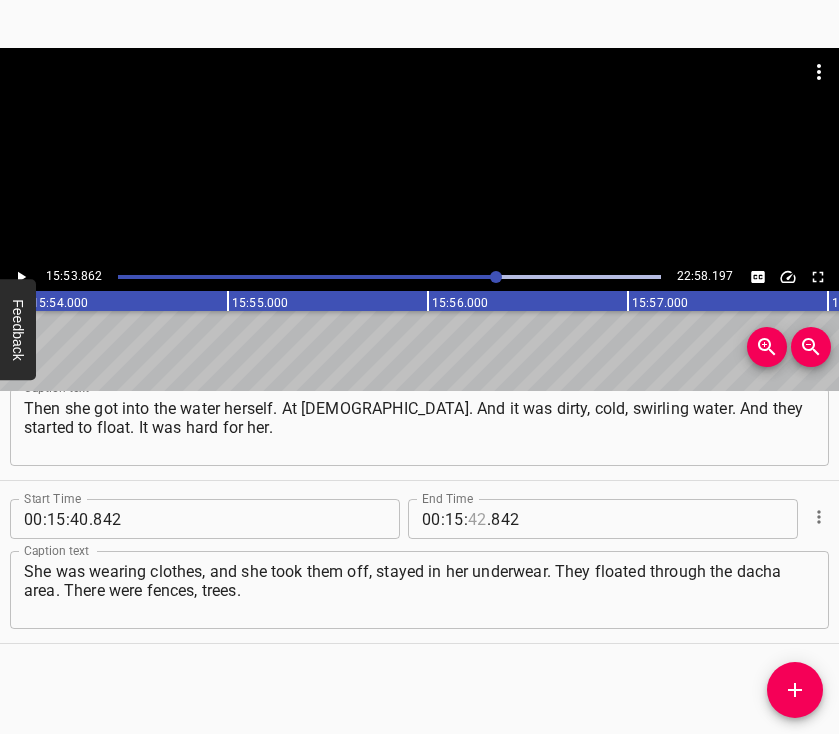 click at bounding box center (477, 519) 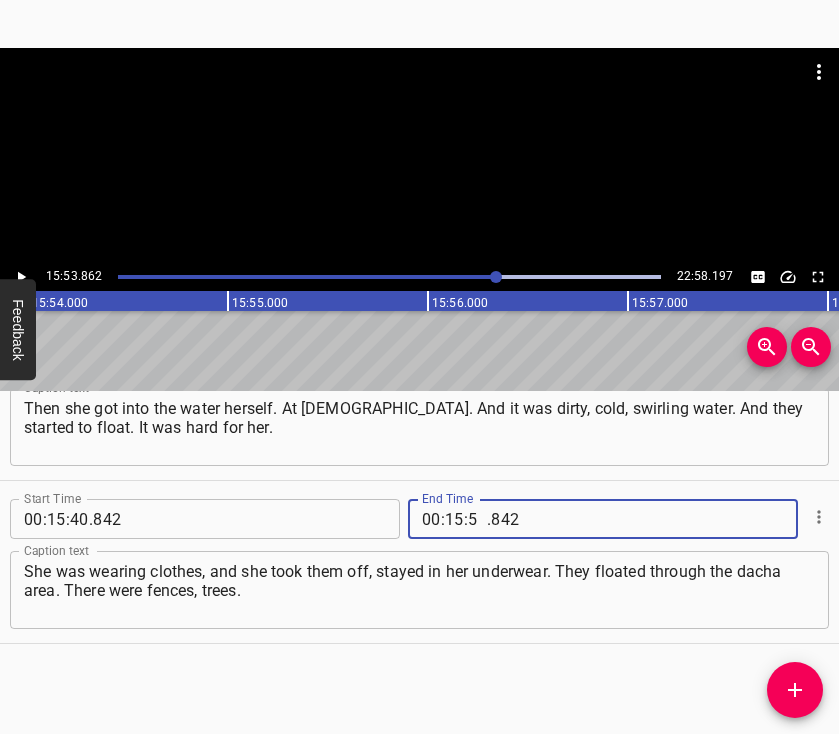 type on "53" 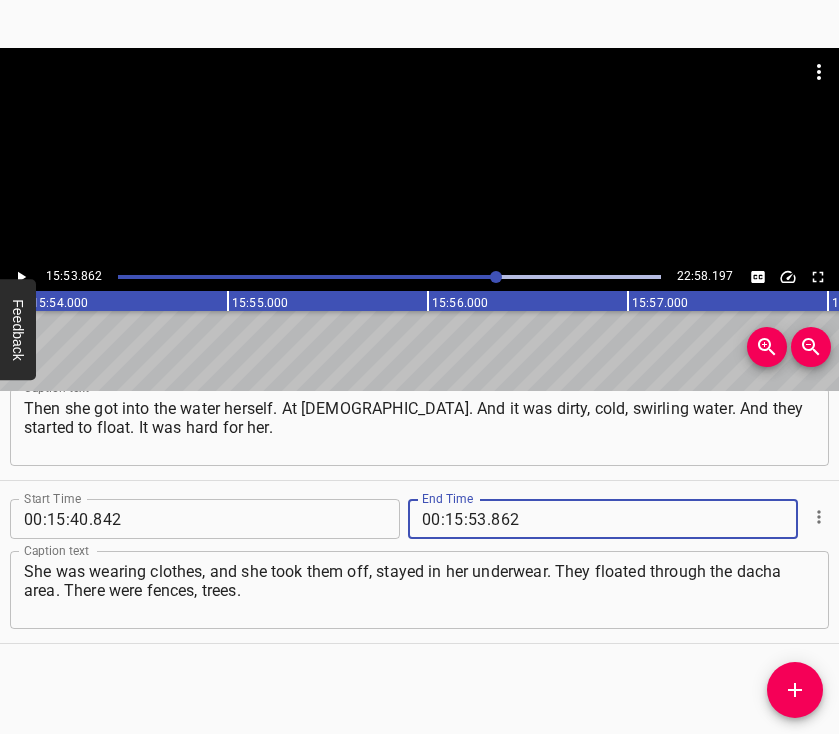 type on "862" 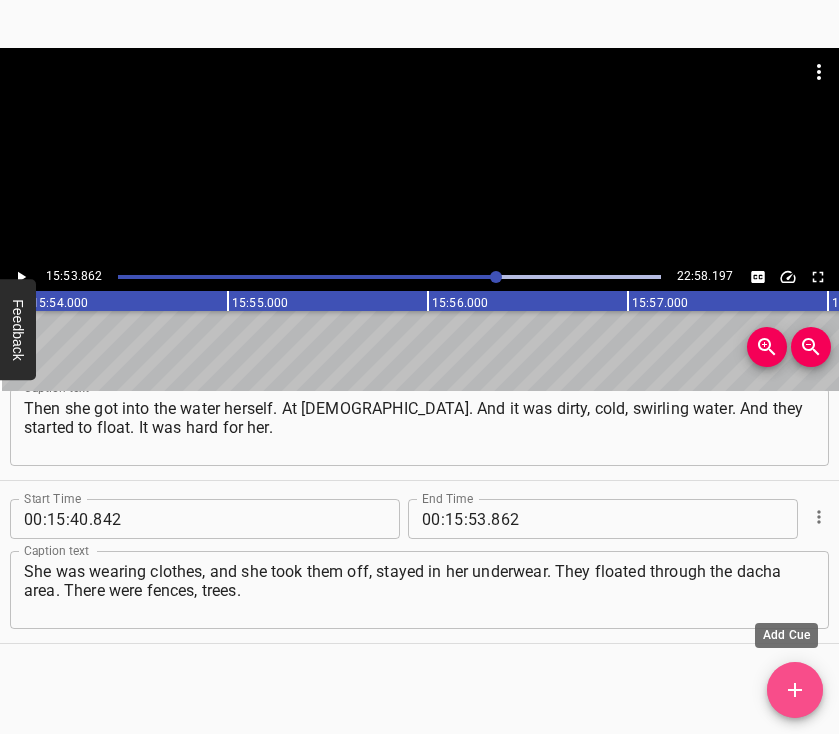 click at bounding box center (795, 690) 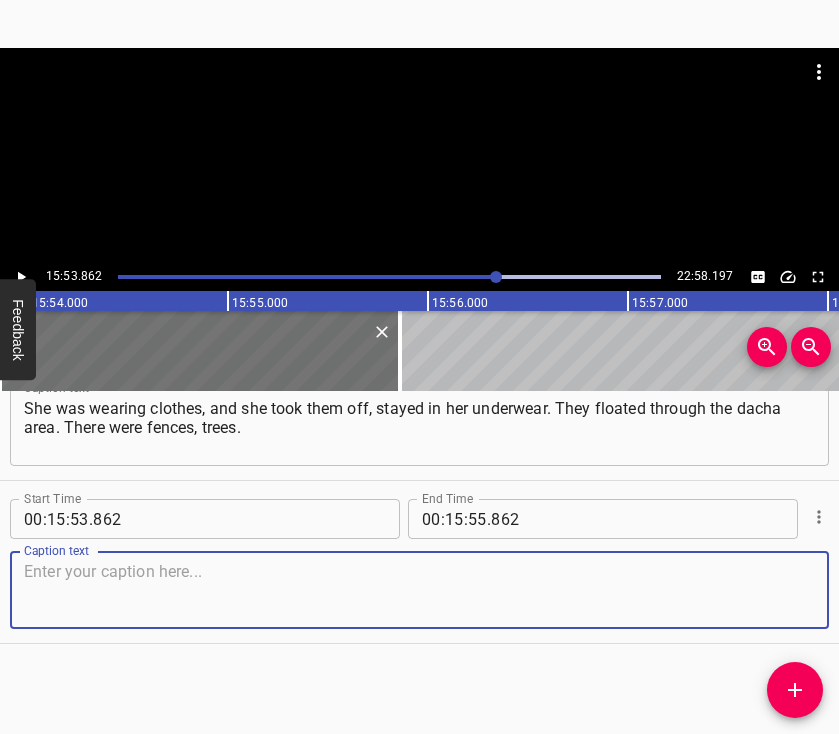 scroll, scrollTop: 11991, scrollLeft: 0, axis: vertical 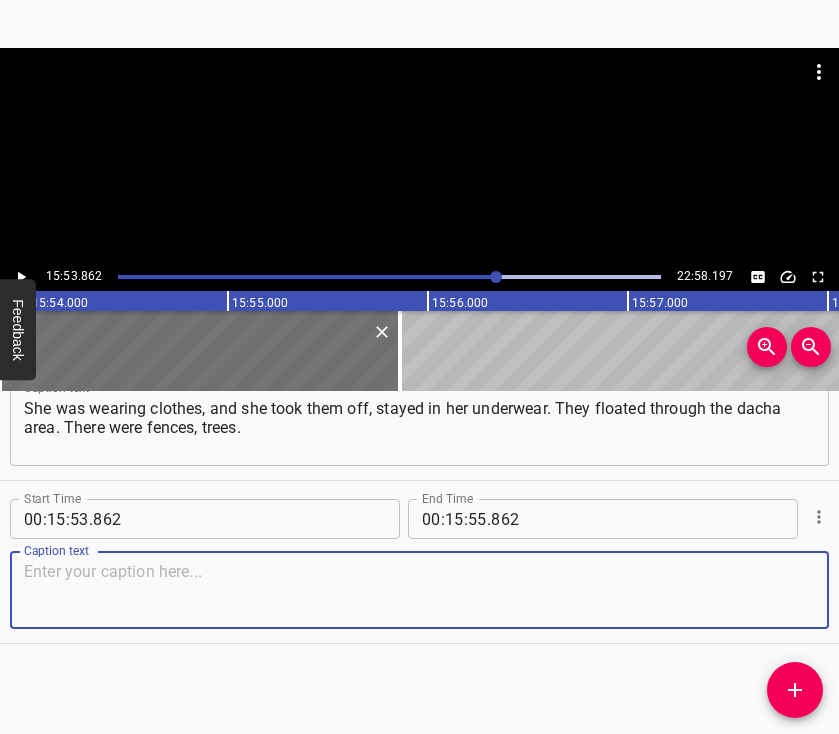 drag, startPoint x: 135, startPoint y: 569, endPoint x: 145, endPoint y: 568, distance: 10.049875 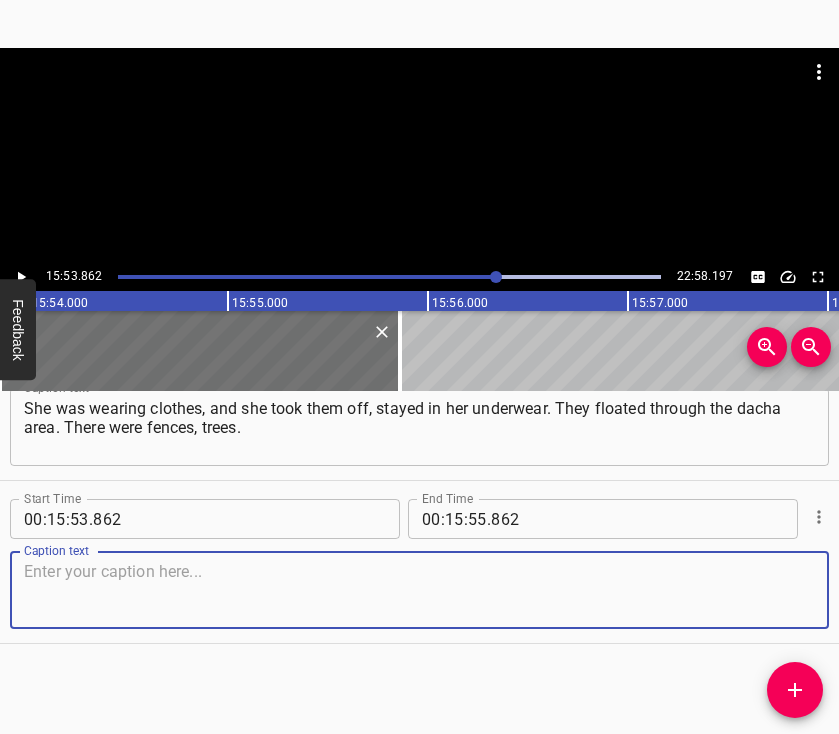 click at bounding box center [419, 590] 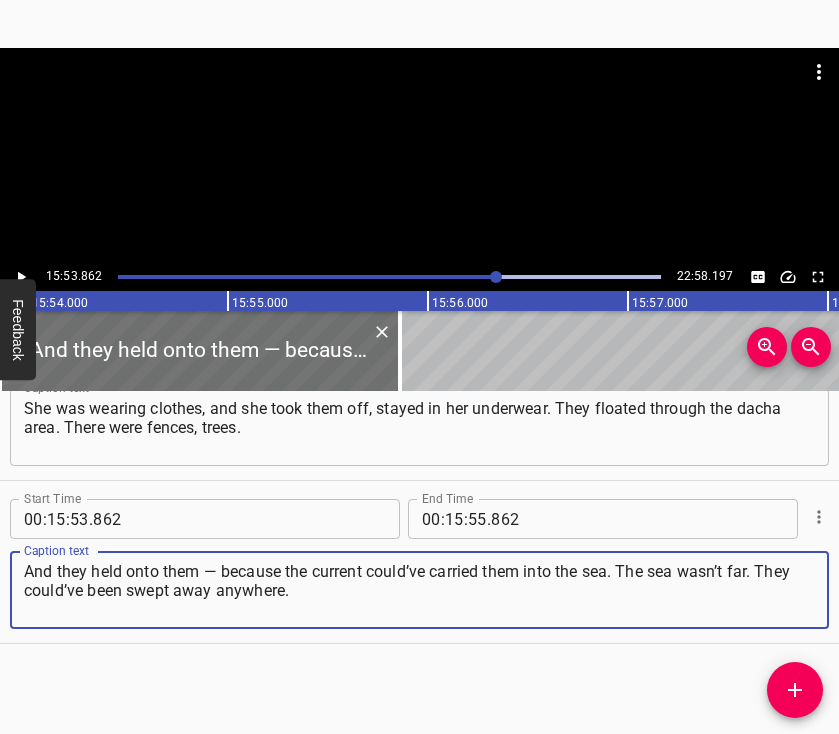 type on "And they held onto them — because the current could’ve carried them into the sea. The sea wasn’t far. They could’ve been swept away anywhere." 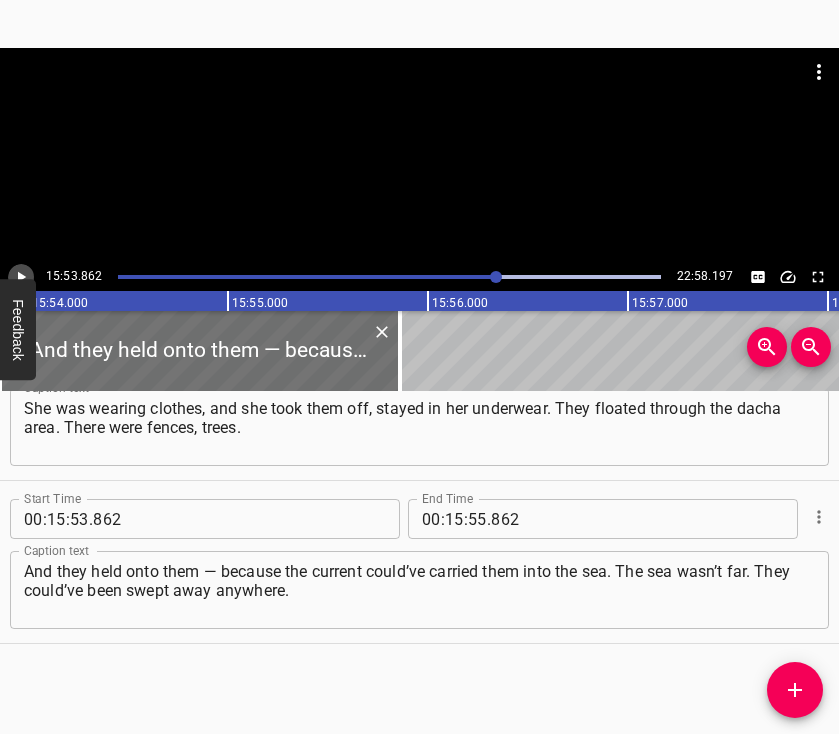click 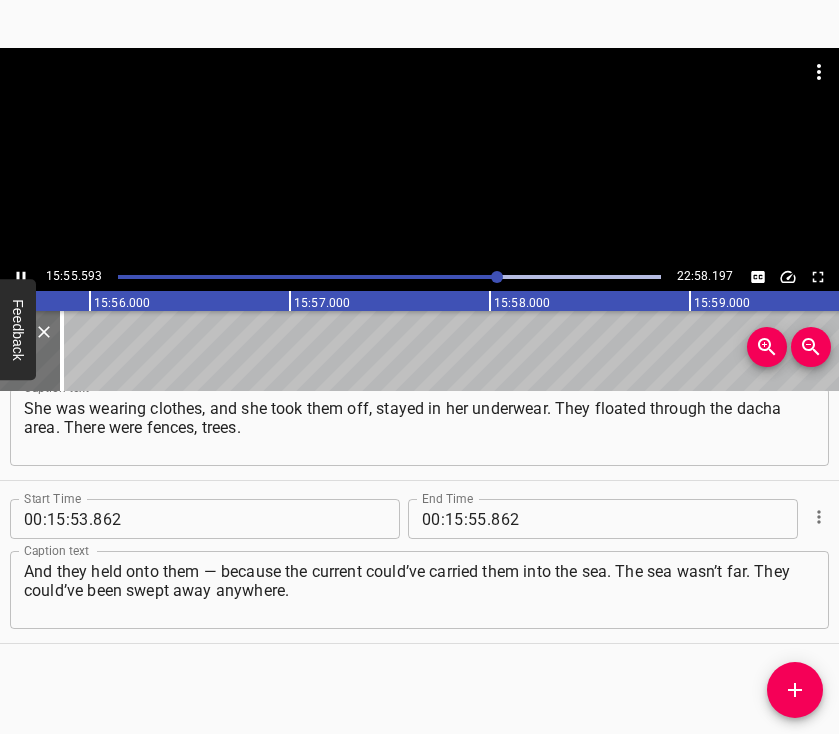 scroll, scrollTop: 0, scrollLeft: 191112, axis: horizontal 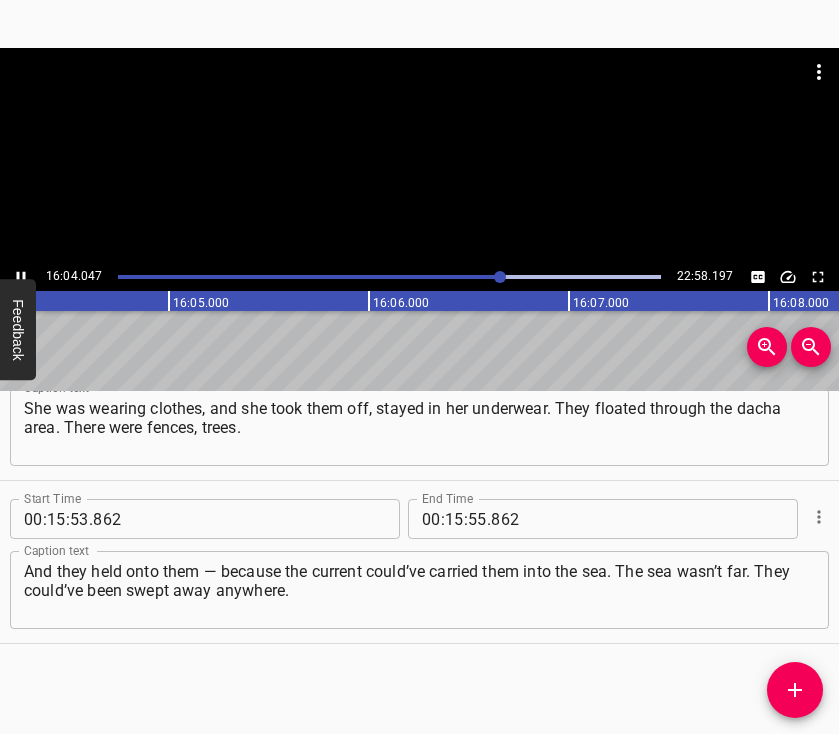 click 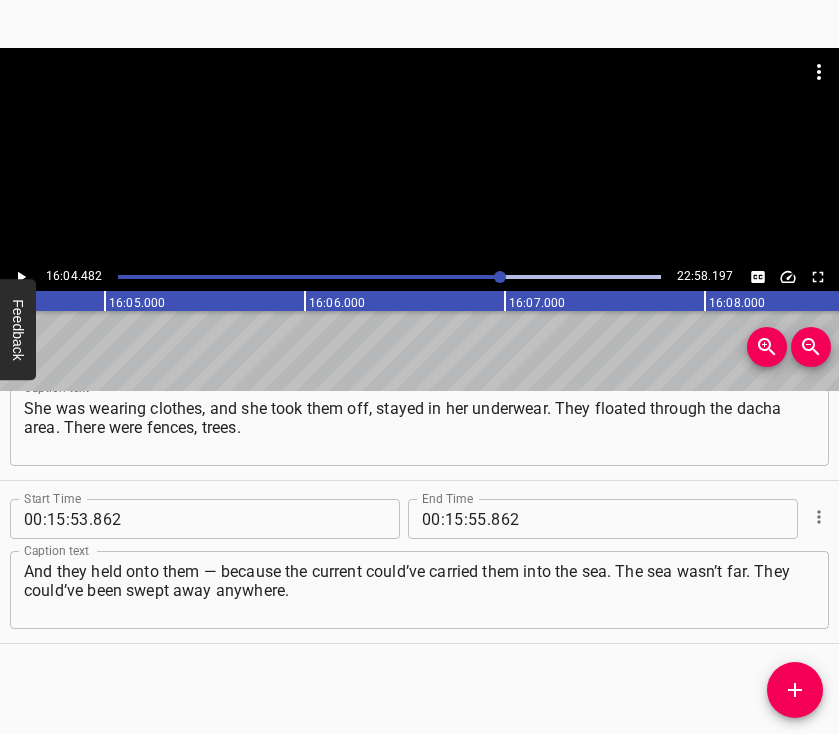 scroll, scrollTop: 0, scrollLeft: 192896, axis: horizontal 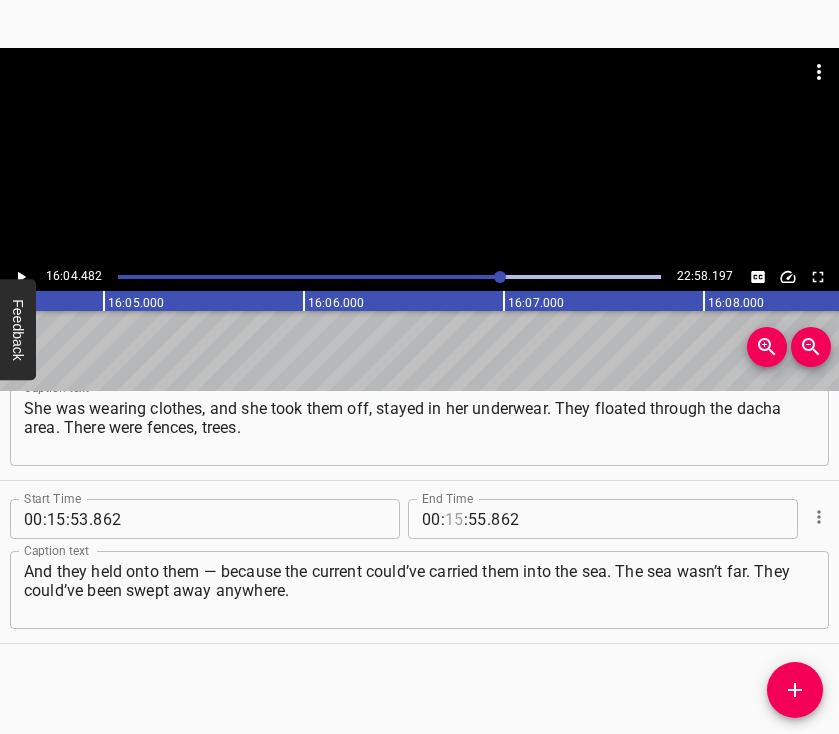 click at bounding box center (454, 519) 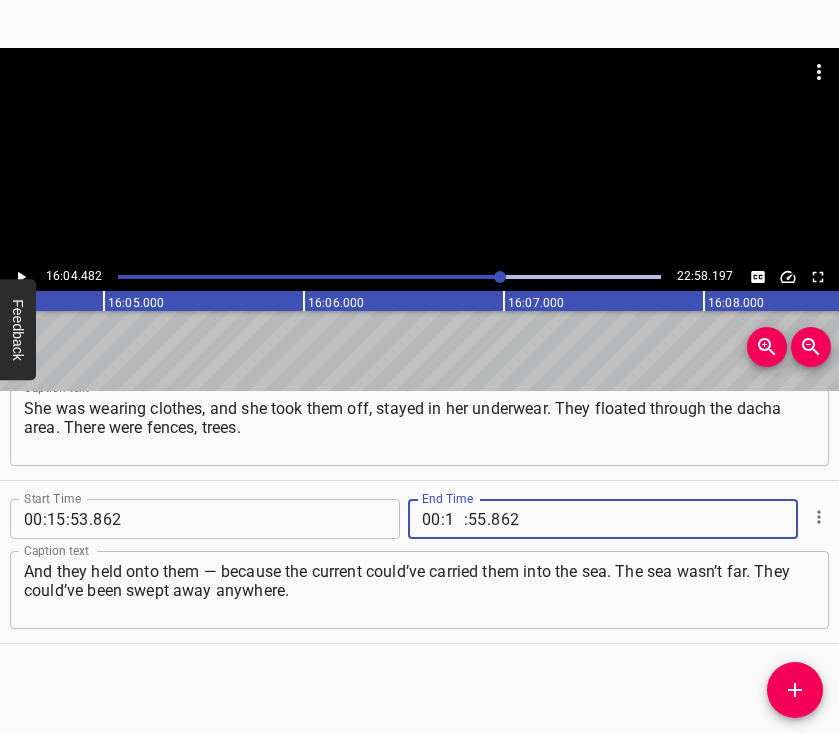 type on "16" 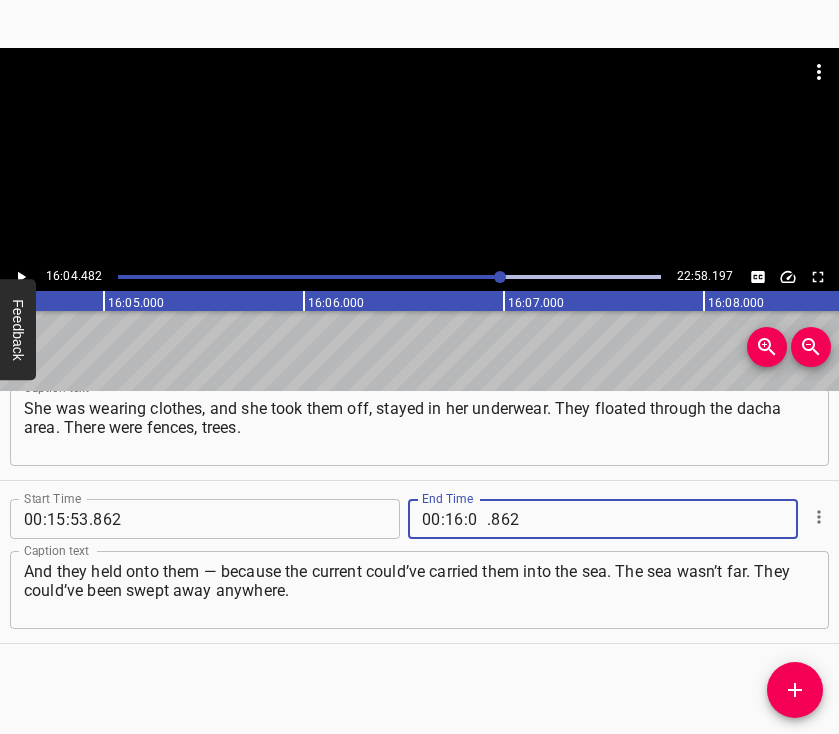 type on "04" 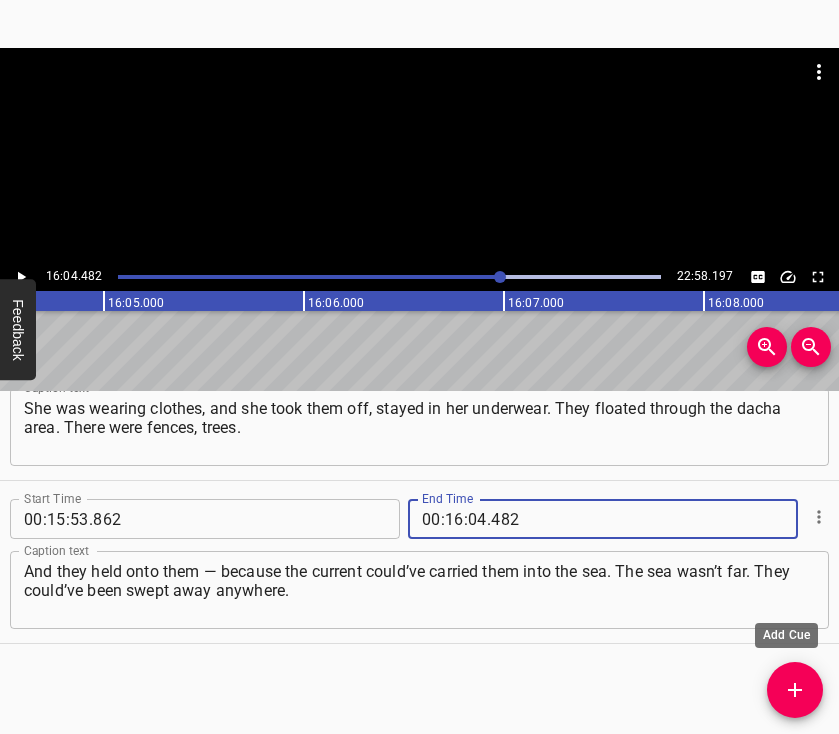 type on "482" 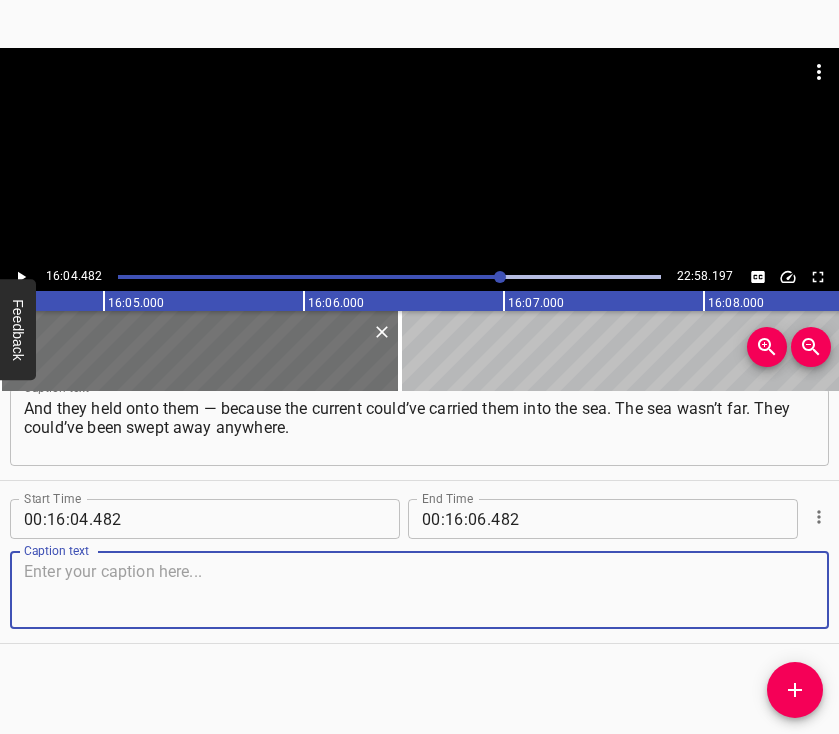 scroll, scrollTop: 12171, scrollLeft: 0, axis: vertical 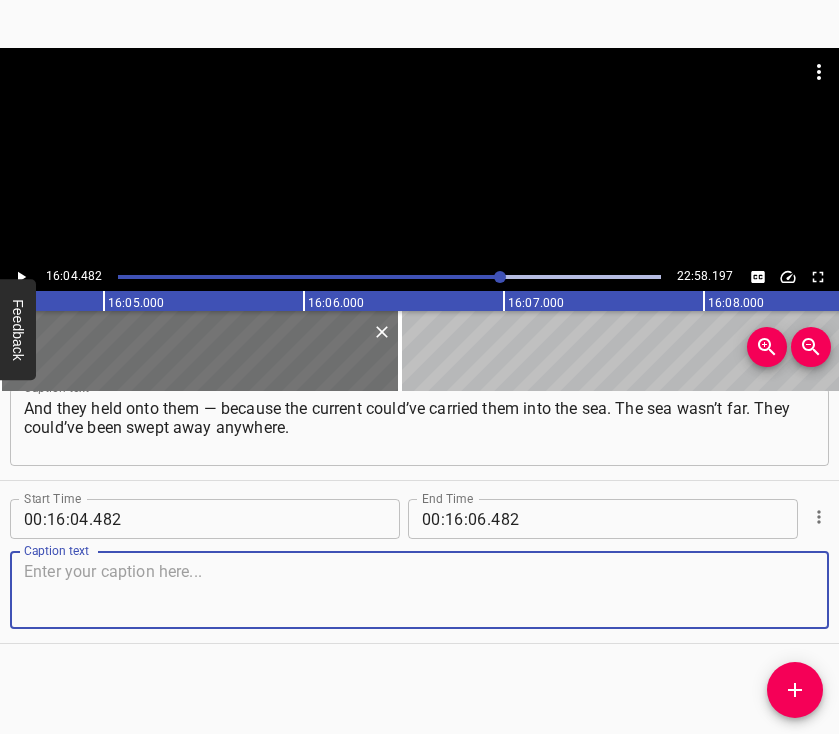 click at bounding box center (419, 590) 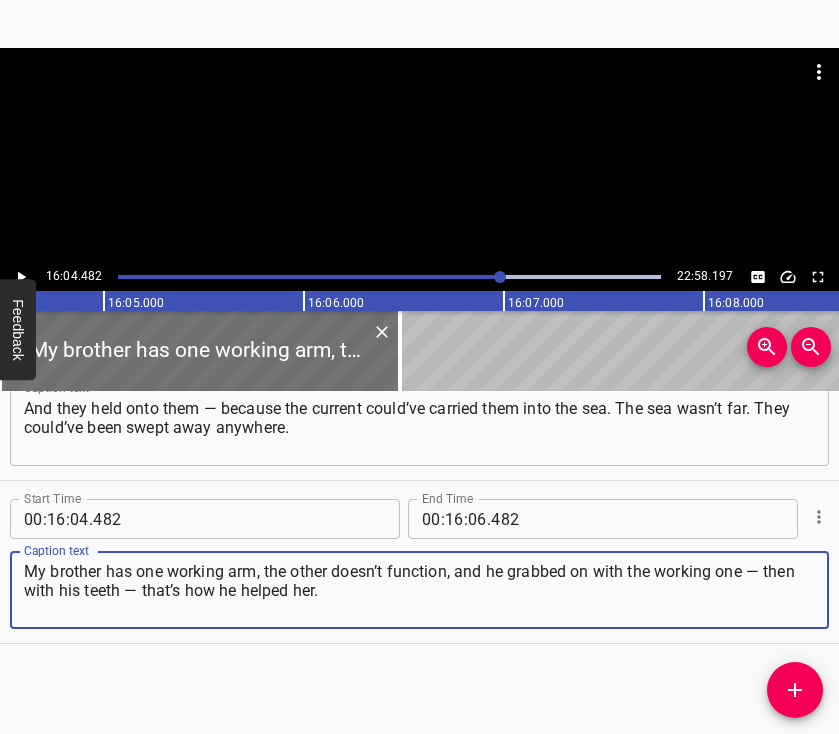 type on "My brother has one working arm, the other doesn’t function, and he grabbed on with the working one — then with his teeth — that’s how he helped her." 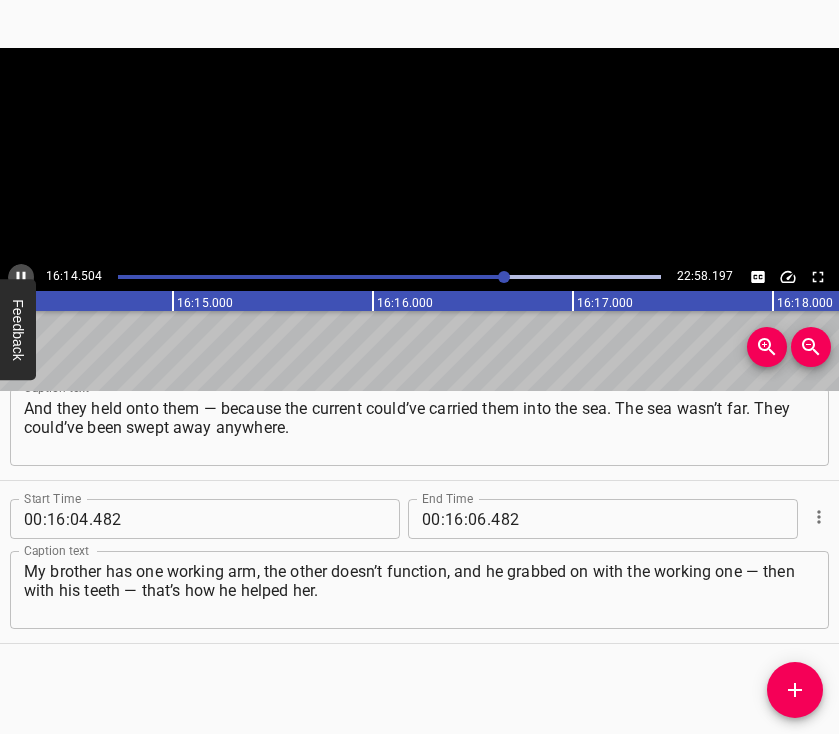 click 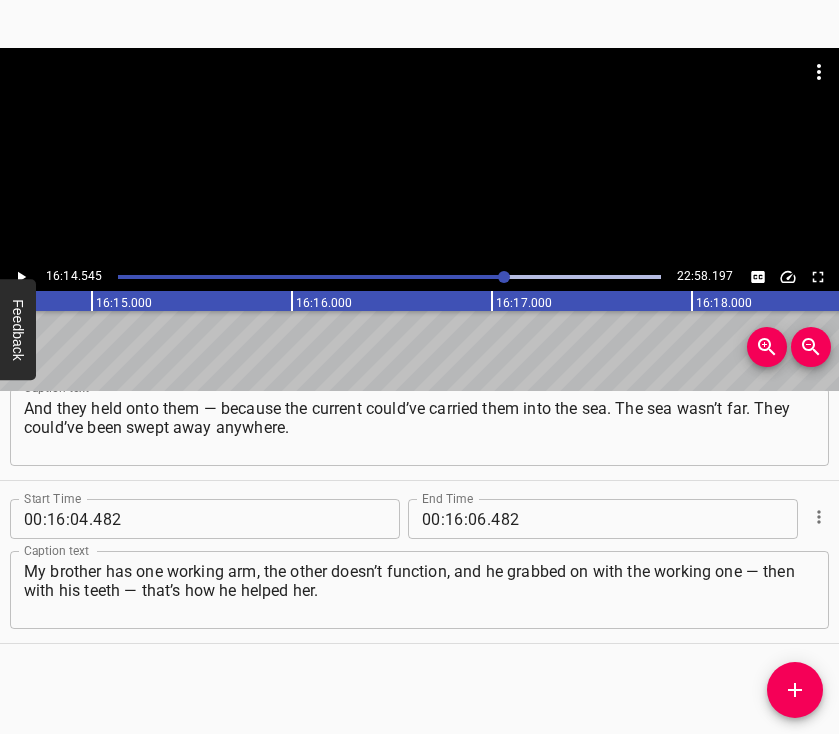 scroll, scrollTop: 0, scrollLeft: 194909, axis: horizontal 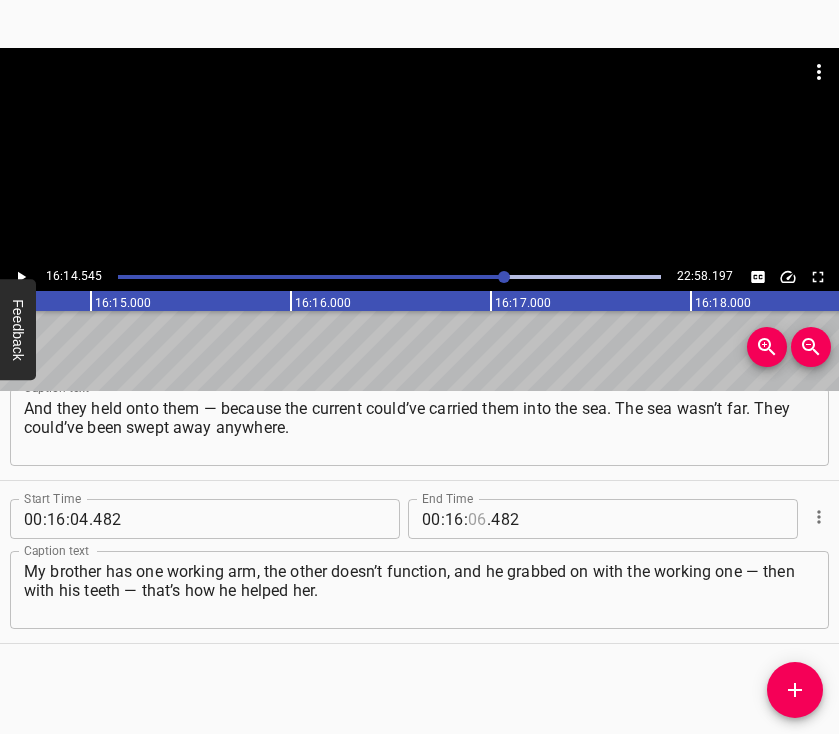 click at bounding box center (477, 519) 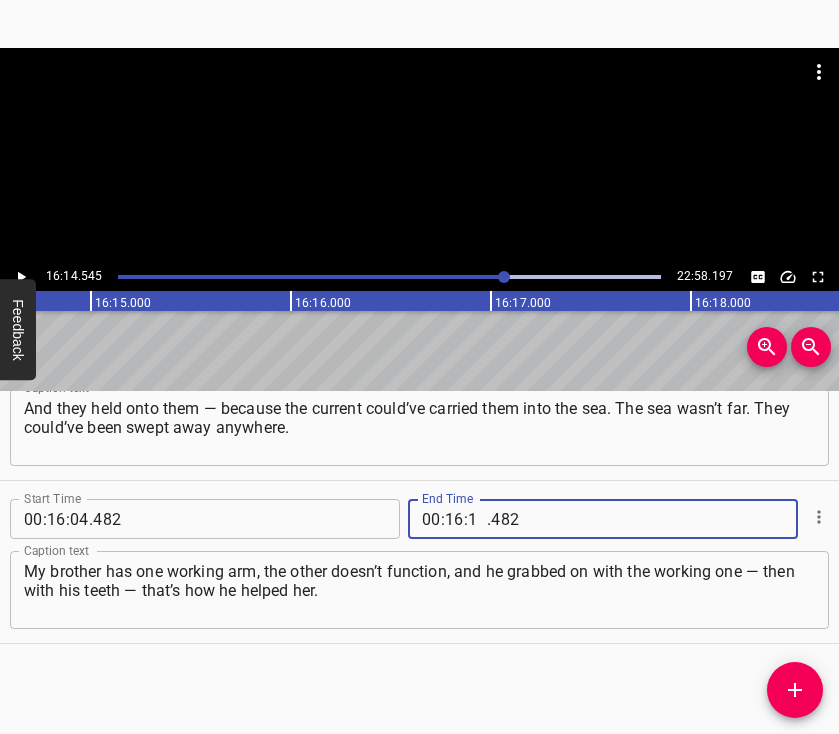 type on "14" 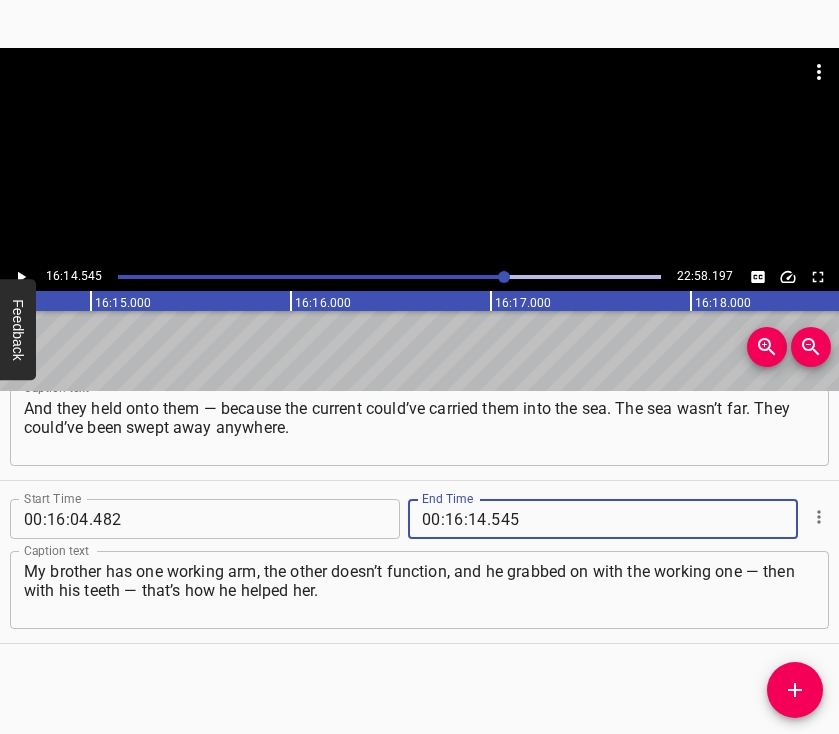 type on "545" 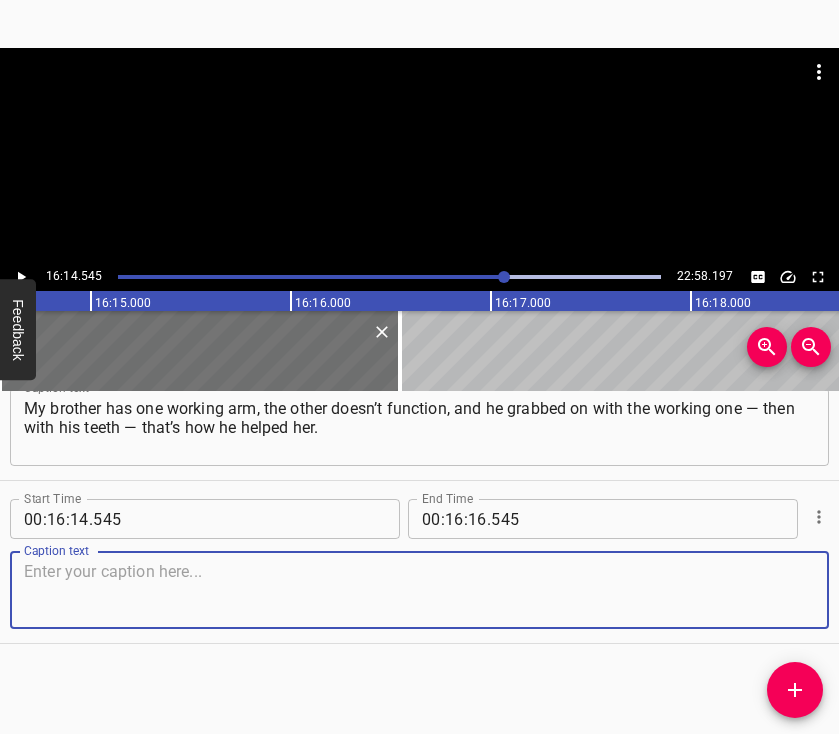 scroll, scrollTop: 12351, scrollLeft: 0, axis: vertical 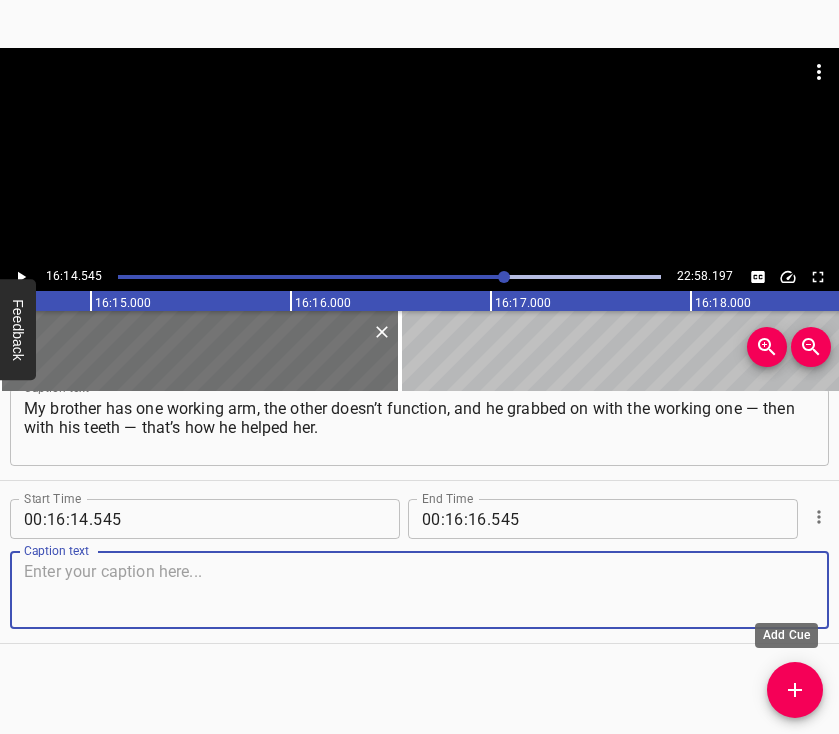 click at bounding box center [419, 590] 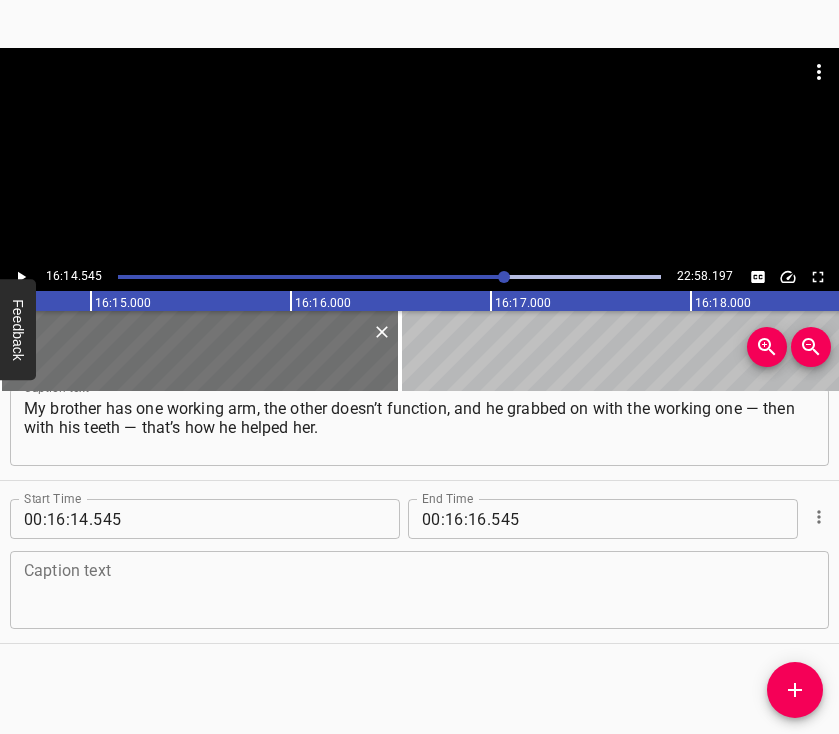 click at bounding box center [419, 590] 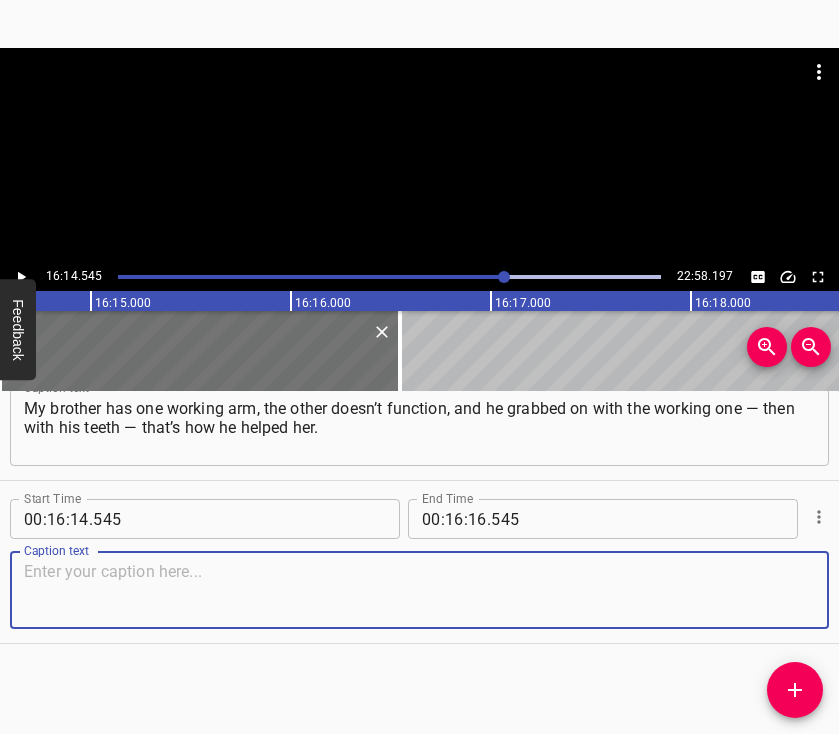 paste on "All her clothes were torn. She was naked in that dirty water. And they made it. It was in the area of the largest desert in [GEOGRAPHIC_DATA]." 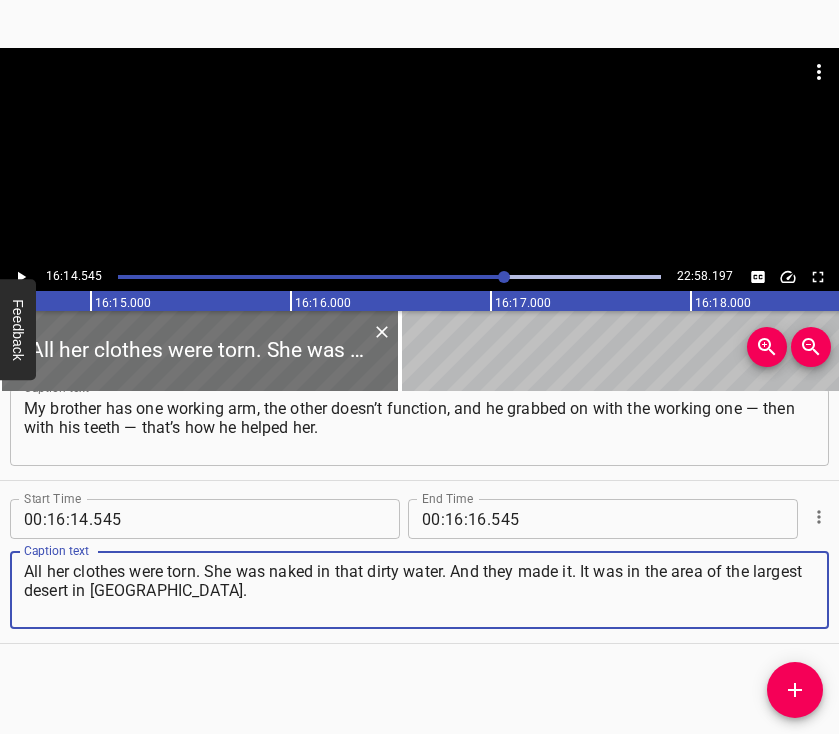 type on "All her clothes were torn. She was naked in that dirty water. And they made it. It was in the area of the largest desert in [GEOGRAPHIC_DATA]." 